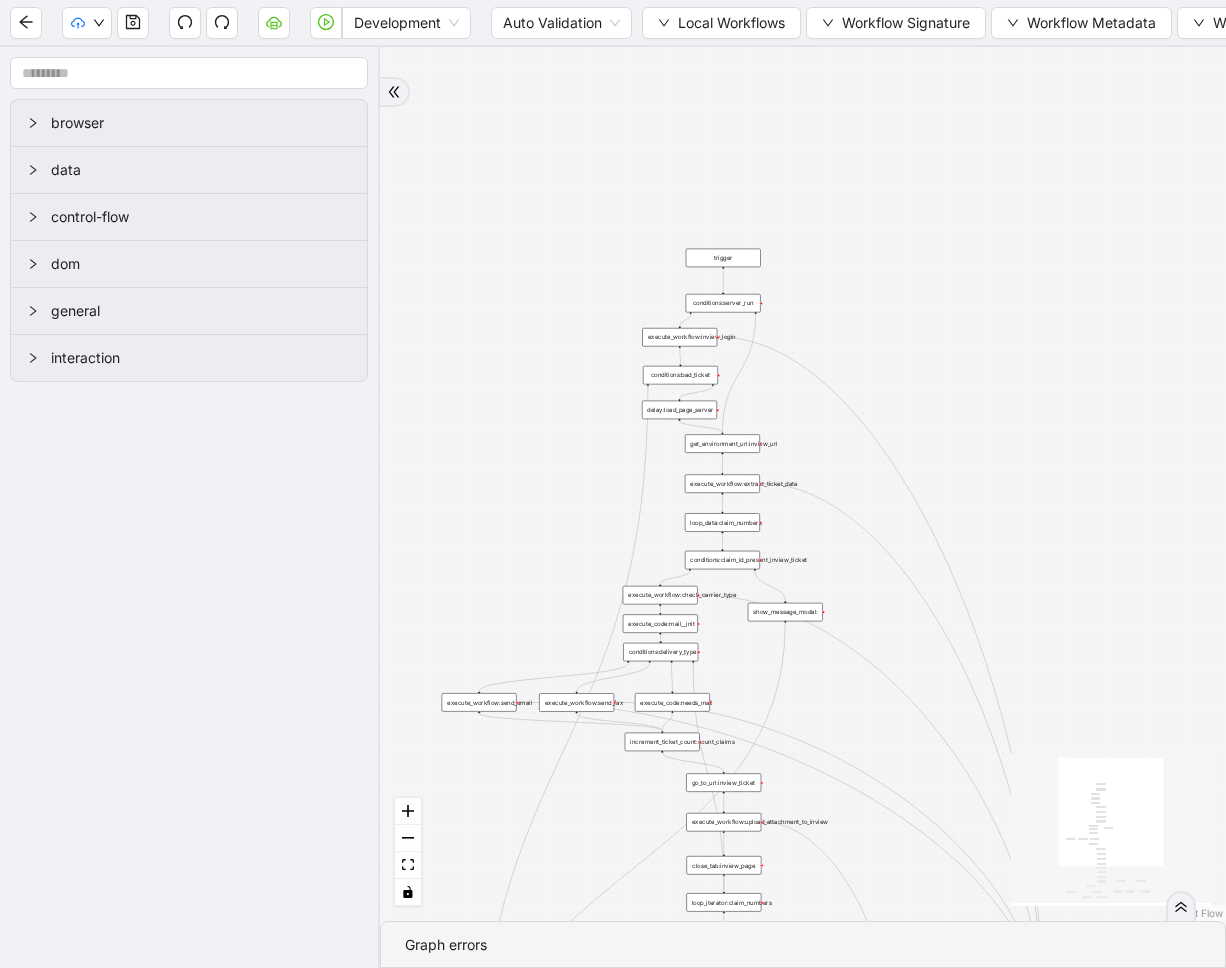 scroll, scrollTop: 0, scrollLeft: 0, axis: both 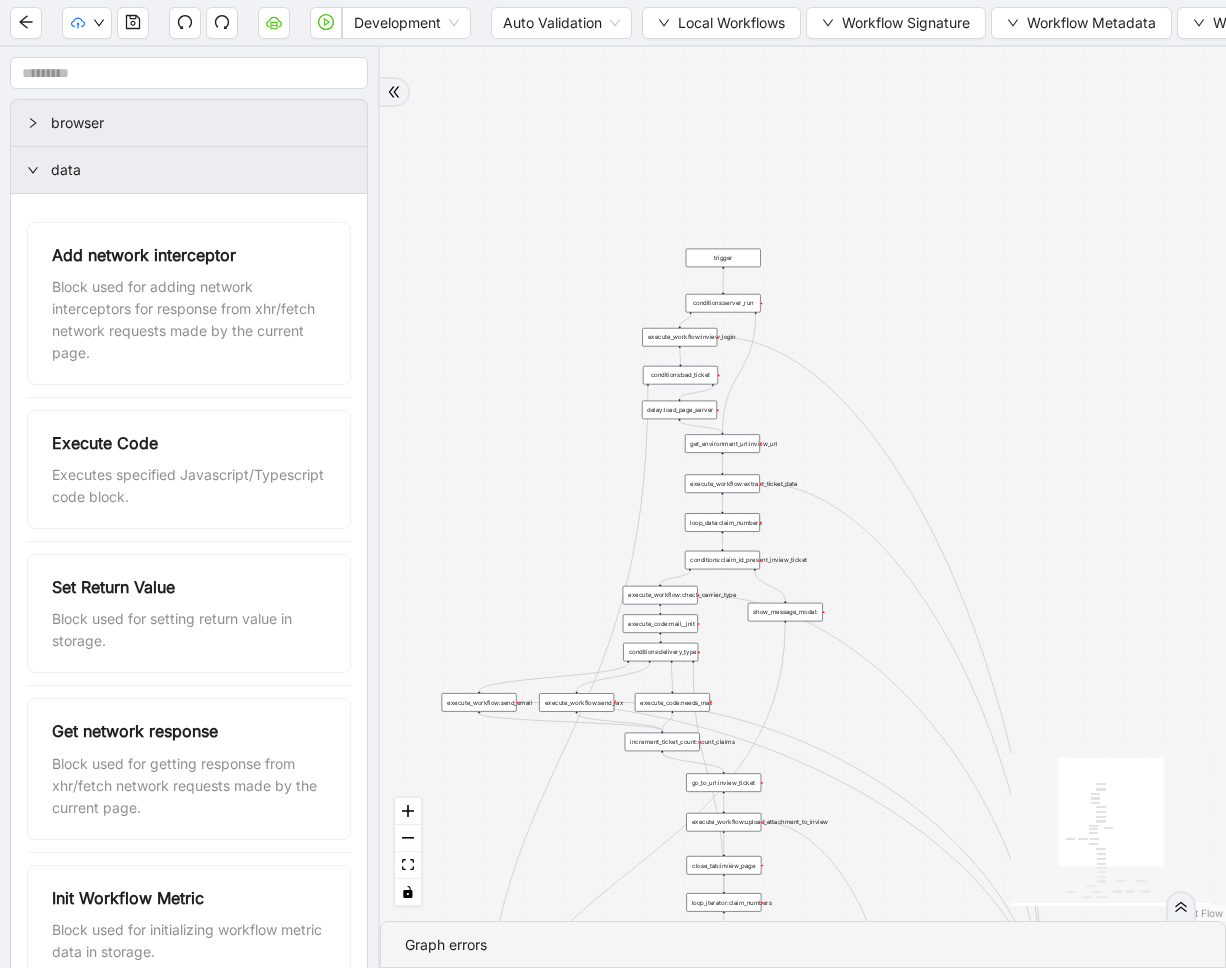 click on "data" at bounding box center (189, 170) 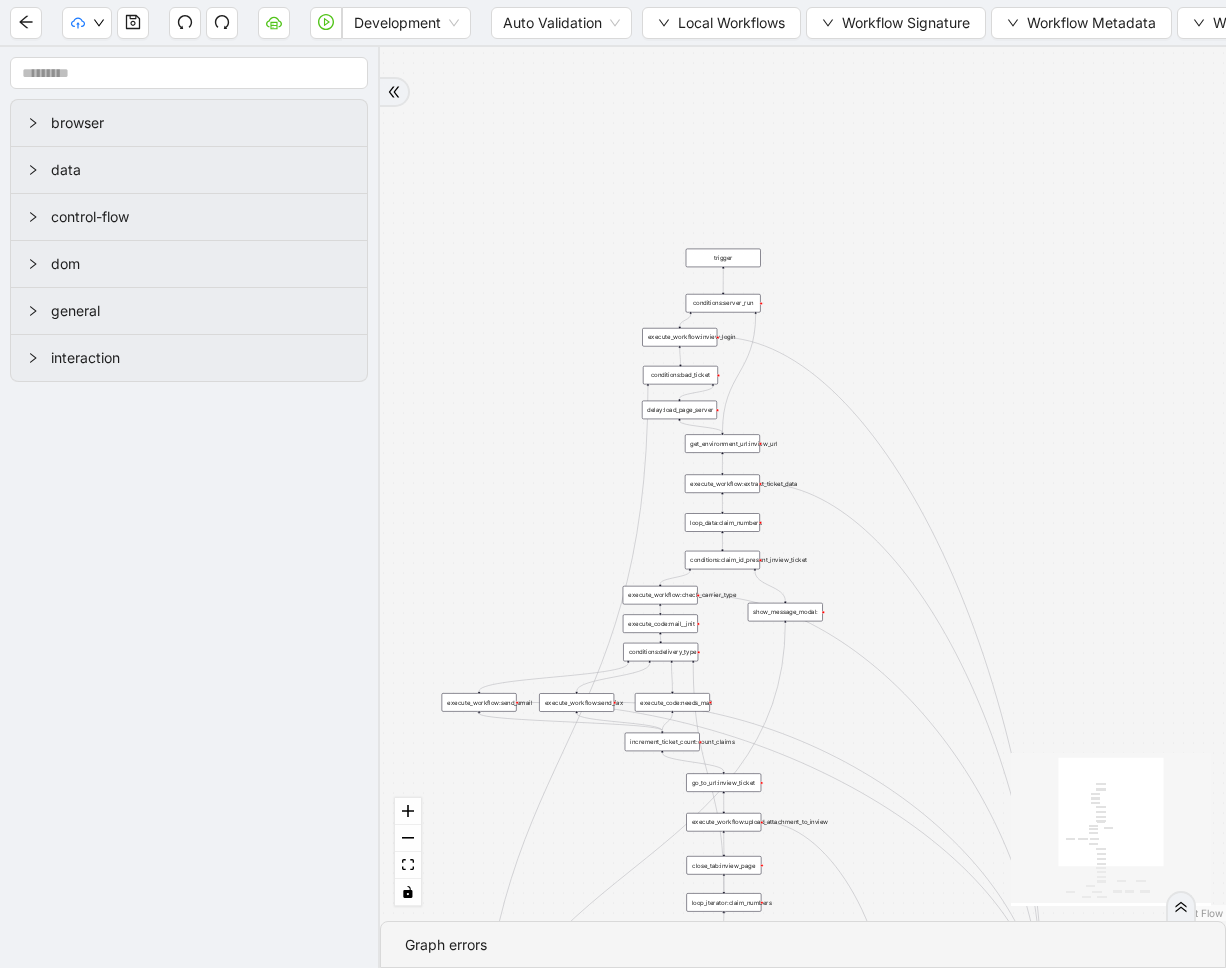 click on "general" at bounding box center [201, 311] 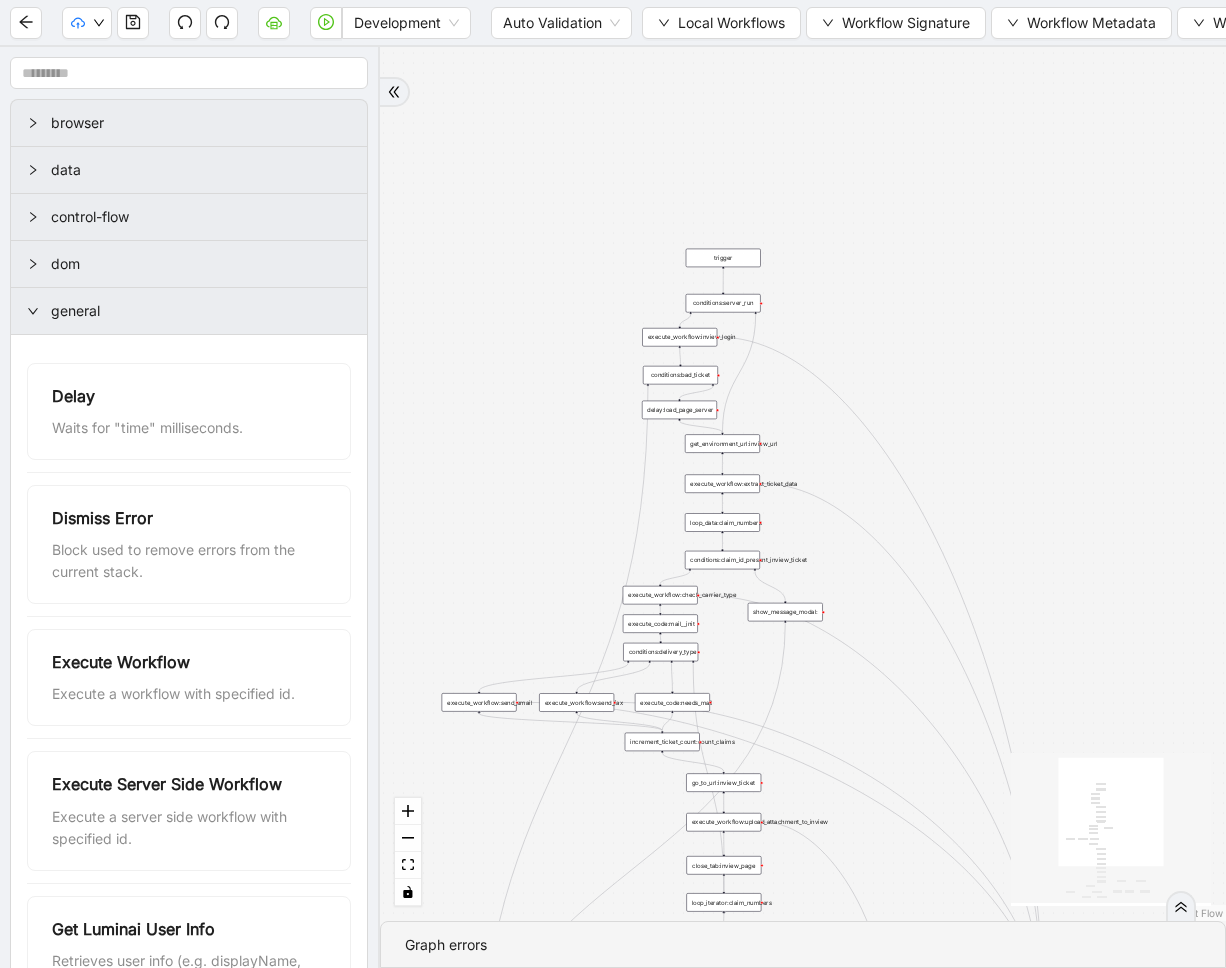 click on "general" at bounding box center [201, 311] 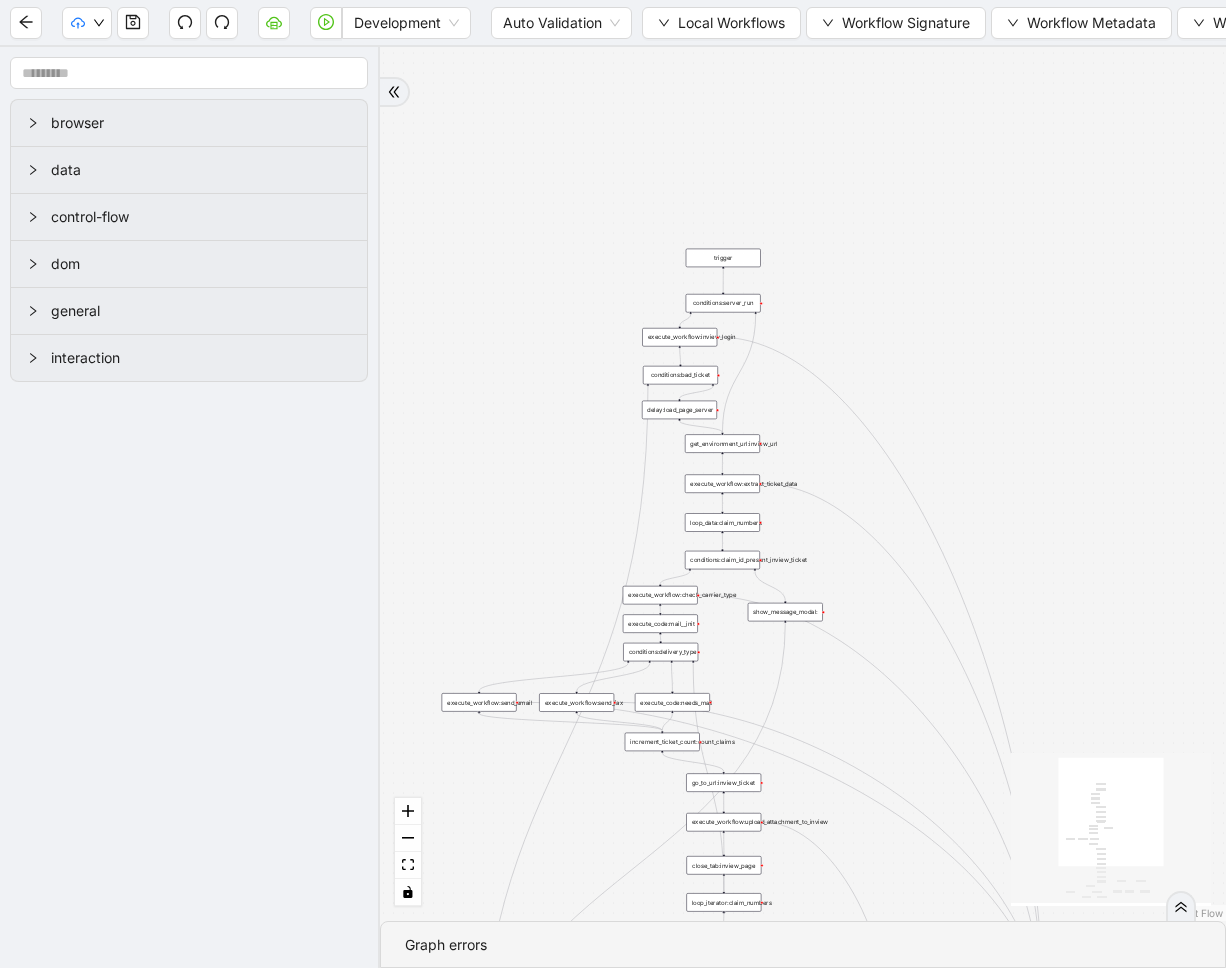 click on "data" at bounding box center [201, 170] 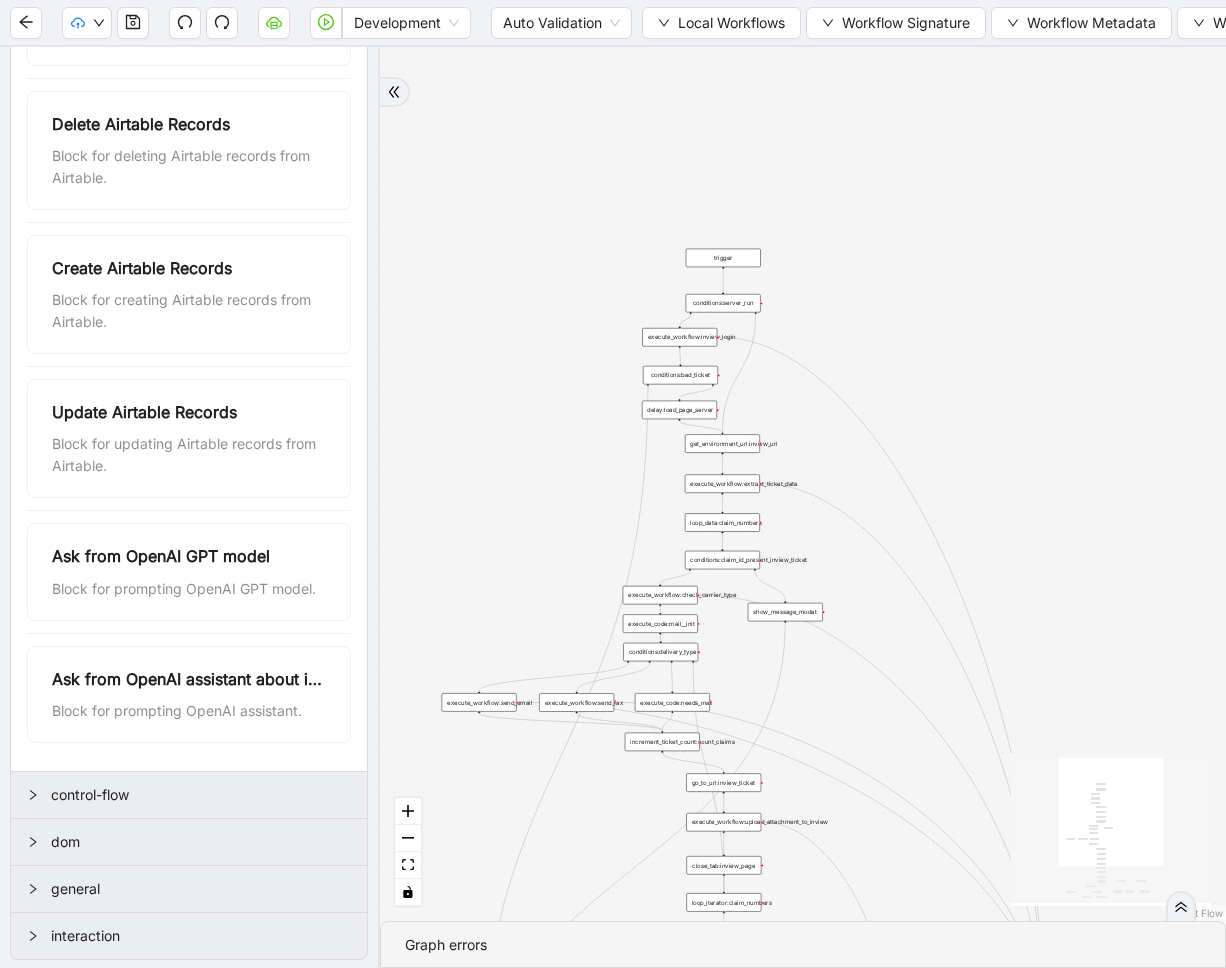 scroll, scrollTop: 1229, scrollLeft: 0, axis: vertical 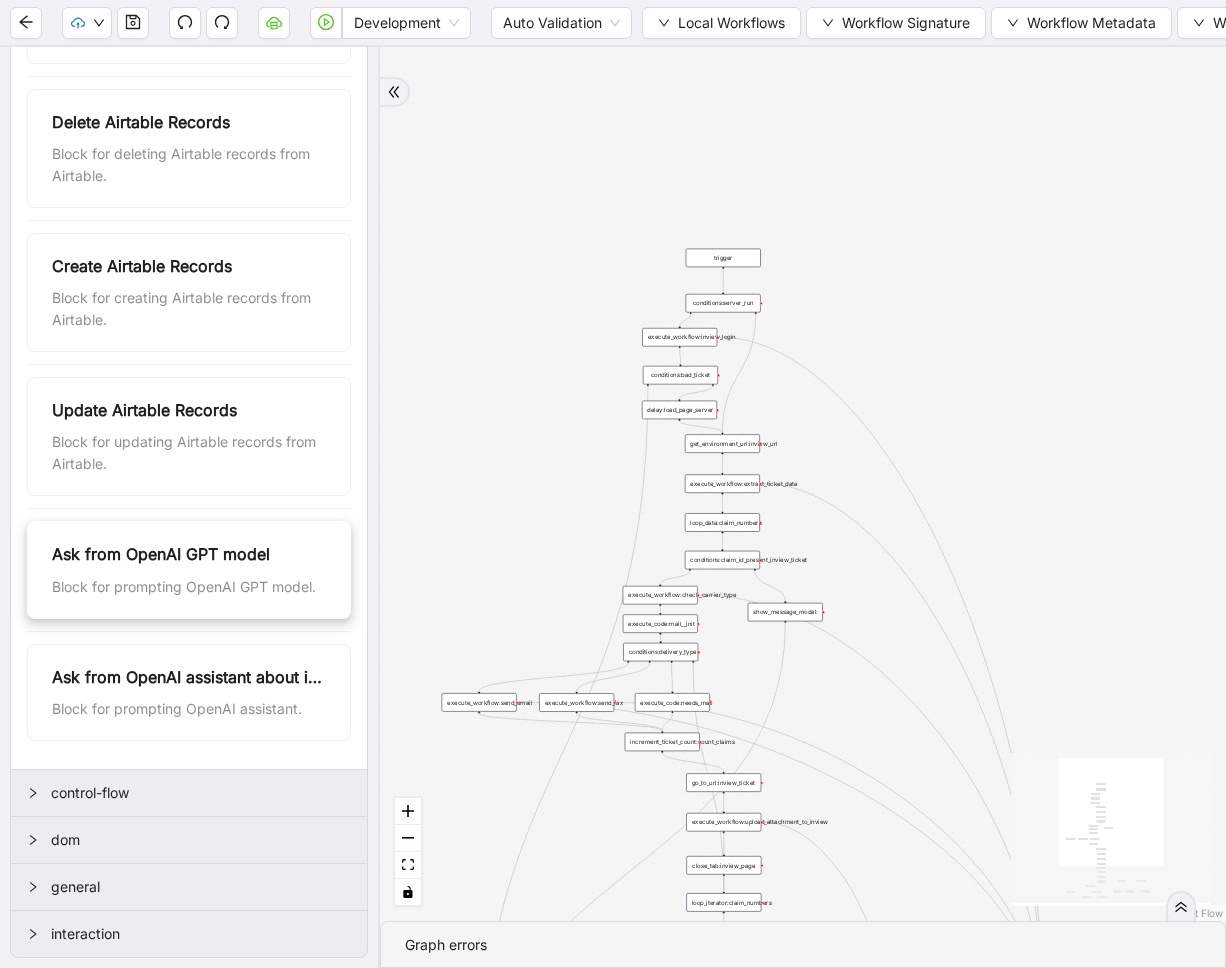 click on "Block for prompting OpenAI GPT model." at bounding box center [189, 587] 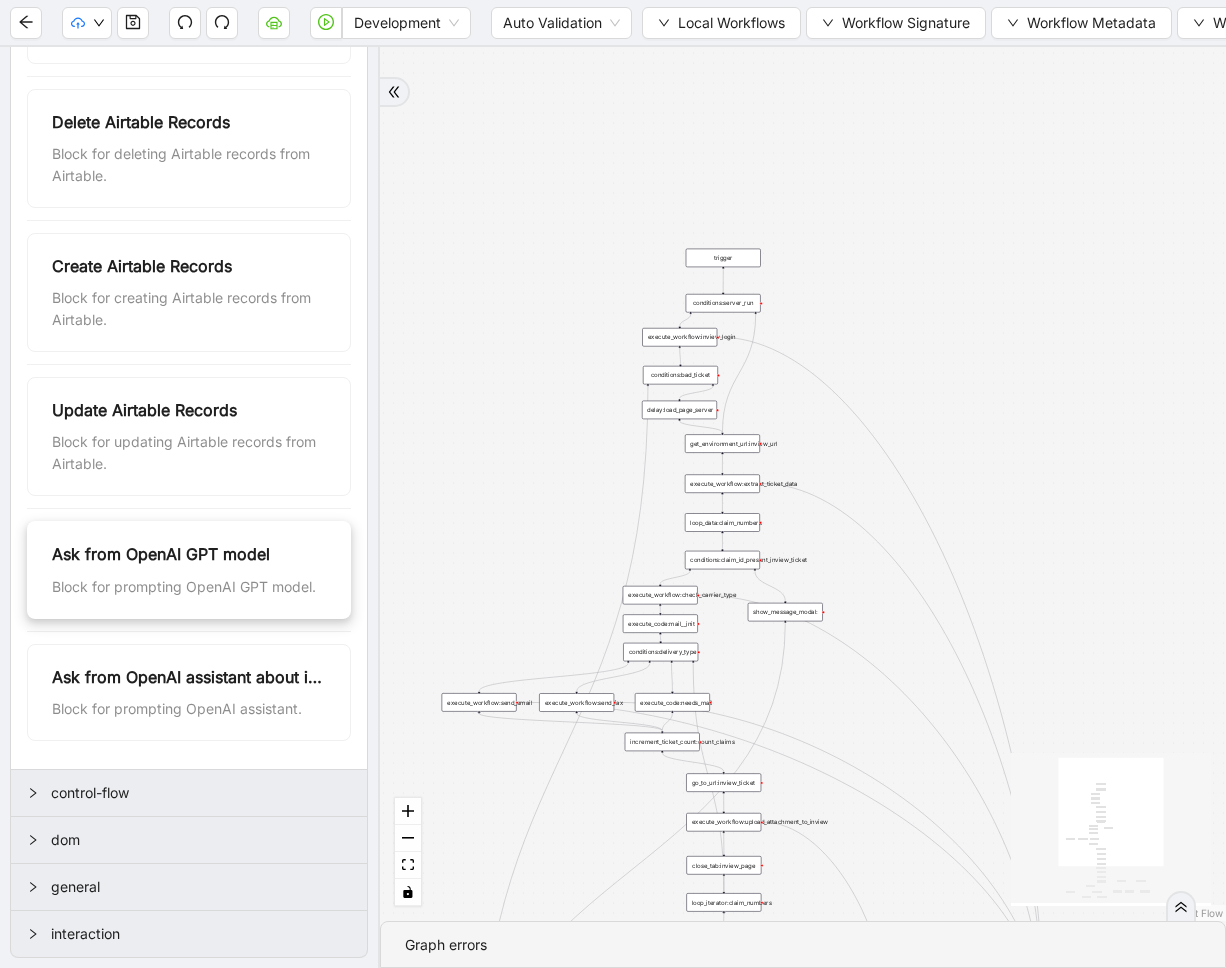 click on "Block for prompting OpenAI GPT model." at bounding box center (189, 587) 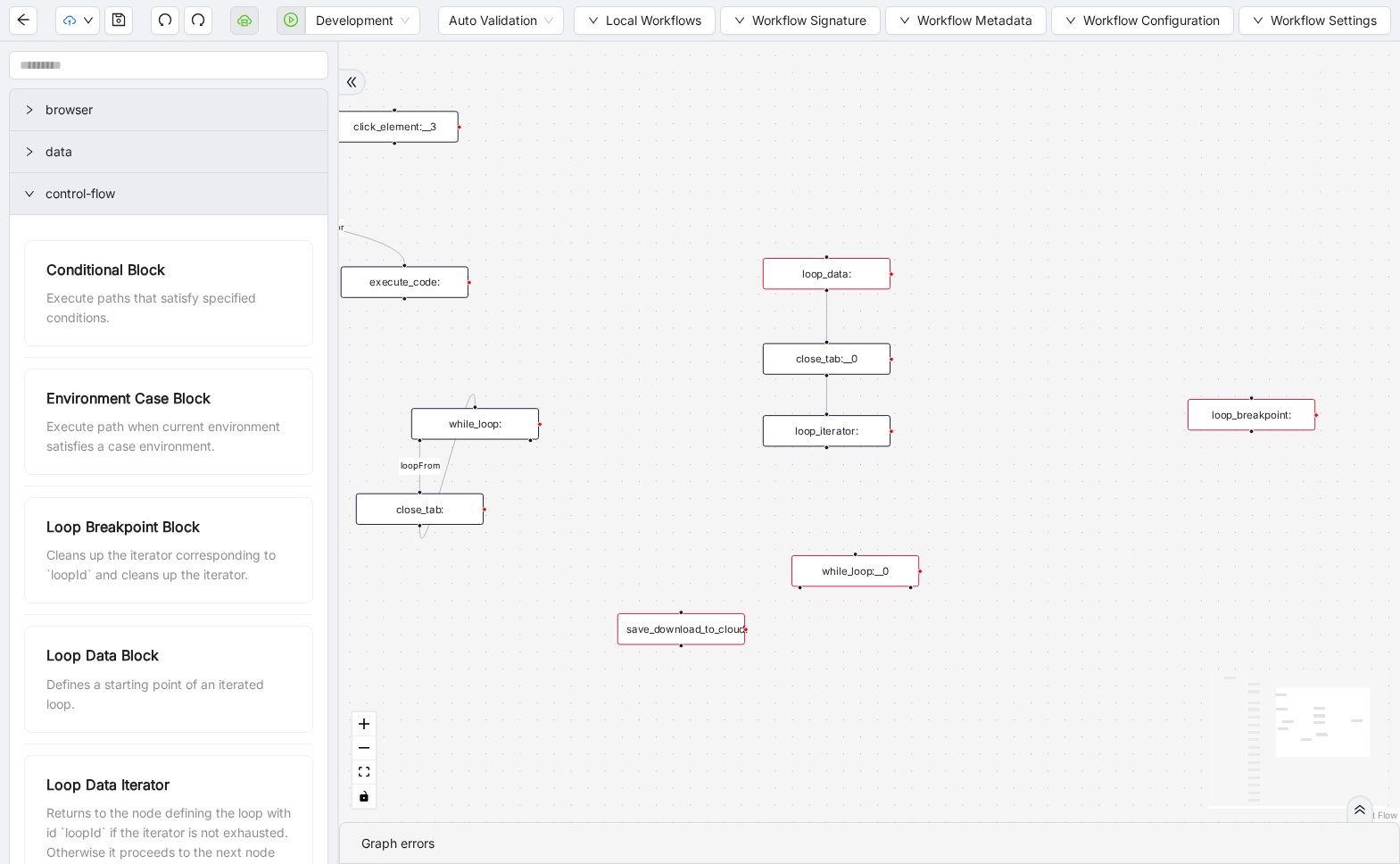 scroll, scrollTop: 0, scrollLeft: 0, axis: both 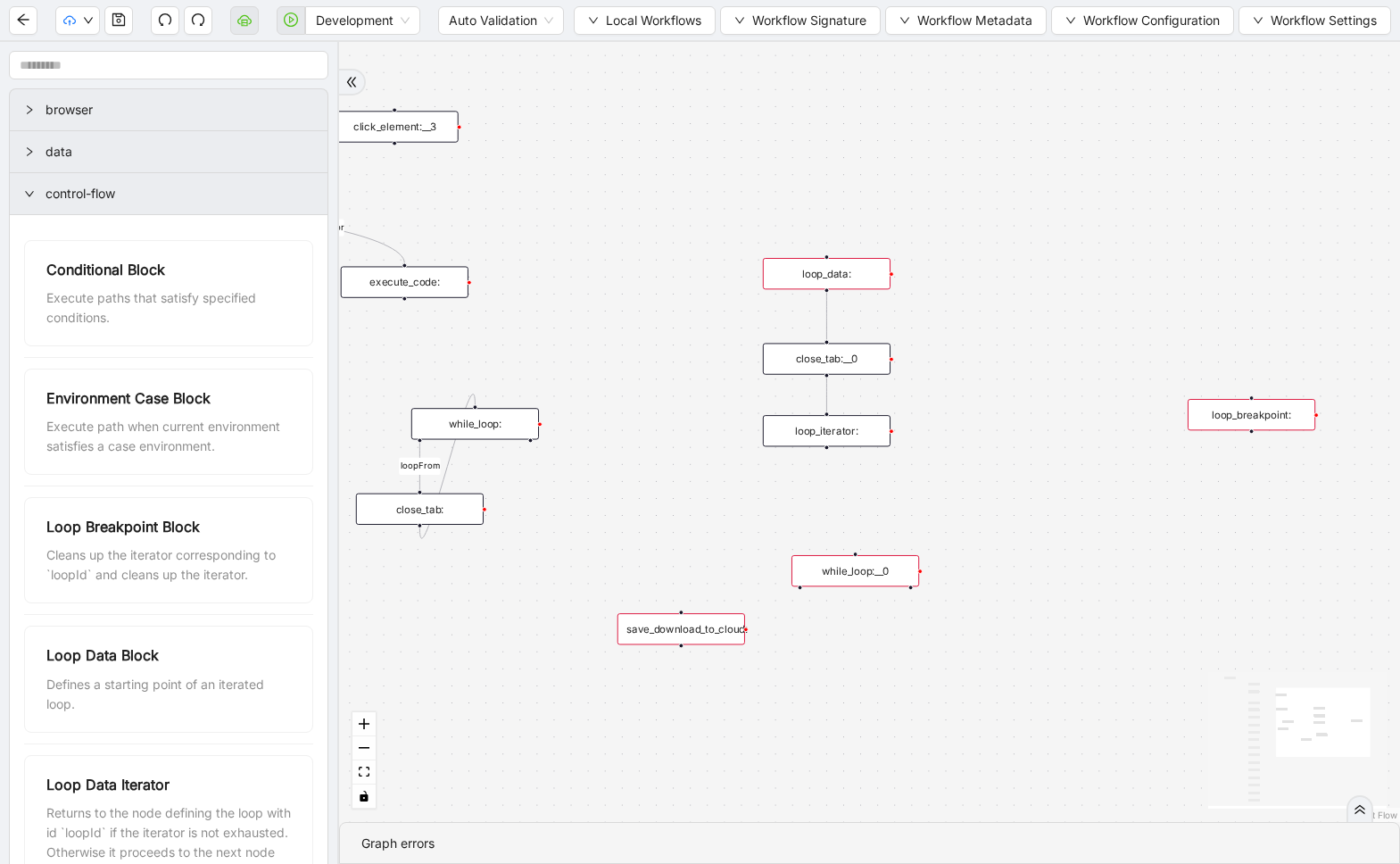 click on "control-flow" at bounding box center (179, 194) 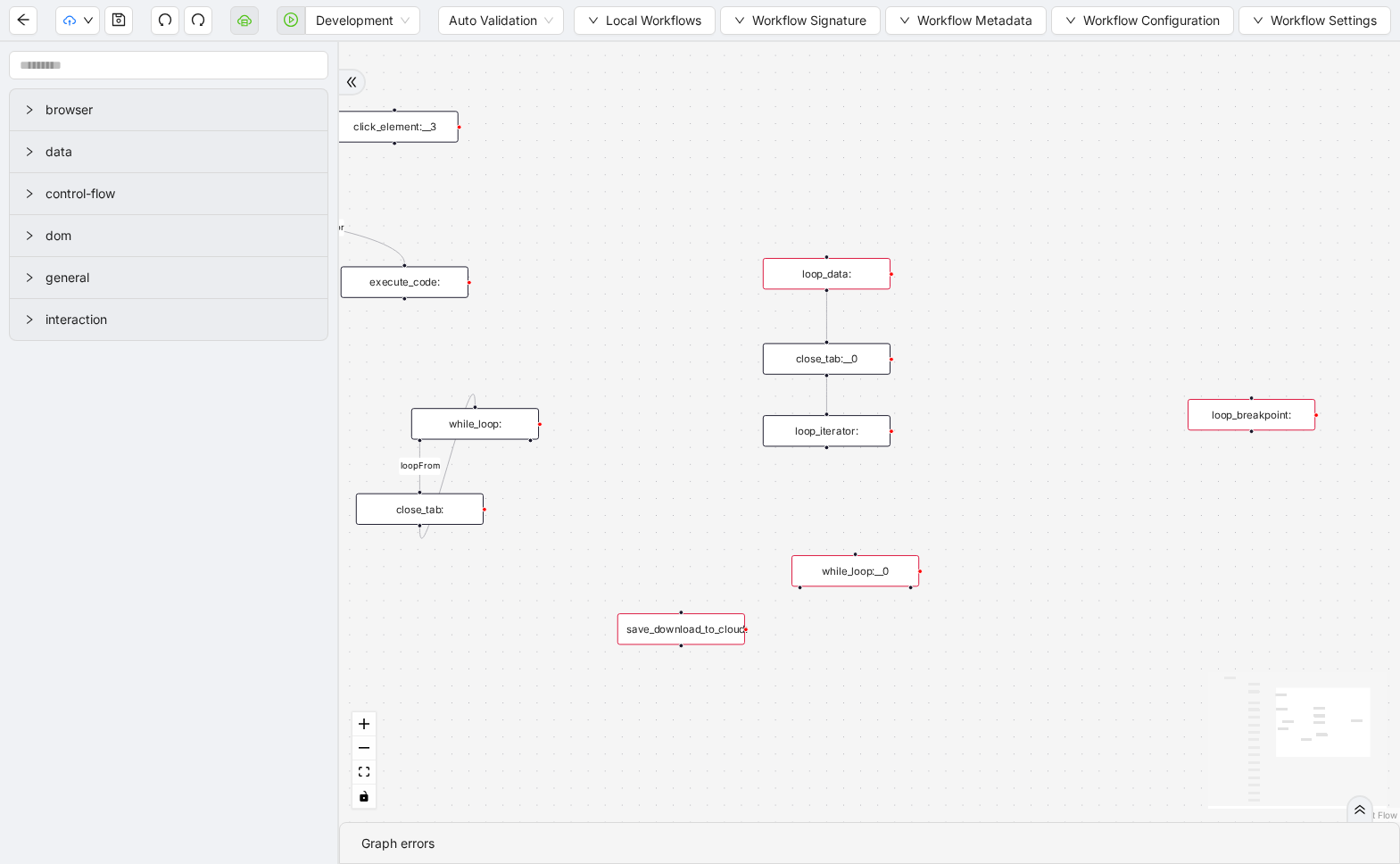 click on "data" at bounding box center [169, 152] 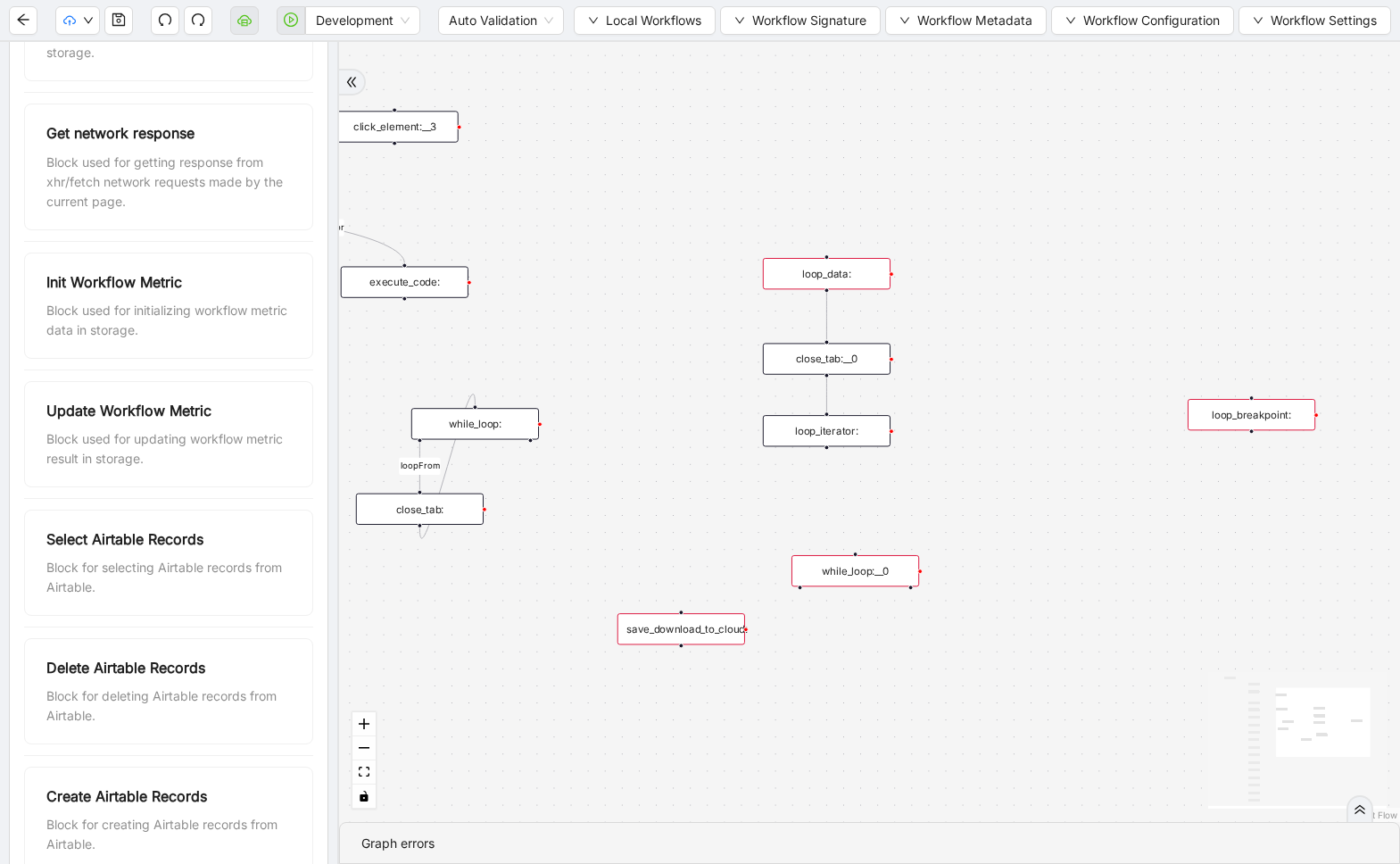 scroll, scrollTop: 1097, scrollLeft: 0, axis: vertical 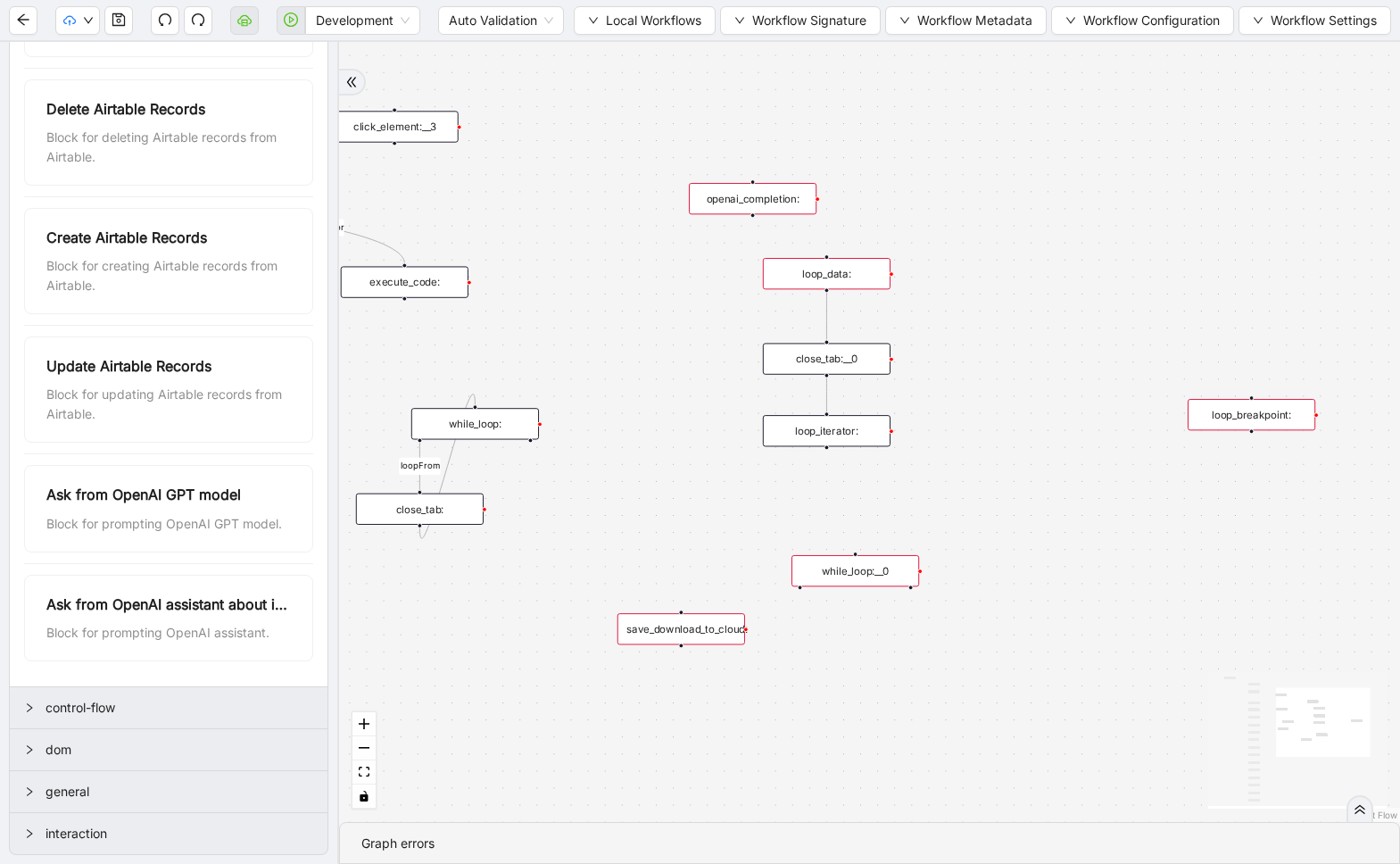 click on "openai_completion:" at bounding box center (752, 198) 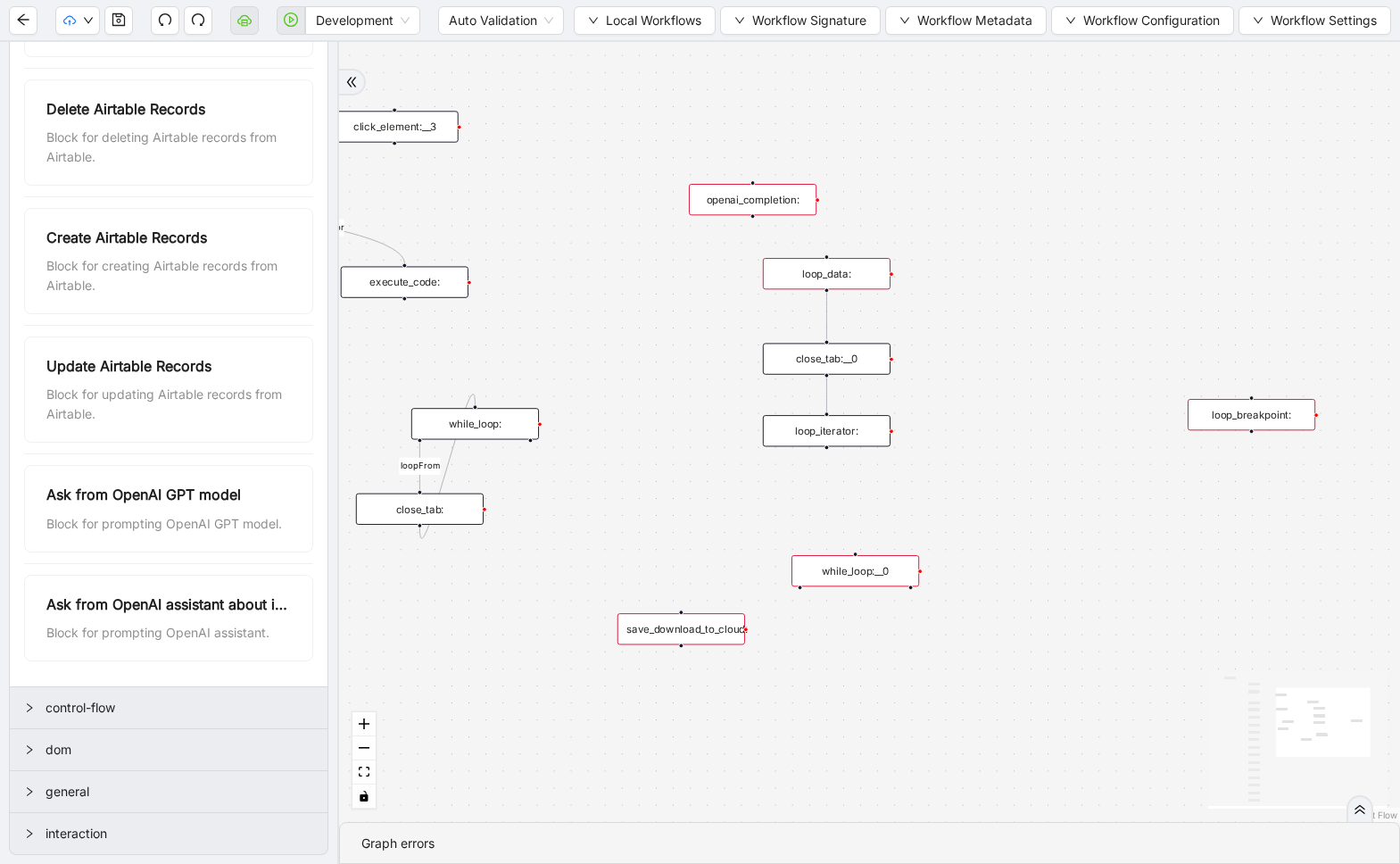 click on "openai_completion:" at bounding box center [752, 199] 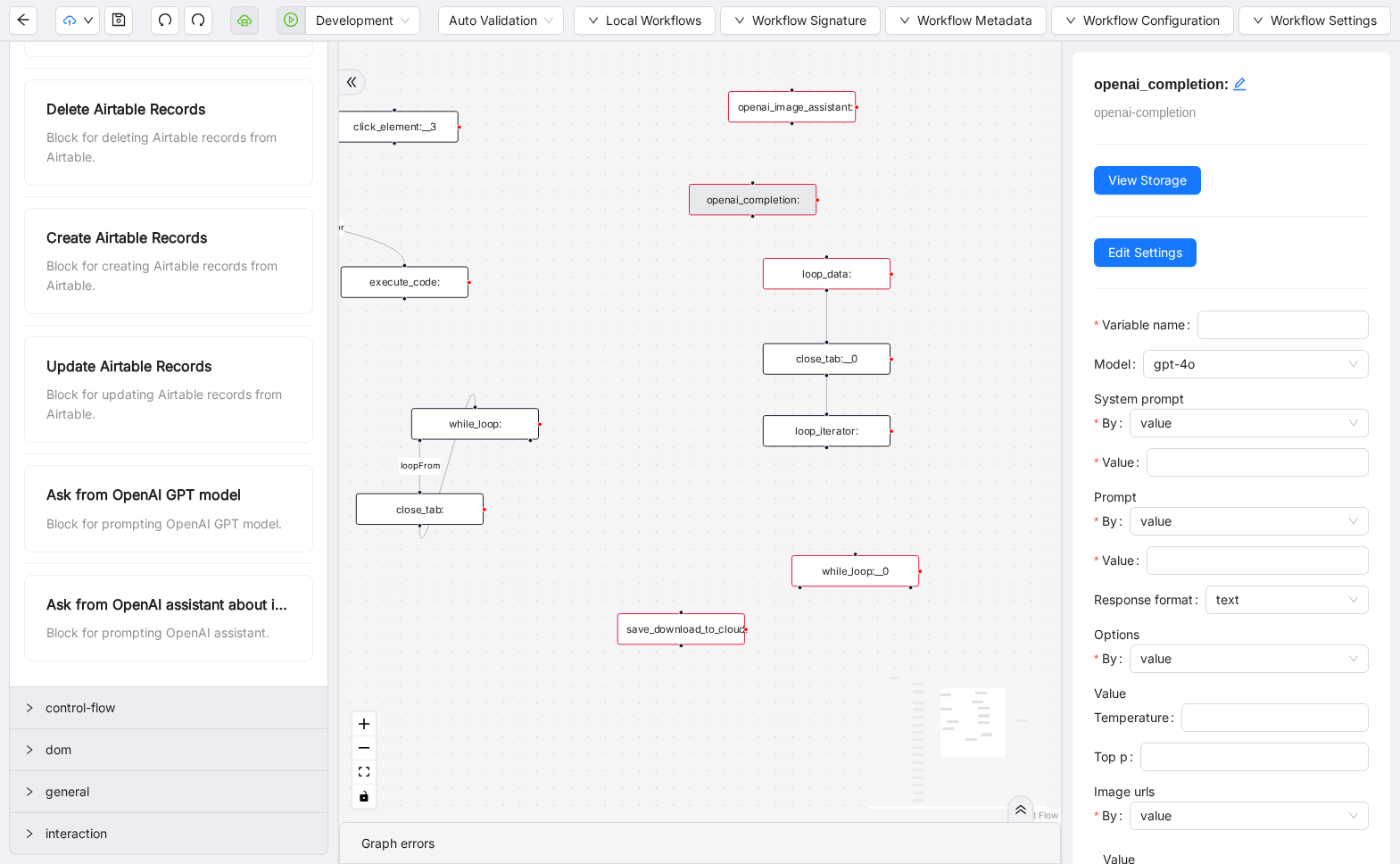 click on "openai_image_assistant:" at bounding box center (791, 106) 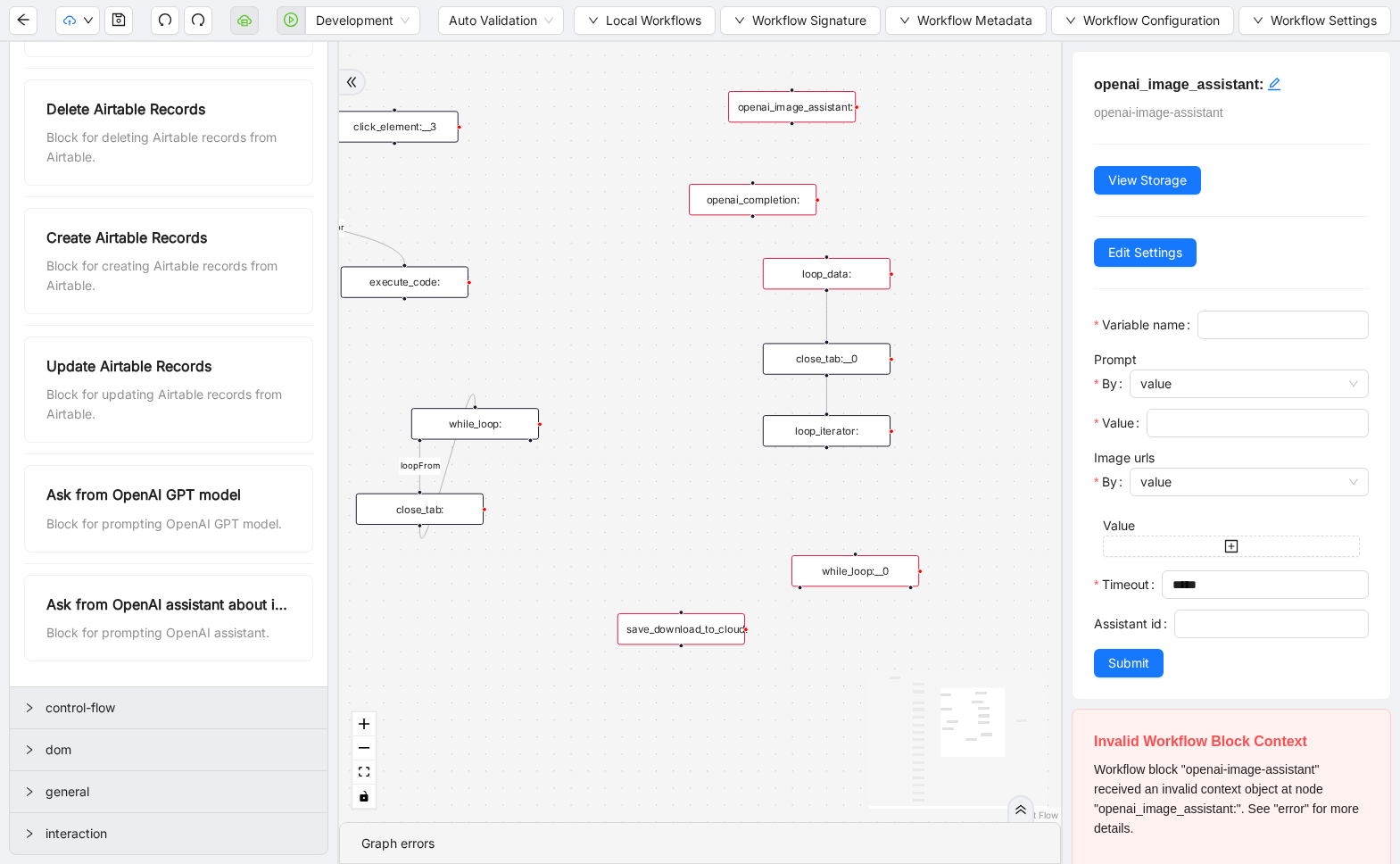click on "openai_completion:" at bounding box center [752, 199] 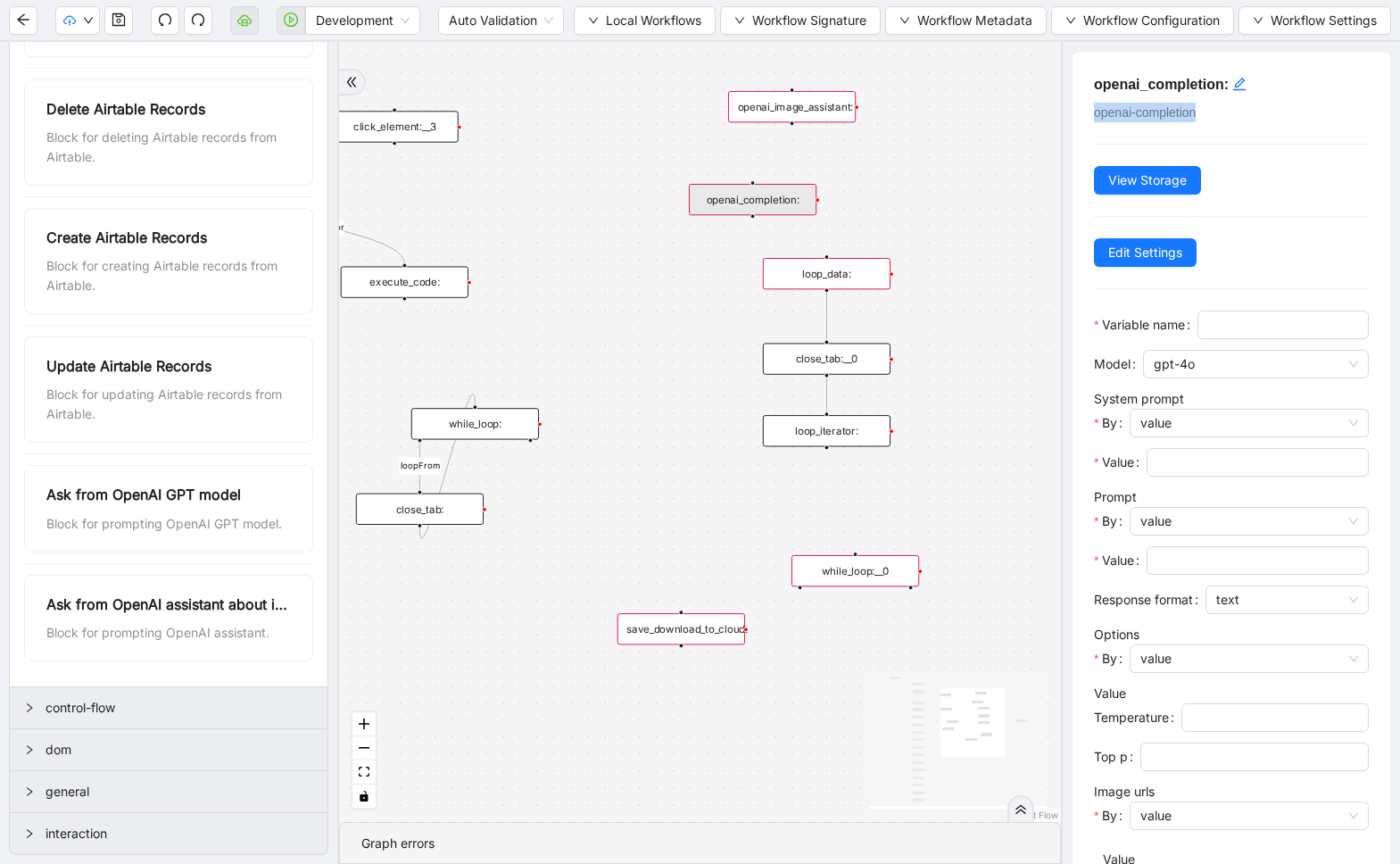 drag, startPoint x: 1215, startPoint y: 105, endPoint x: 1085, endPoint y: 102, distance: 130.03461 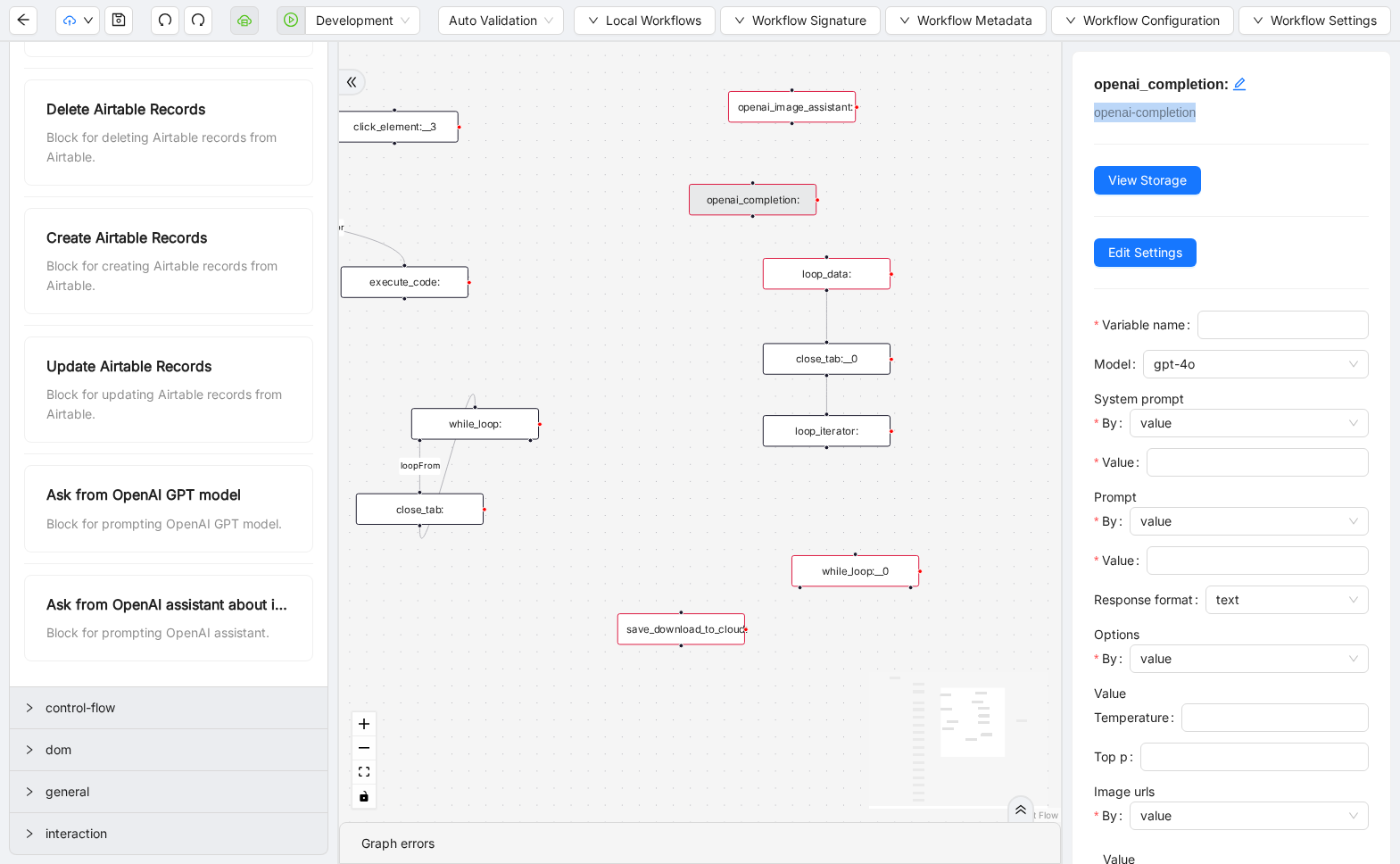 click on "openai_completion:" at bounding box center (752, 199) 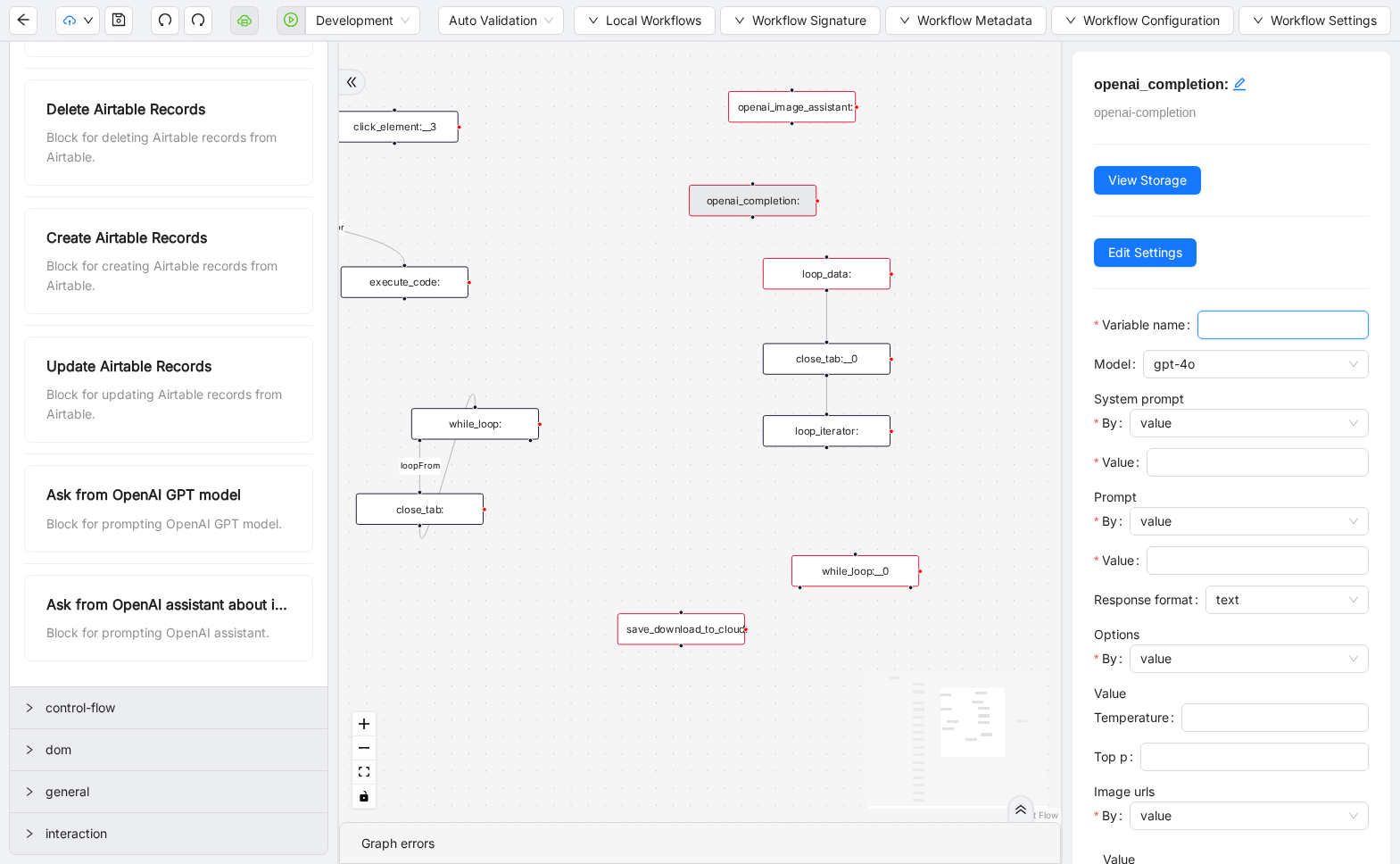 click on "Variable name" at bounding box center (1281, 325) 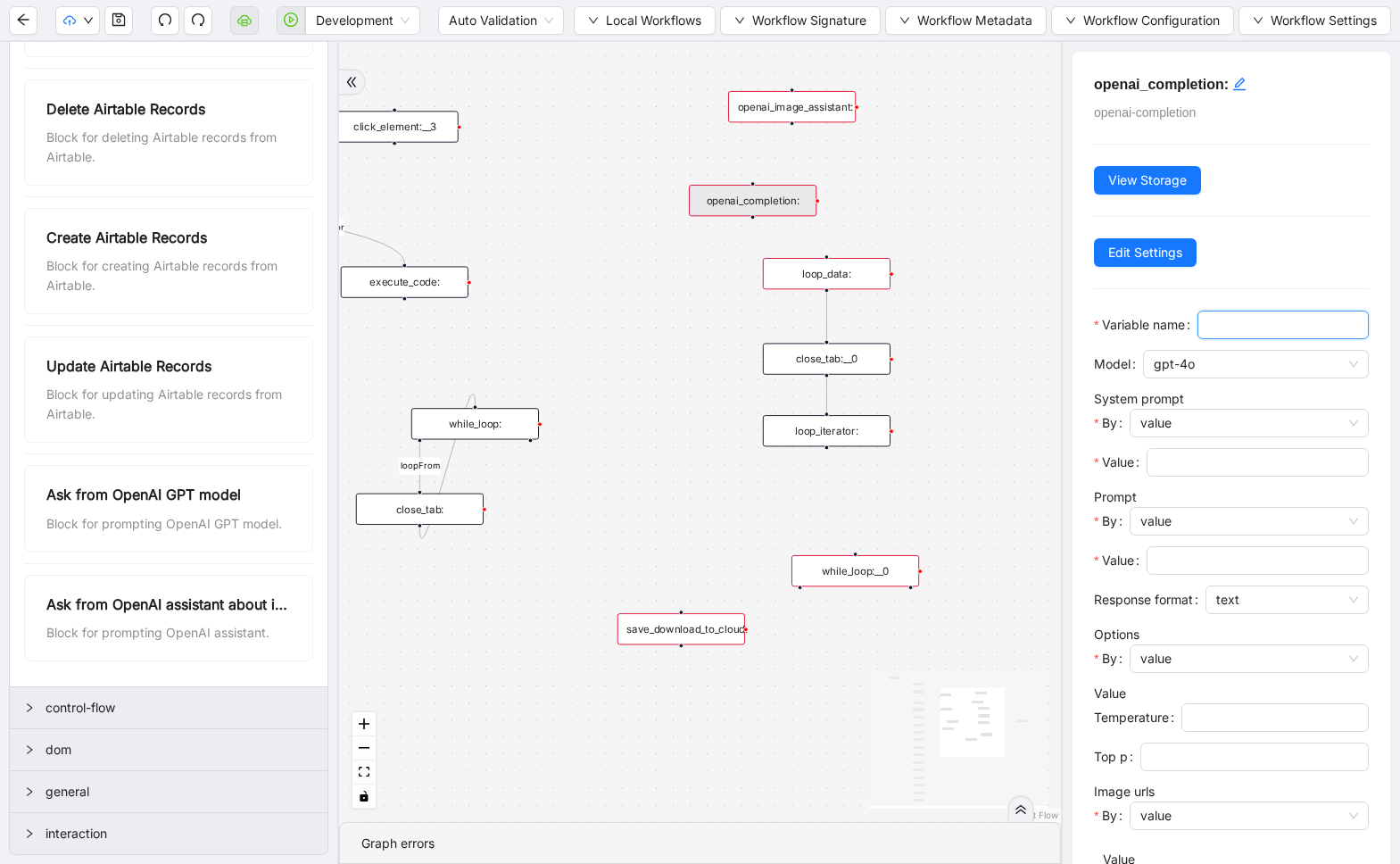 click on "openai_completion: openai-completion View Storage Edit Settings Variable name Model gpt-4o System prompt By value Value Prompt By value Value Response format text Options By value Value Temperature Top p Image urls By value Value Timeout ***** Submit" at bounding box center [1231, 522] 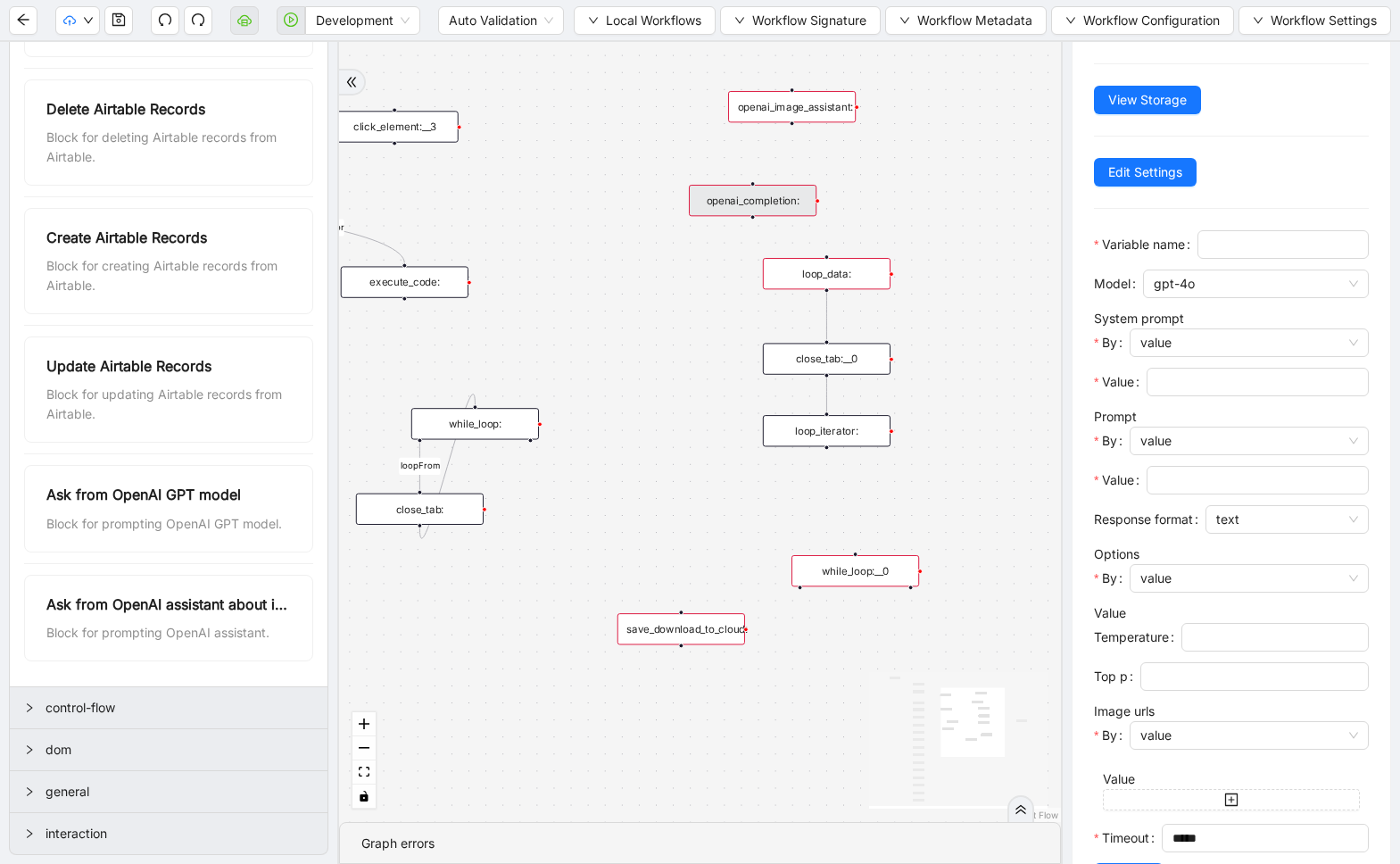 scroll, scrollTop: 129, scrollLeft: 0, axis: vertical 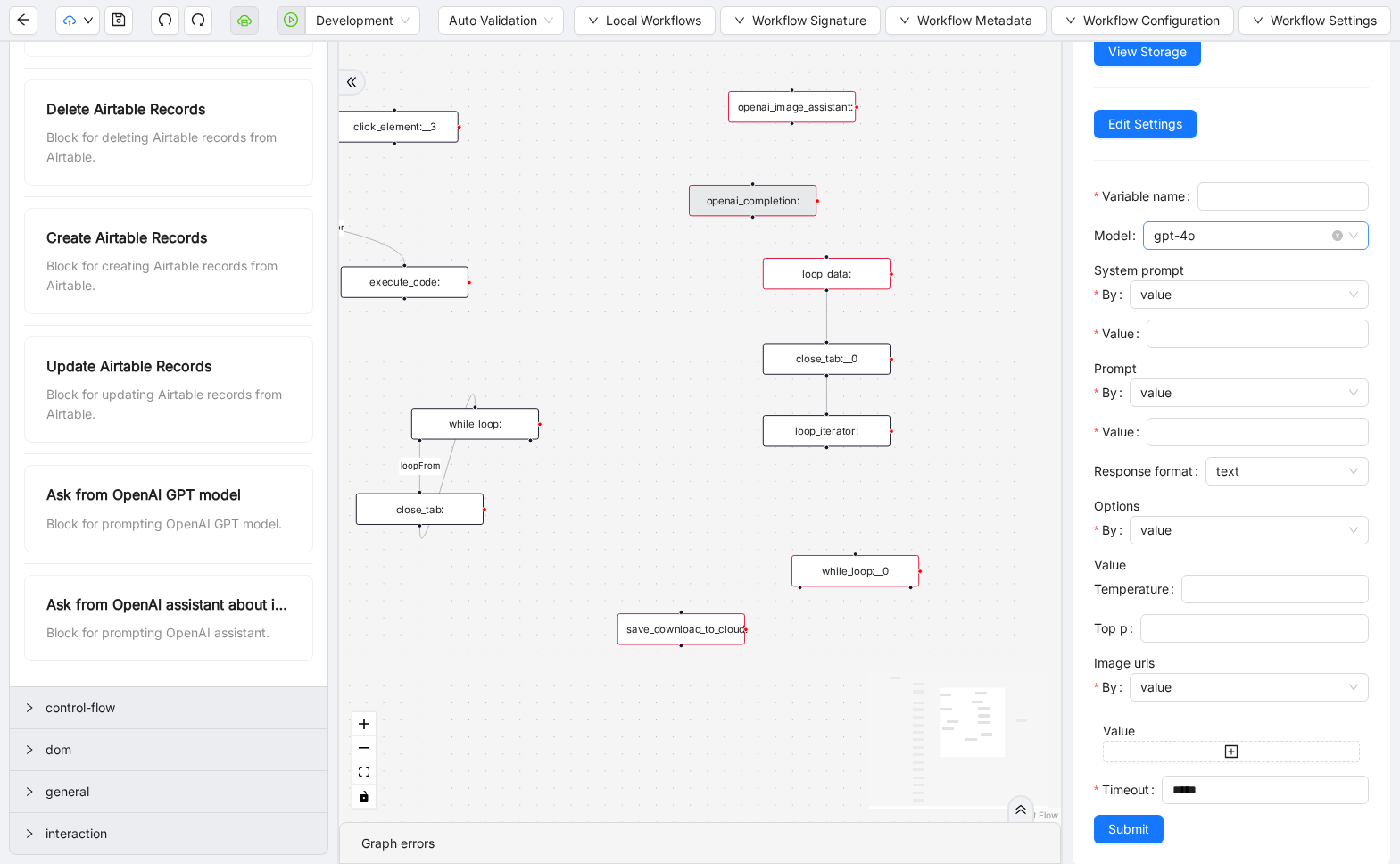 click on "gpt-4o" at bounding box center (1255, 236) 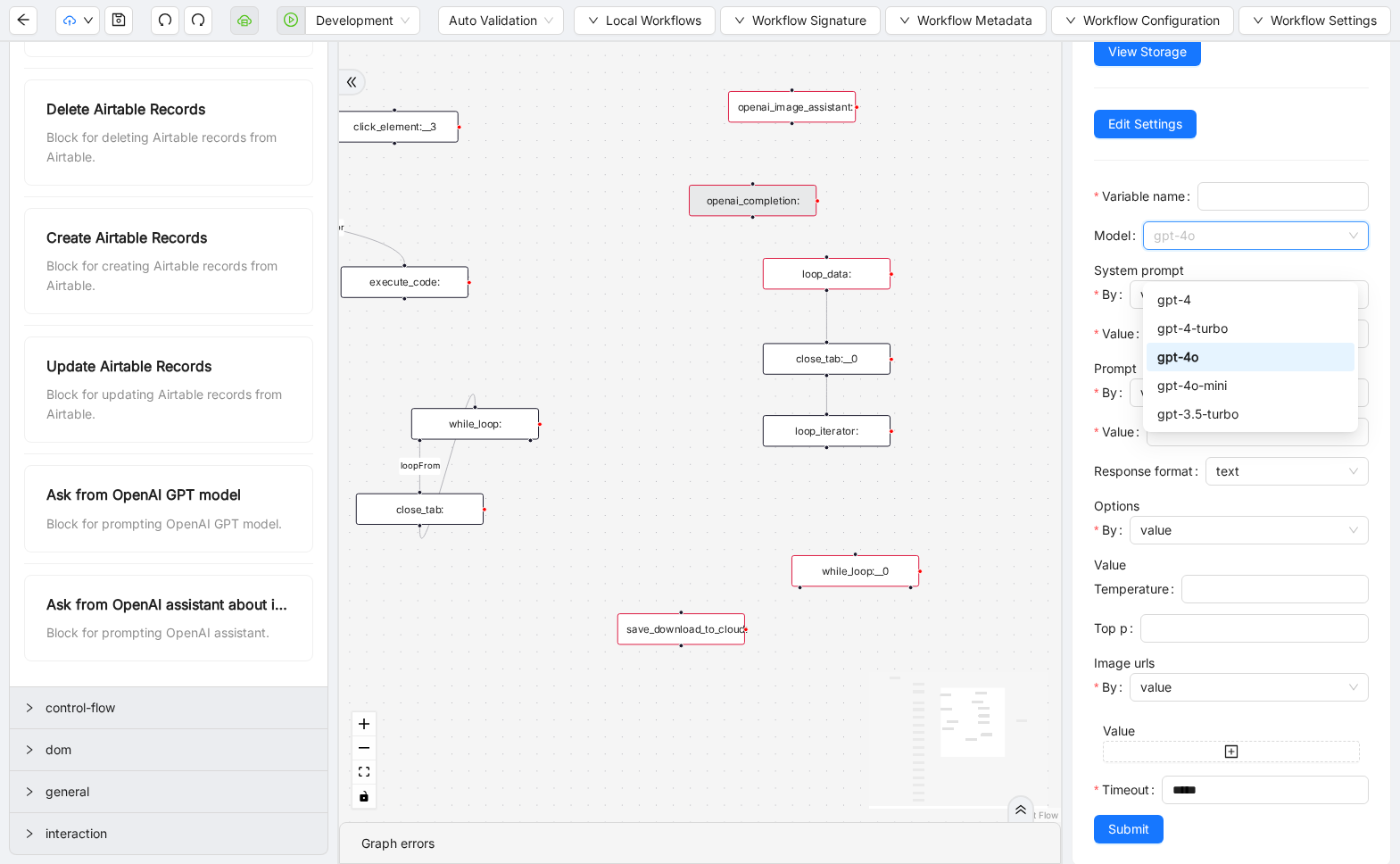 click on "openai_completion: openai-completion View Storage Edit Settings Variable name Model gpt-4o System prompt By value Value Prompt By value Value Response format text Options By value Value Temperature Top p Image urls By value Value Timeout ***** Submit Invalid Workflow Block Context Workflow block "openai-completion" received an invalid context object at node "openai_completion:".
See "error" for more details. Full error message View Error Object" at bounding box center (1230, 453) 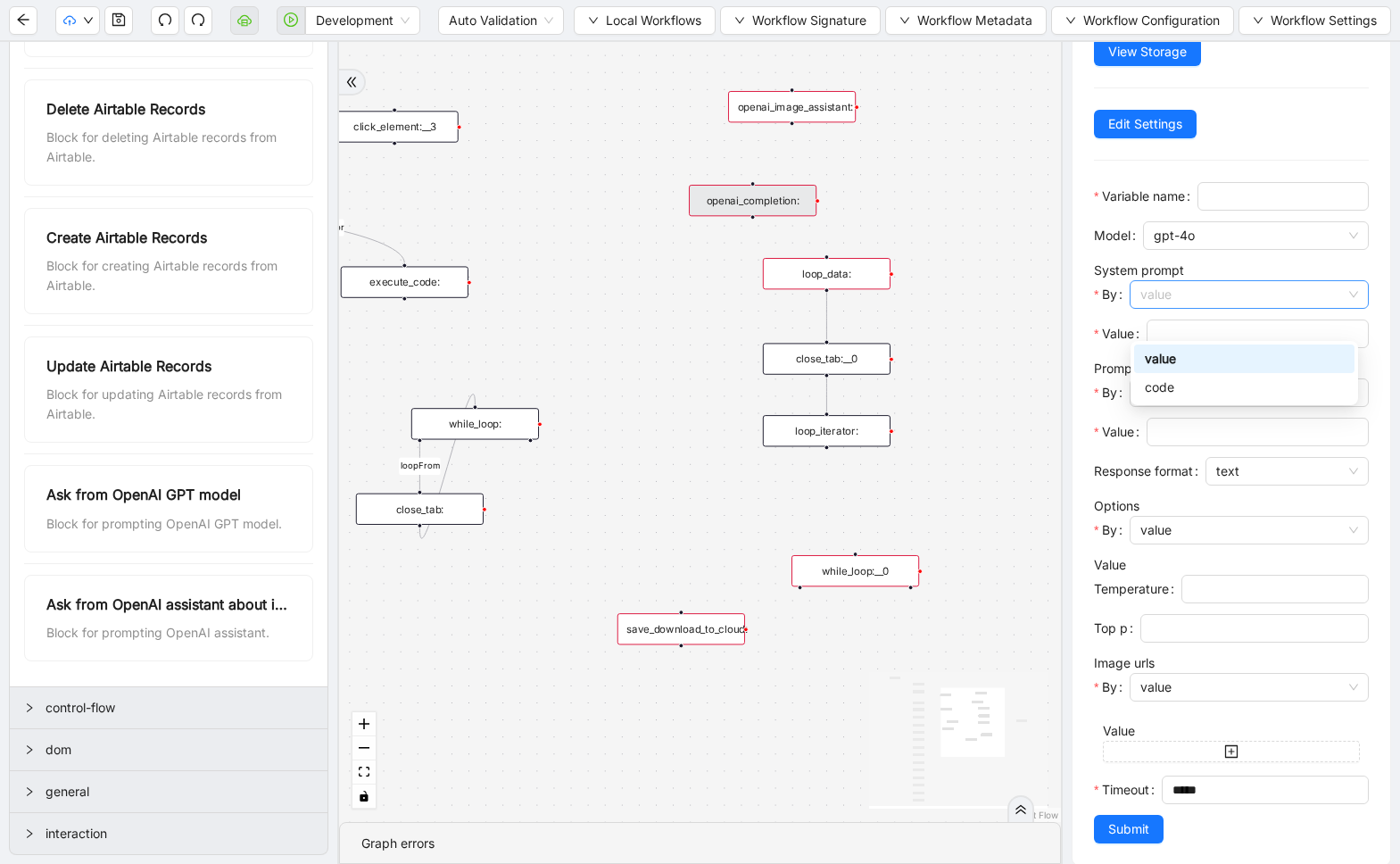click on "value" at bounding box center (1249, 295) 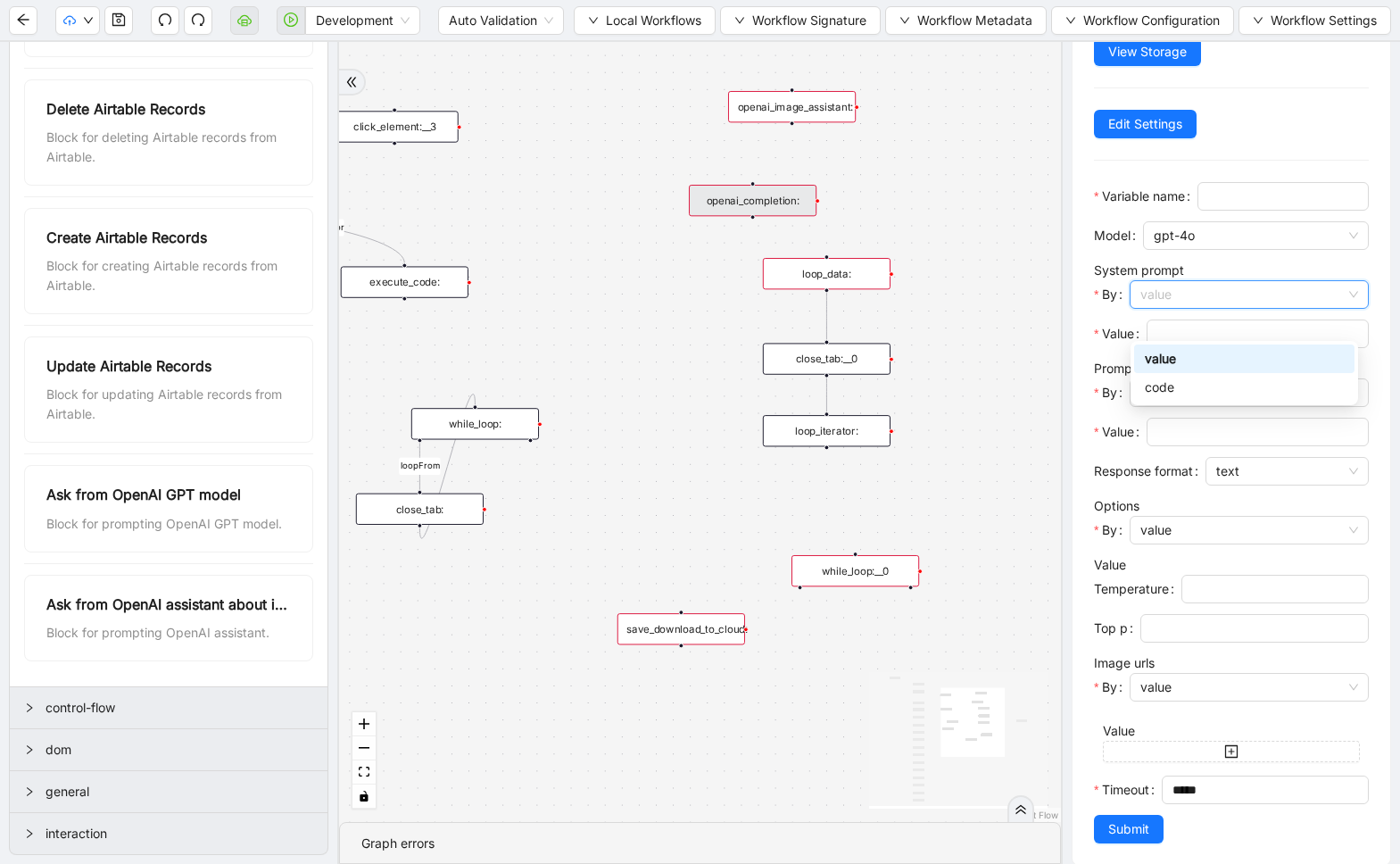 click on "openai_completion: openai-completion View Storage Edit Settings Variable name Model gpt-4o System prompt By value Value Prompt By value Value Response format text Options By value Value Temperature Top p Image urls By value Value Timeout ***** Submit" at bounding box center (1231, 394) 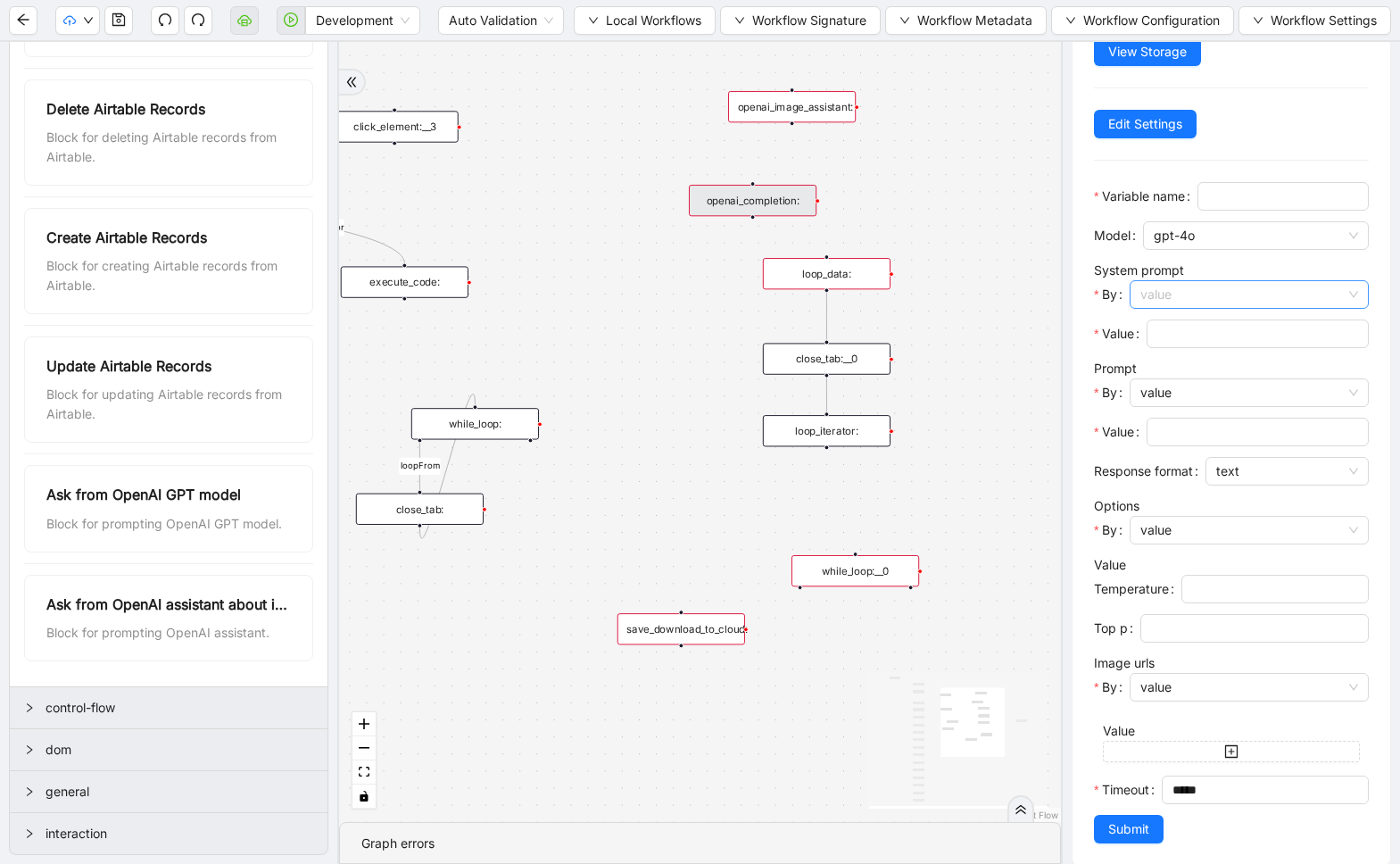 click on "value" at bounding box center (1249, 295) 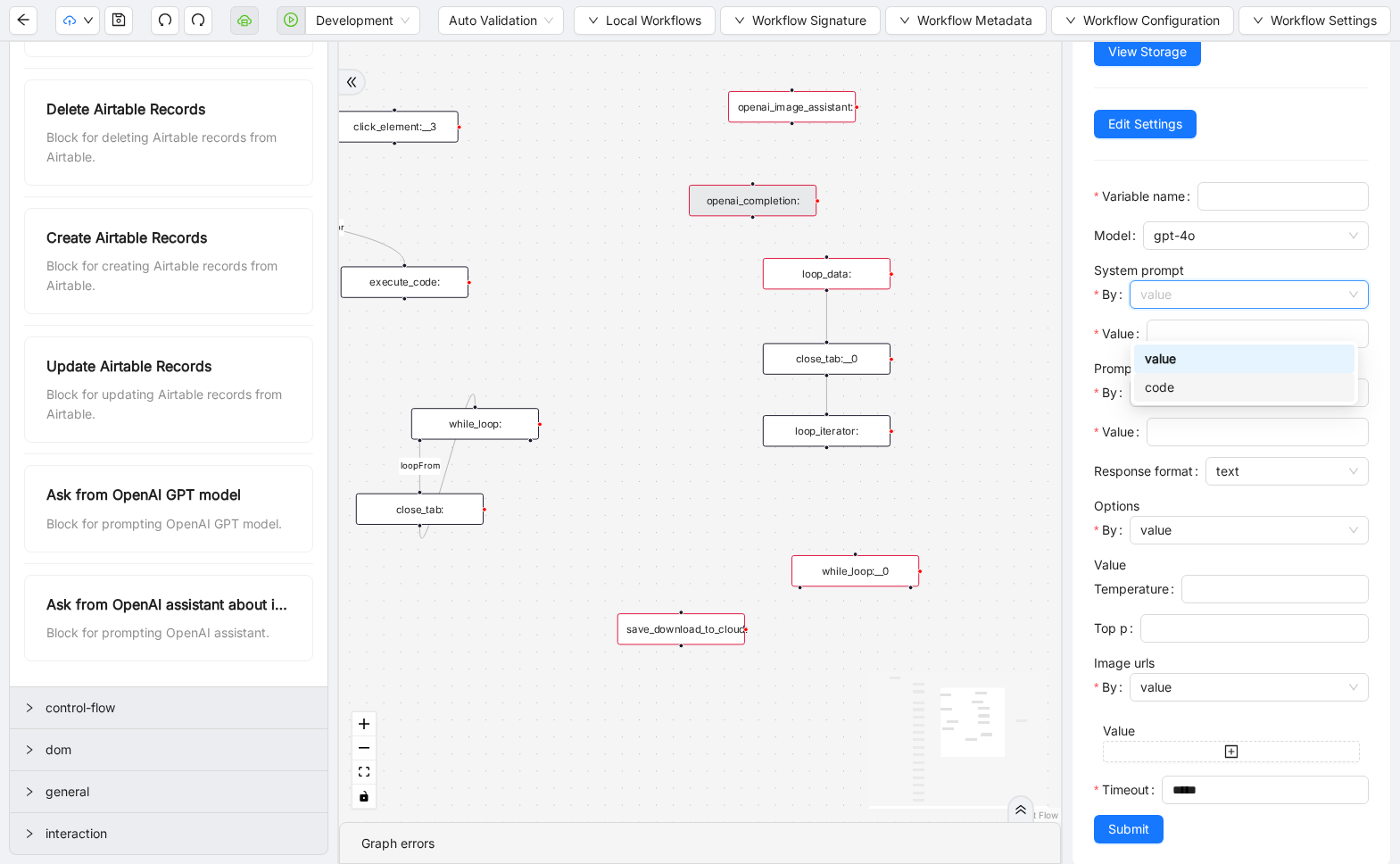 click on "code" at bounding box center [1244, 387] 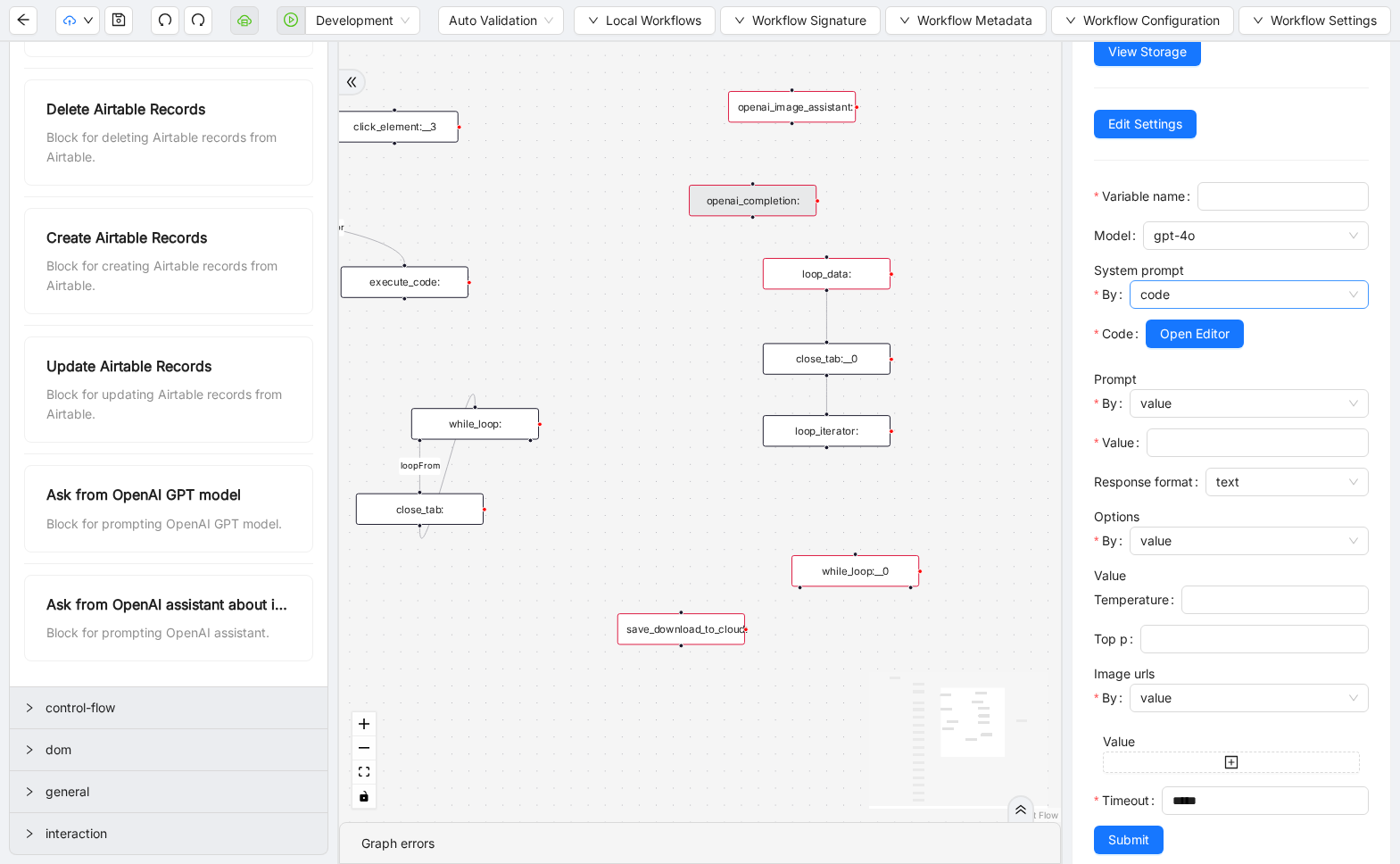 click on "code" at bounding box center [1249, 295] 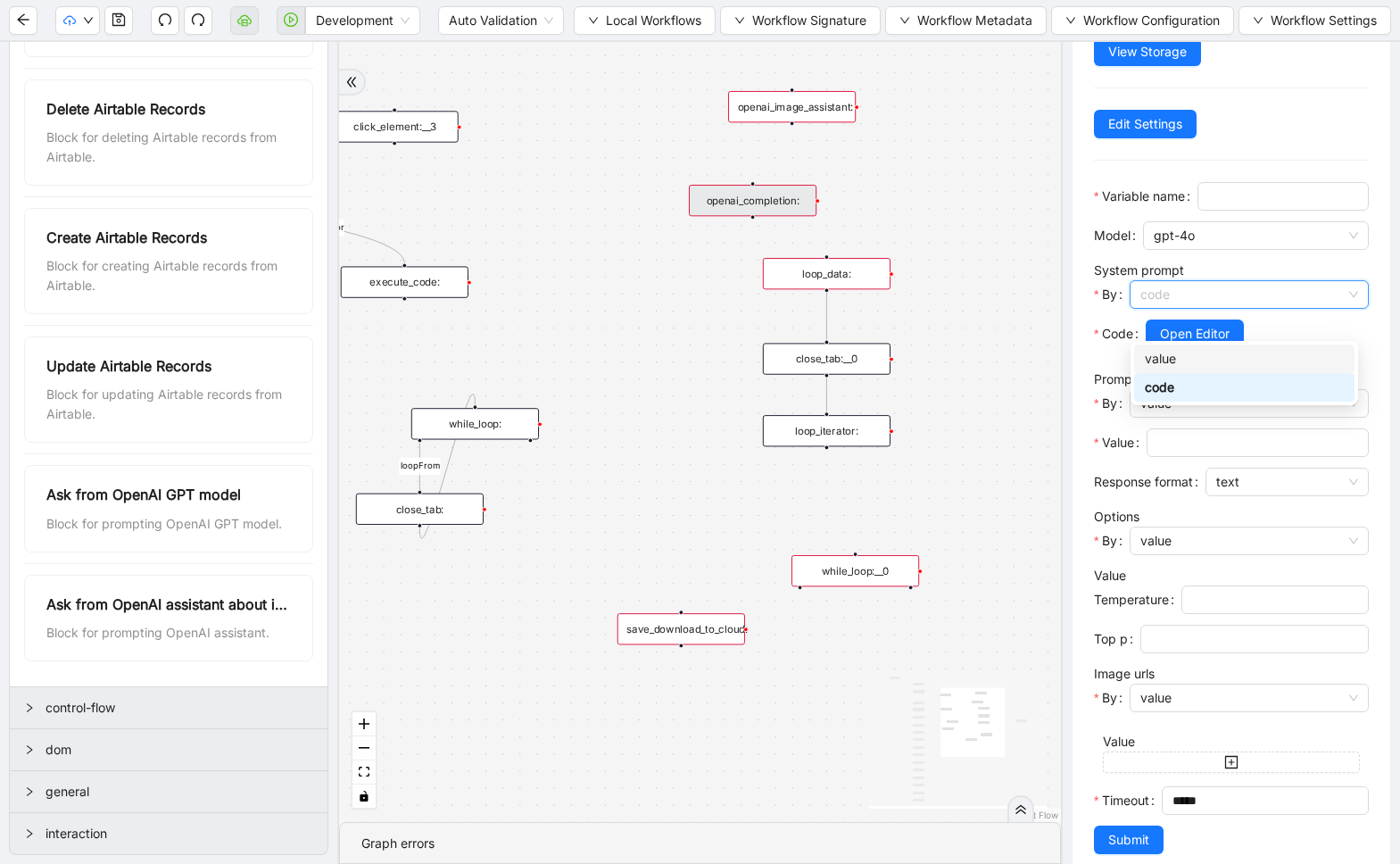 click on "value" at bounding box center [1244, 359] 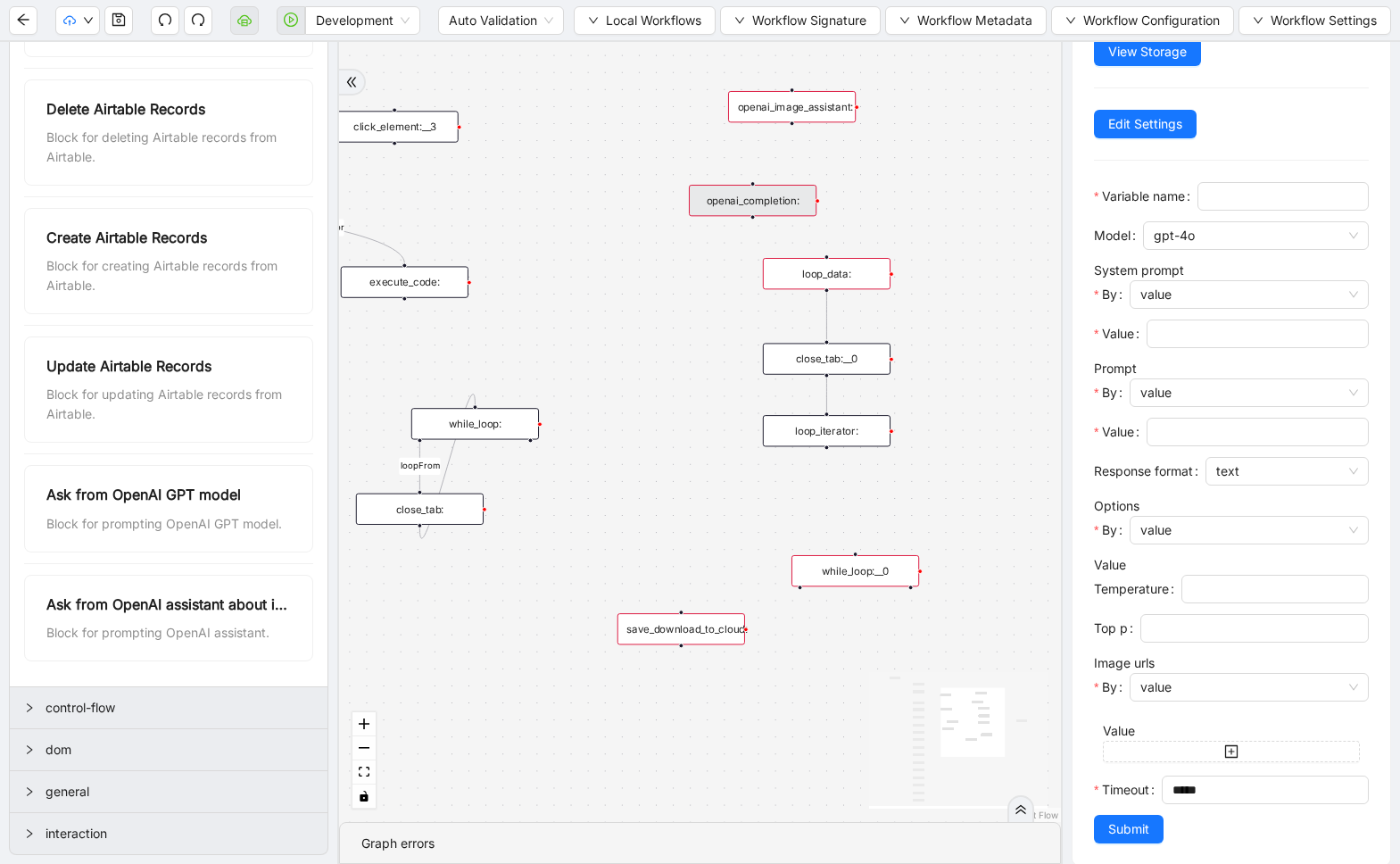 click on "openai_completion: openai-completion View Storage Edit Settings Variable name Model gpt-4o System prompt By value Value Prompt By value Value Response format text Options By value Value Temperature Top p Image urls By value Value Timeout ***** Submit" at bounding box center [1231, 394] 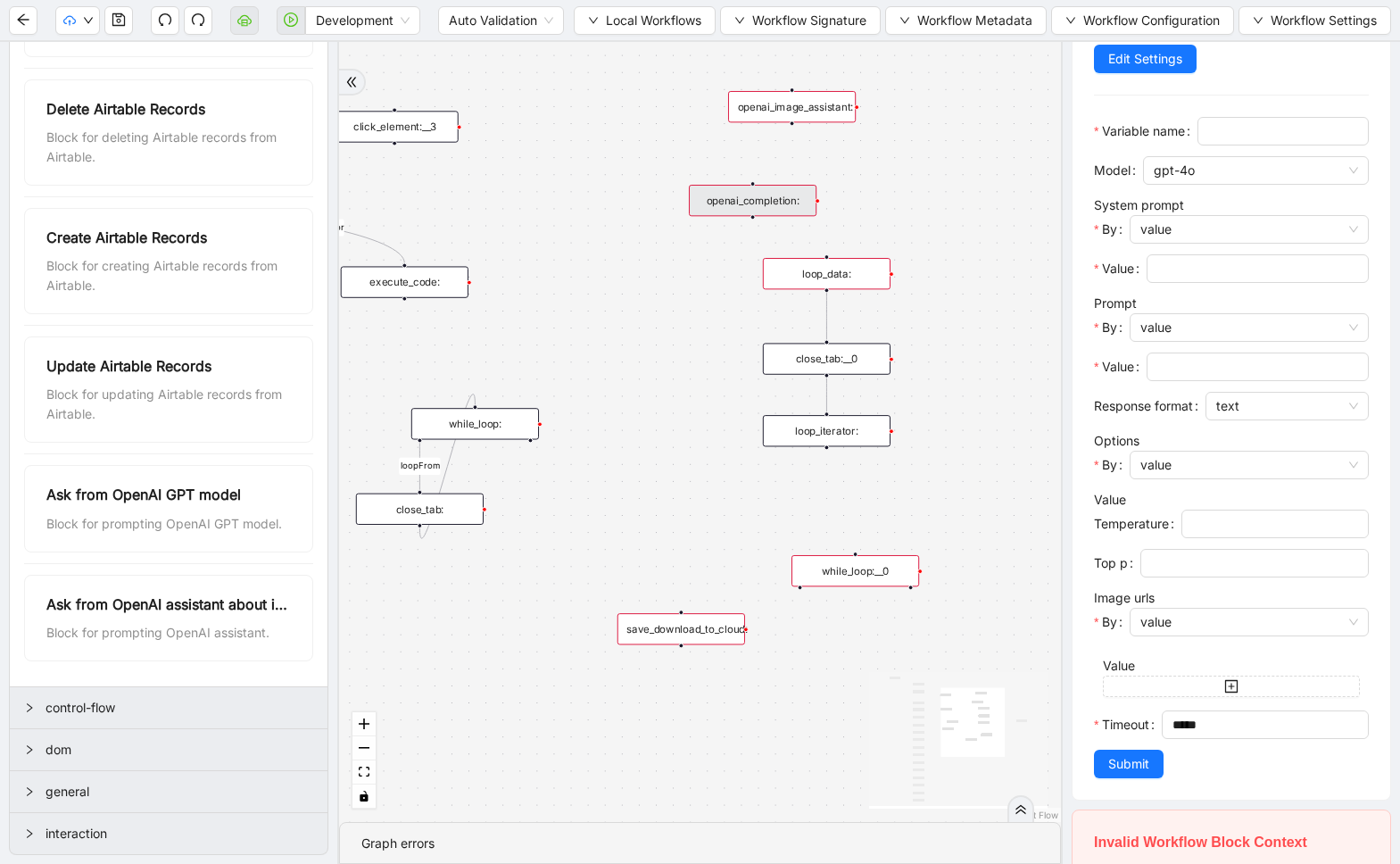 scroll, scrollTop: 195, scrollLeft: 0, axis: vertical 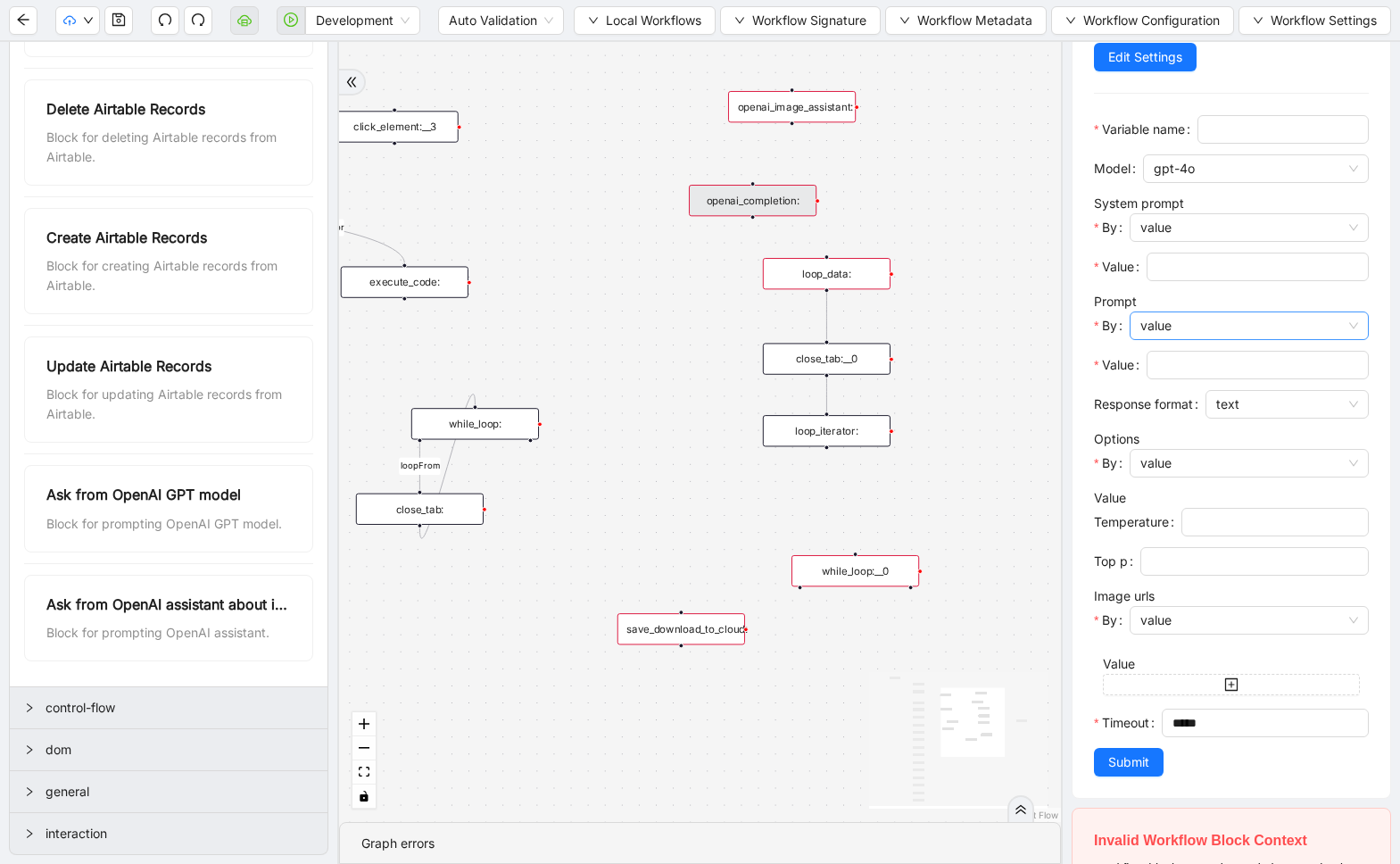 click on "value" at bounding box center [1249, 326] 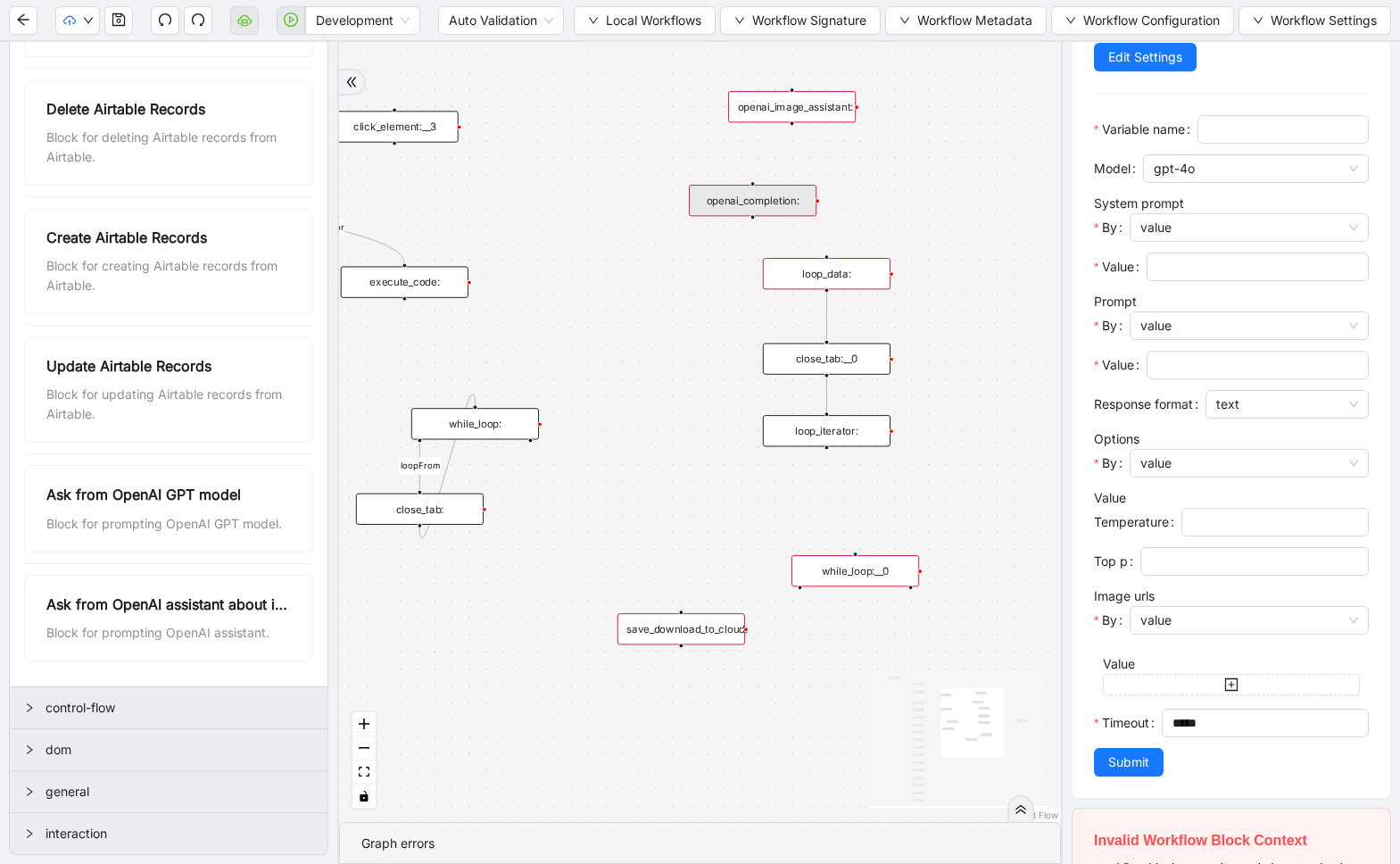 click on "openai_completion: openai-completion View Storage Edit Settings Variable name Model gpt-4o System prompt By value Value Prompt By value Value Response format text Options By value Value Temperature Top p Image urls By value Value Timeout ***** Submit Invalid Workflow Block Context Workflow block "openai-completion" received an invalid context object at node "openai_completion:".
See "error" for more details. Full error message View Error Object" at bounding box center [1230, 453] 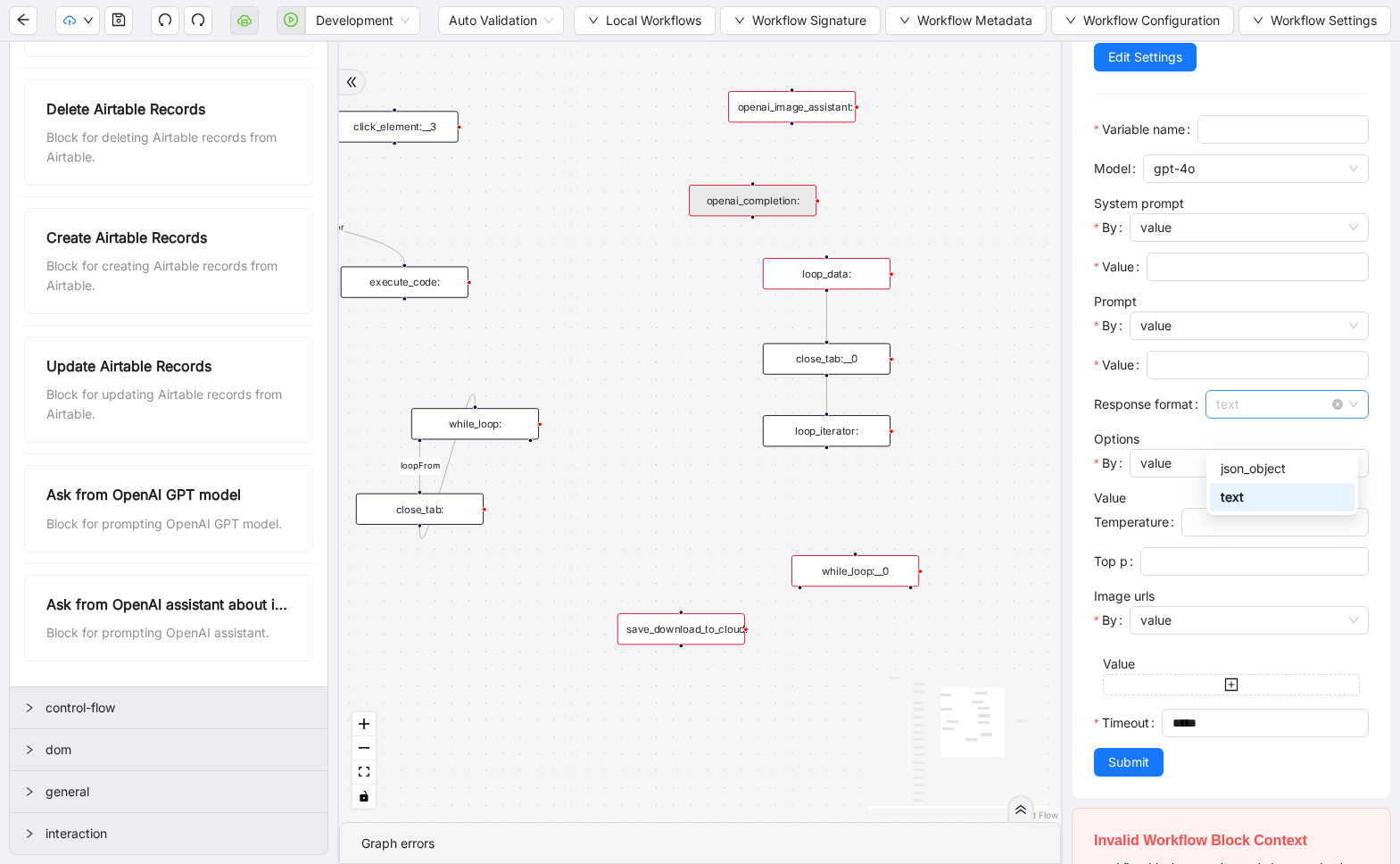 click on "text" at bounding box center [1287, 404] 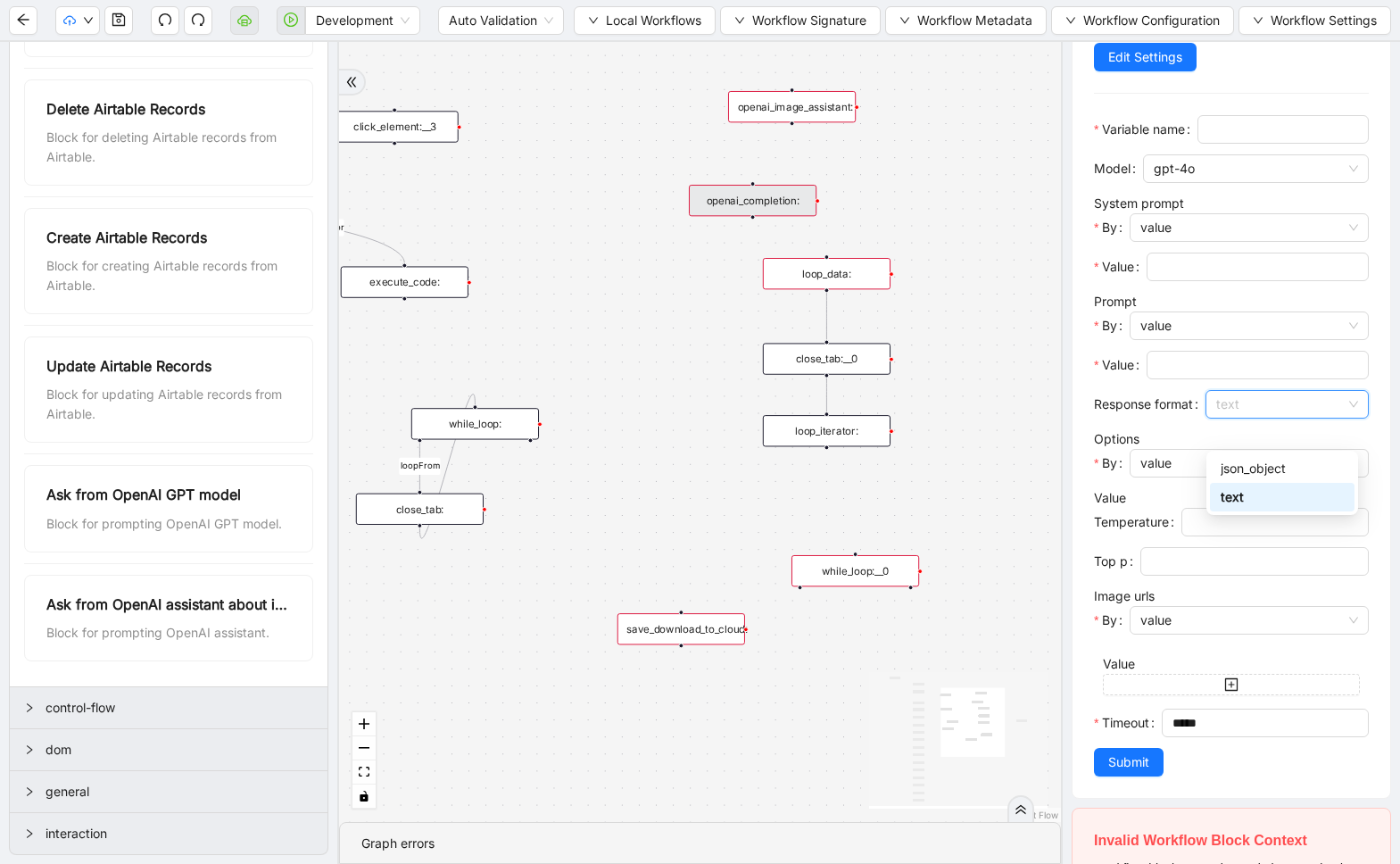 click on "openai_completion: openai-completion View Storage Edit Settings Variable name Model gpt-4o System prompt By value Value Prompt By value Value Response format text Options By value Value Temperature Top p Image urls By value Value Timeout ***** Submit Invalid Workflow Block Context Workflow block "openai-completion" received an invalid context object at node "openai_completion:".
See "error" for more details. Full error message View Error Object" at bounding box center [1230, 453] 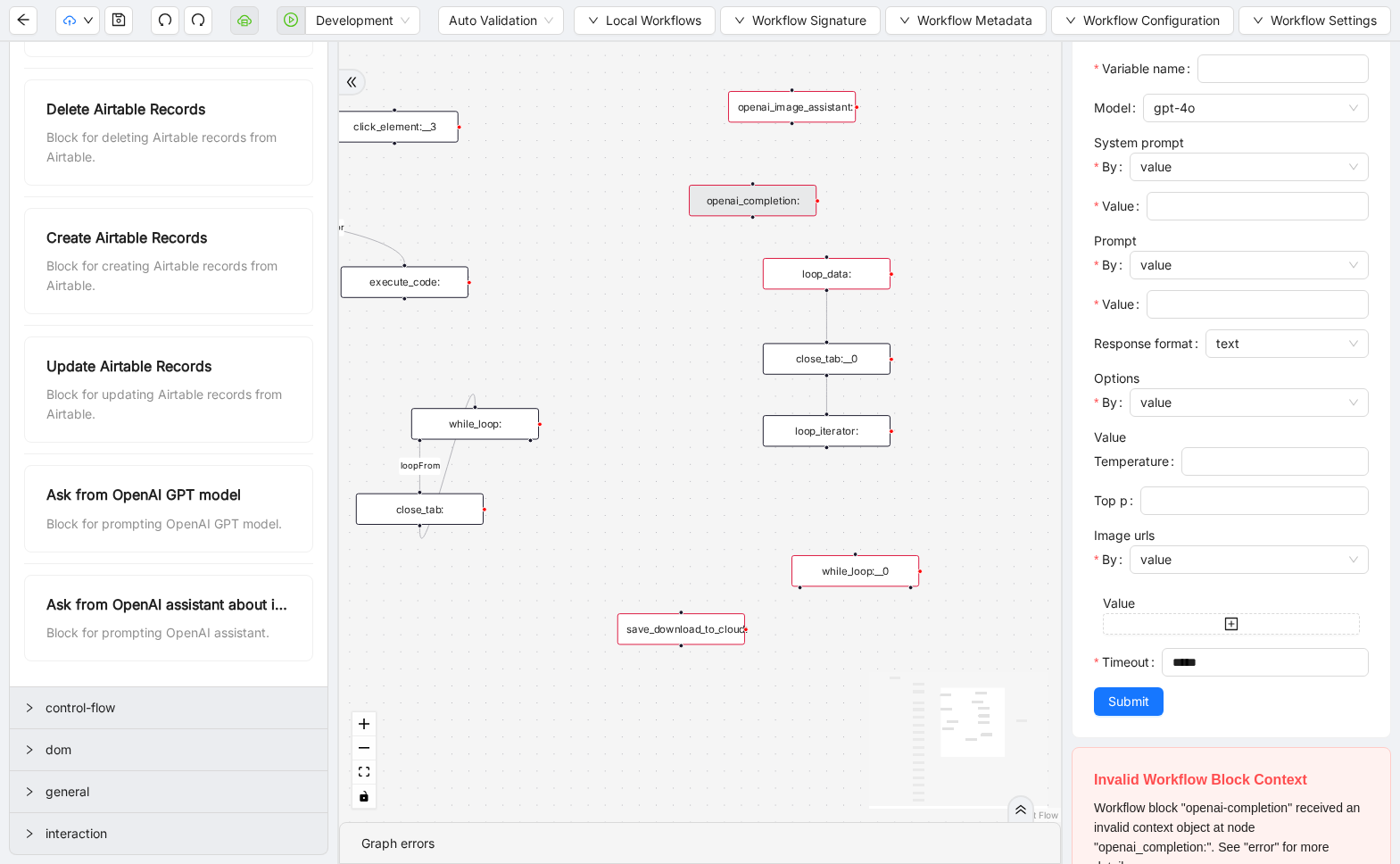 scroll, scrollTop: 221, scrollLeft: 0, axis: vertical 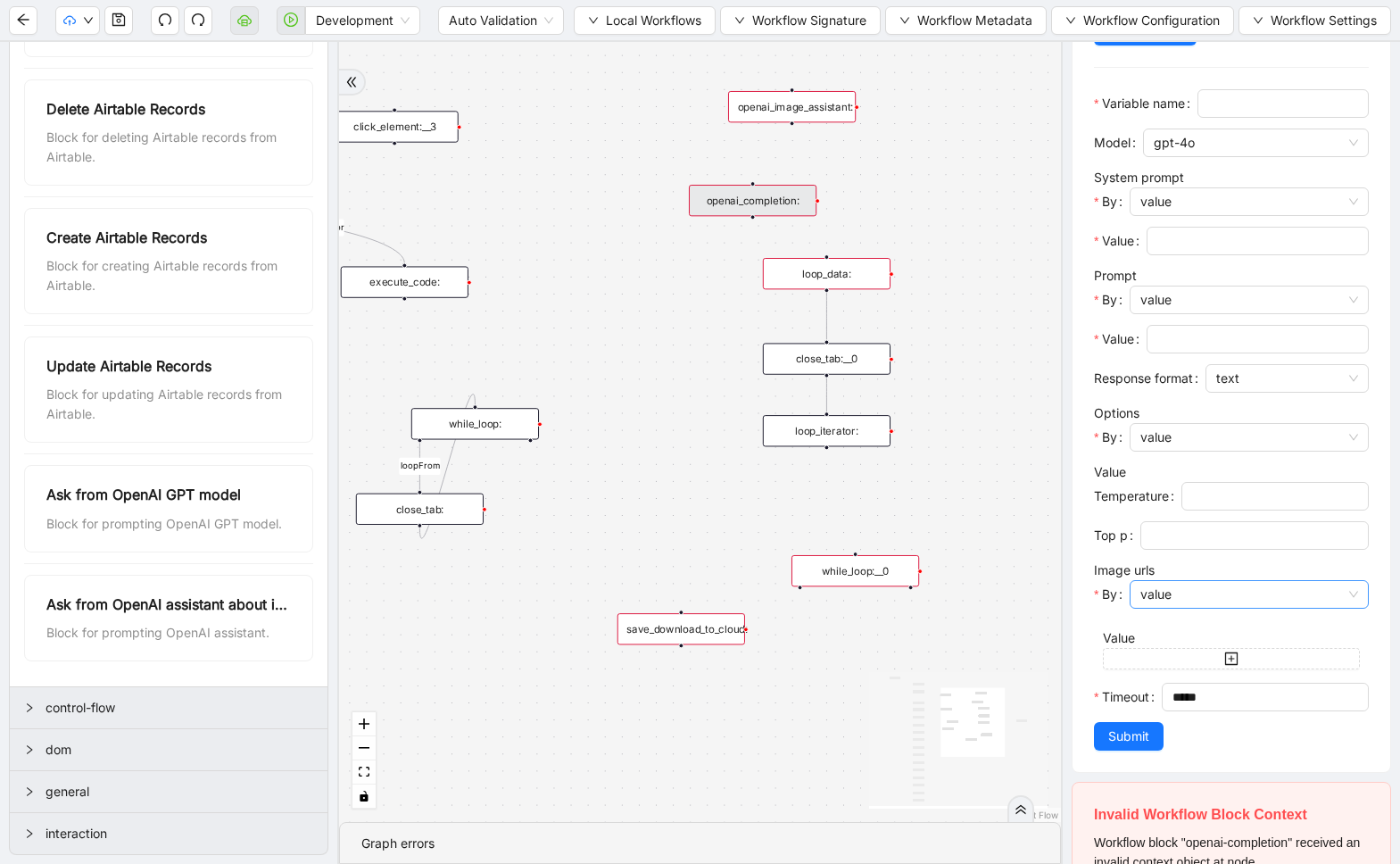 click on "value" at bounding box center (1249, 594) 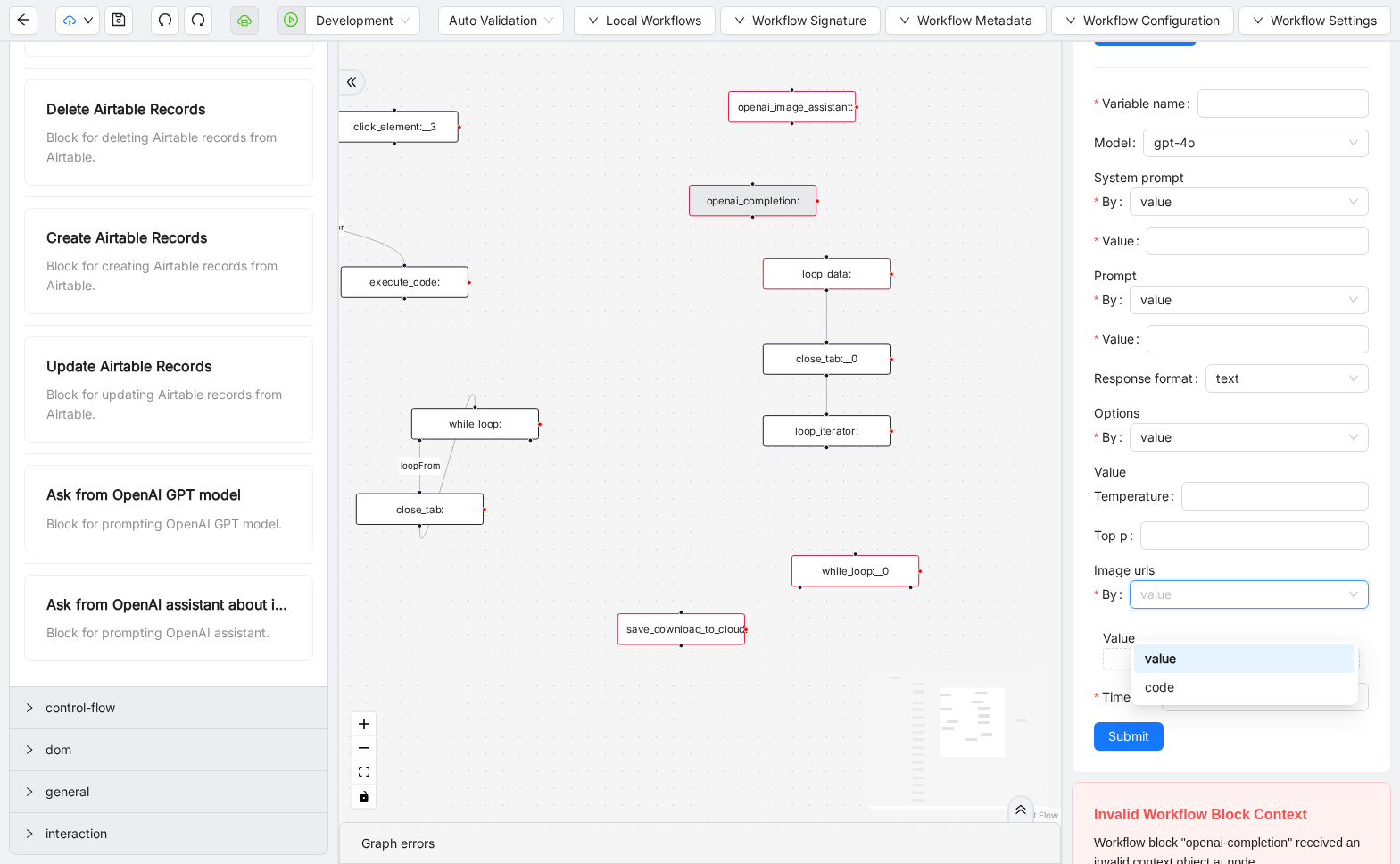 click on "value" at bounding box center [1249, 594] 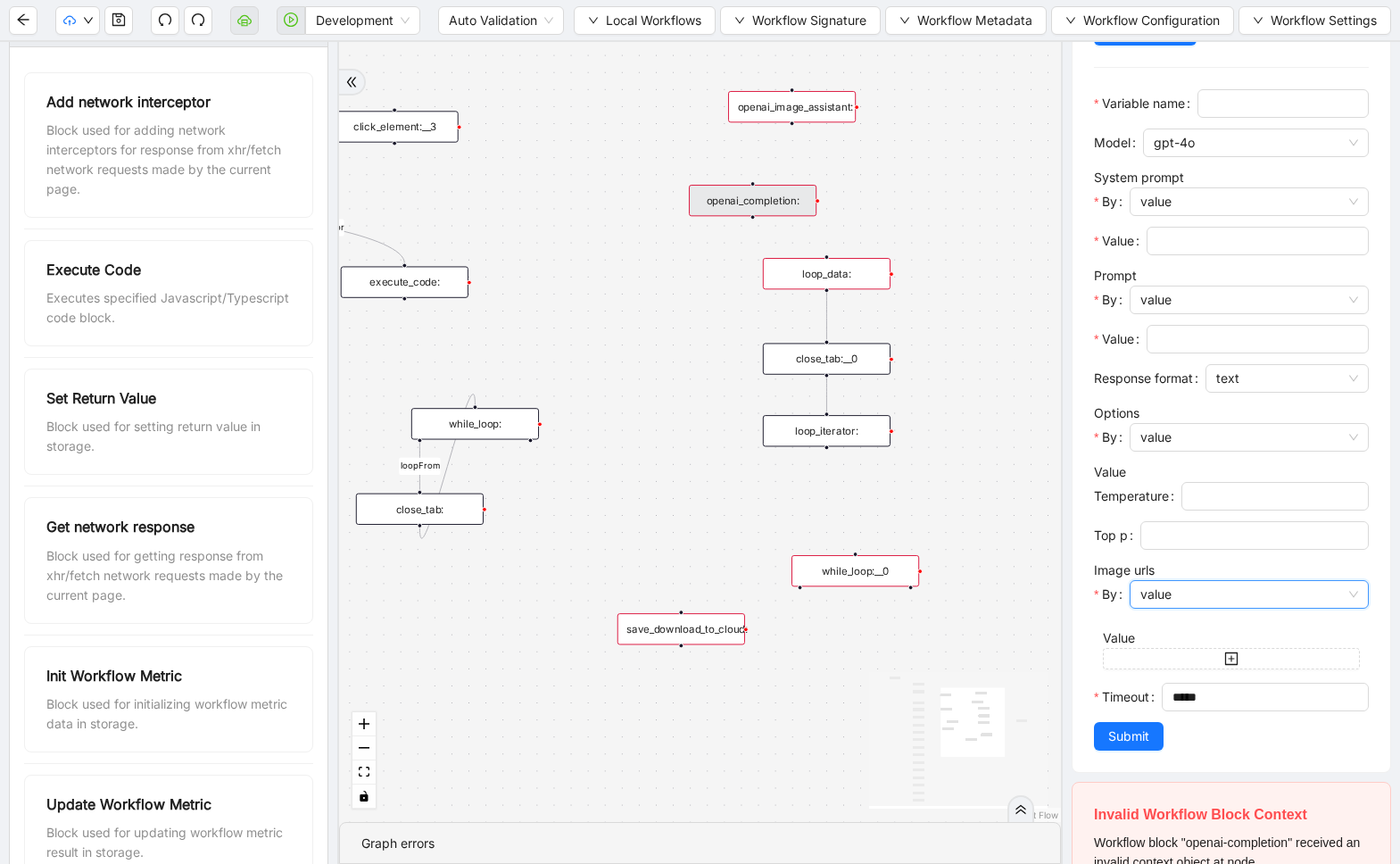 scroll, scrollTop: 0, scrollLeft: 0, axis: both 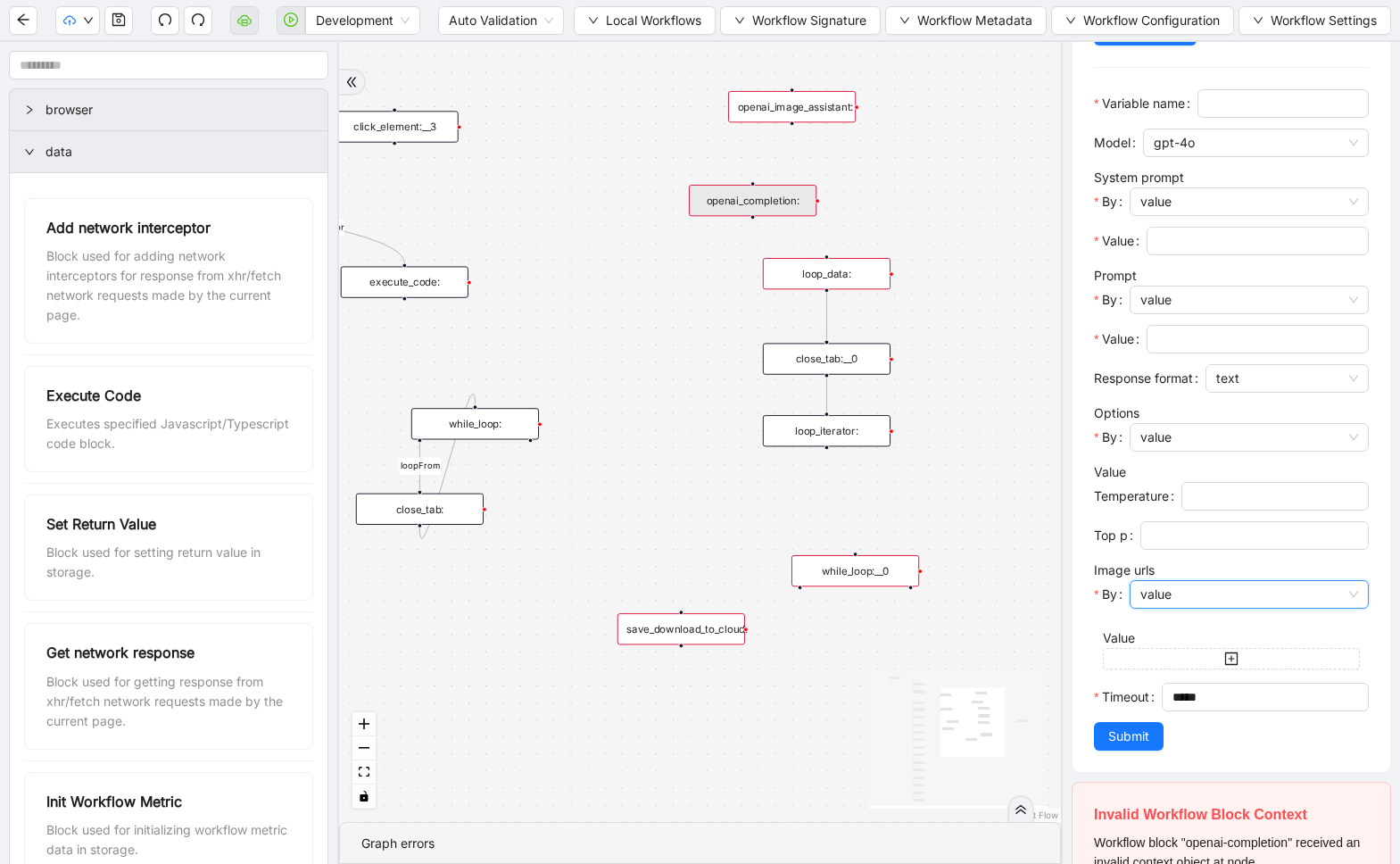 click on "data" at bounding box center [179, 152] 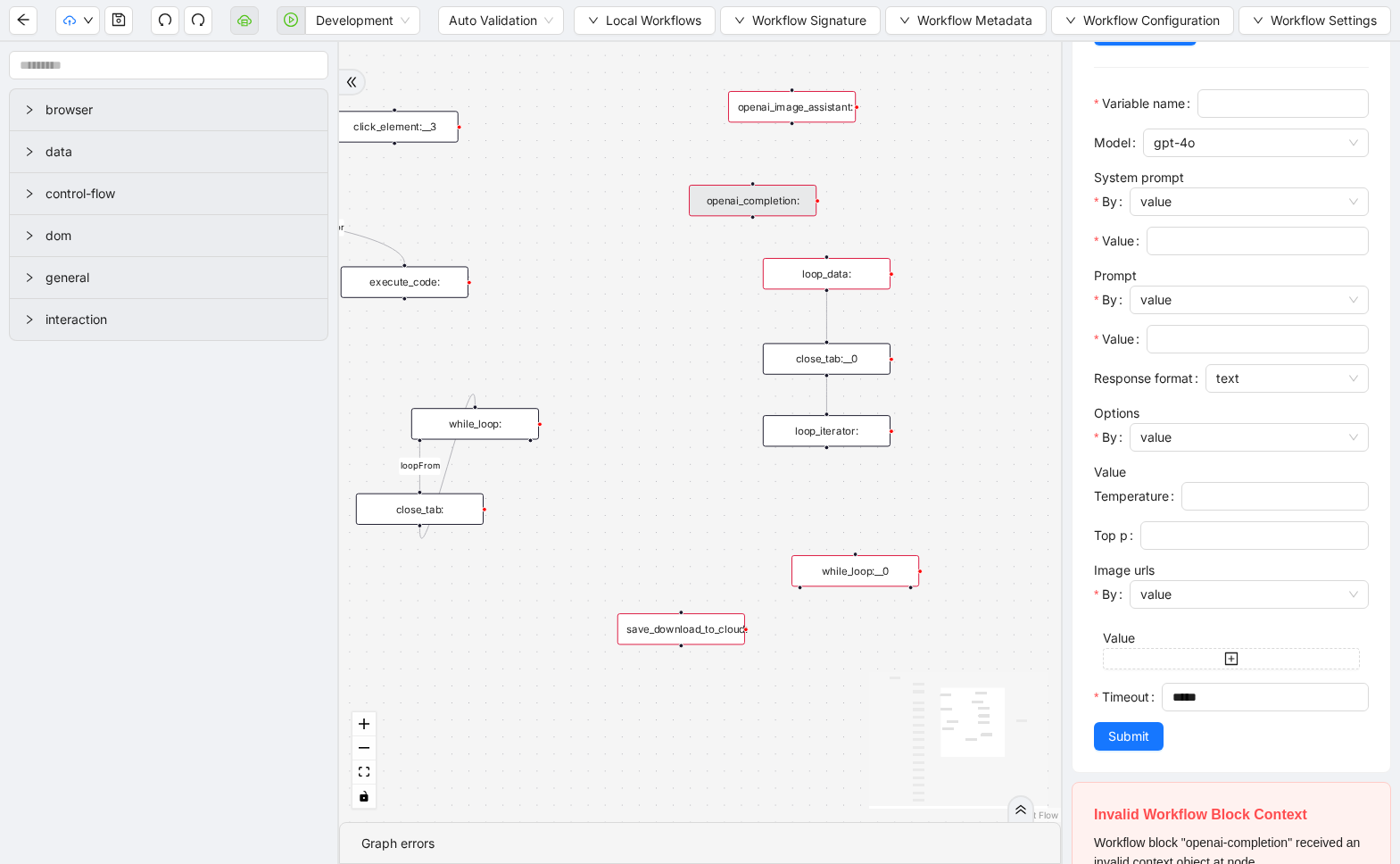 click on "browser" at bounding box center (179, 110) 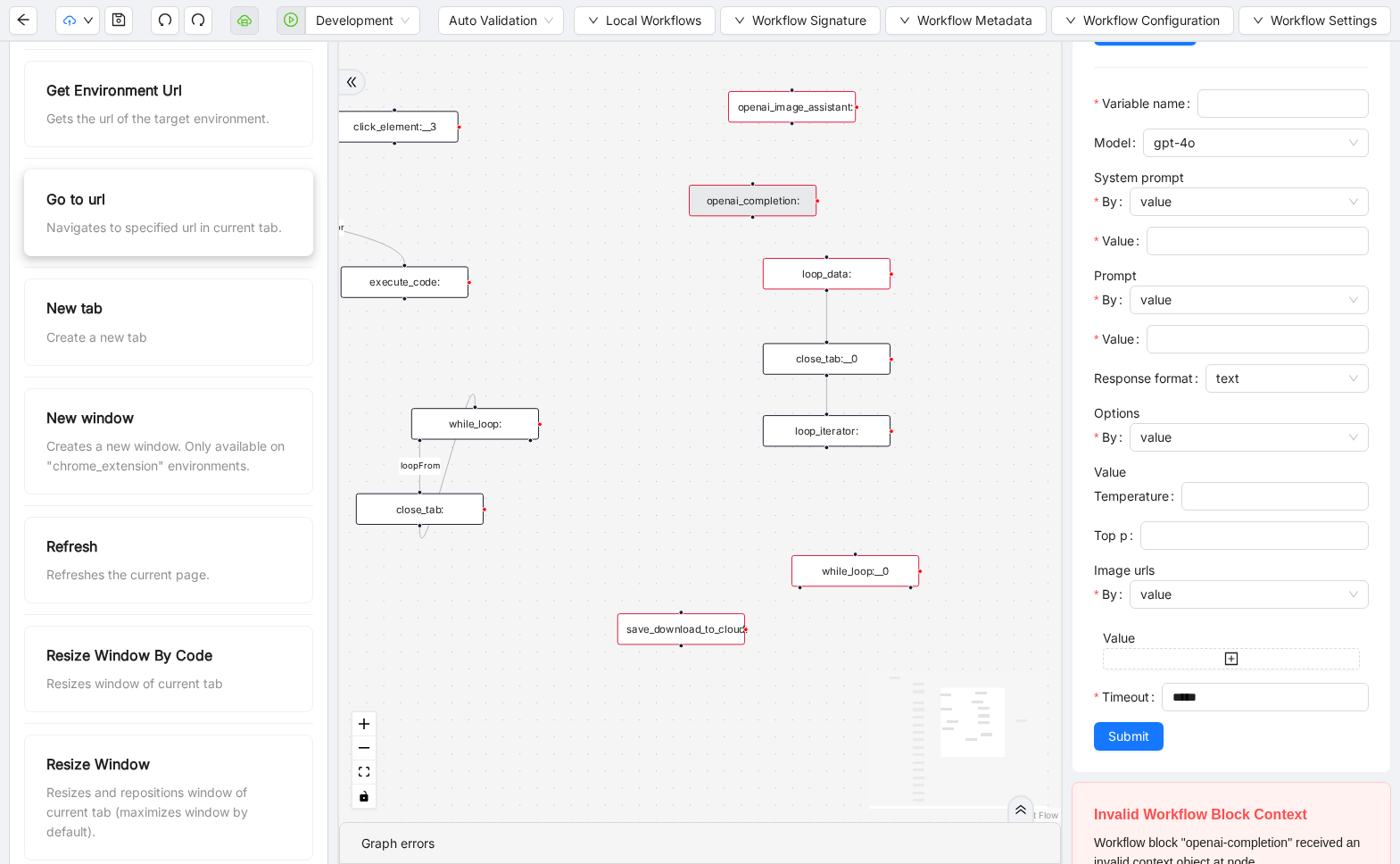 scroll, scrollTop: 0, scrollLeft: 0, axis: both 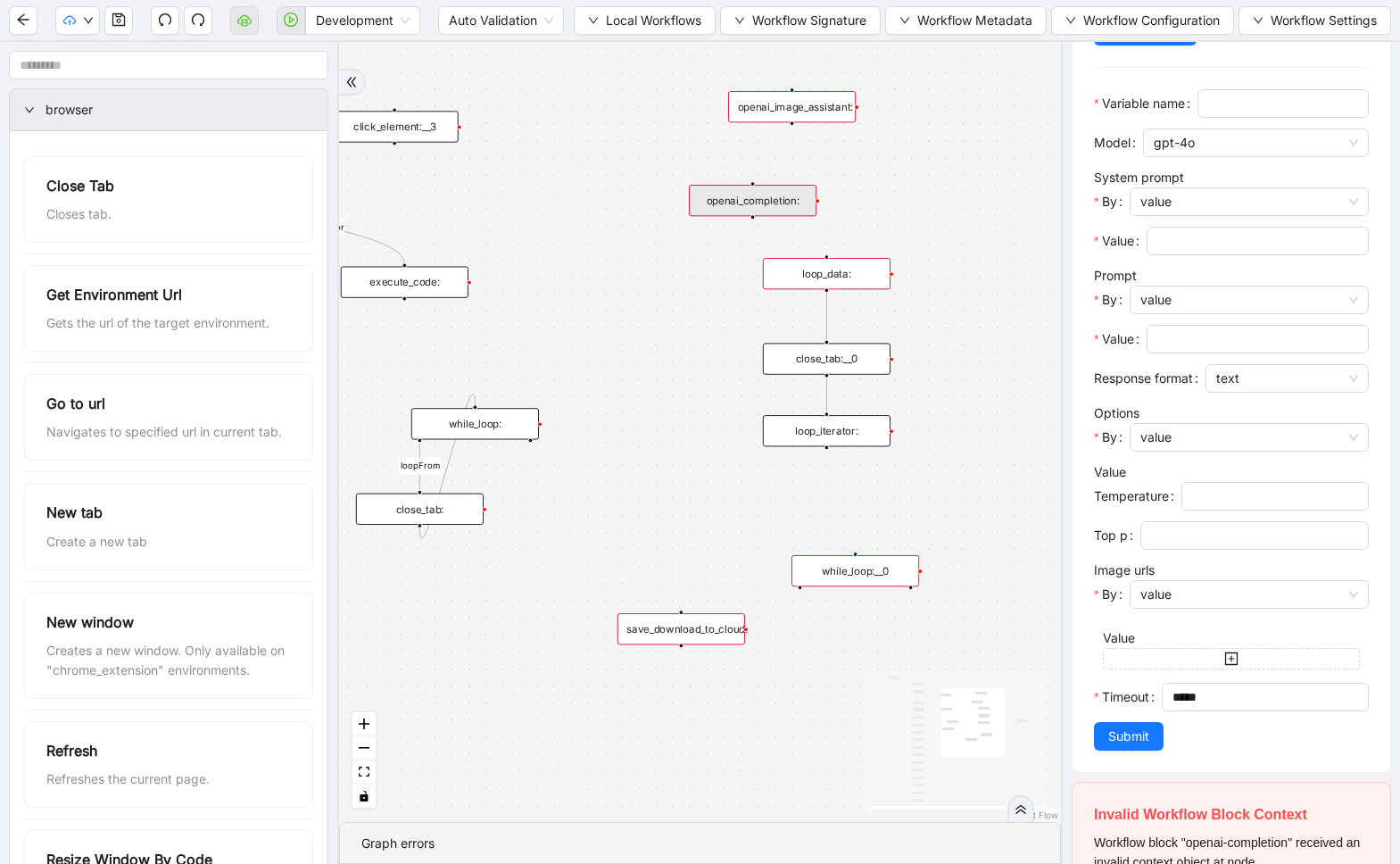 click on "browser" at bounding box center [169, 110] 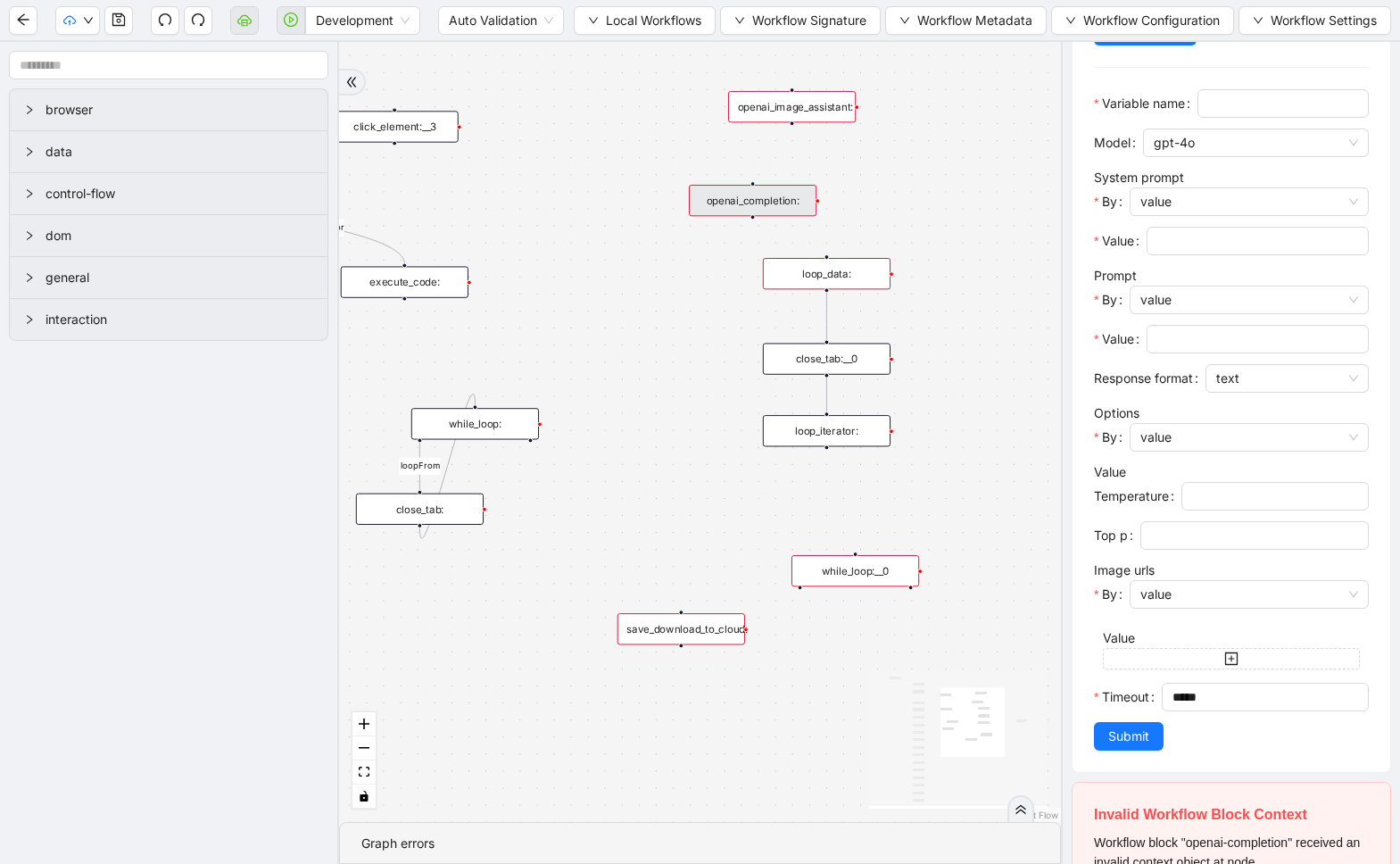 click on "general" at bounding box center (179, 278) 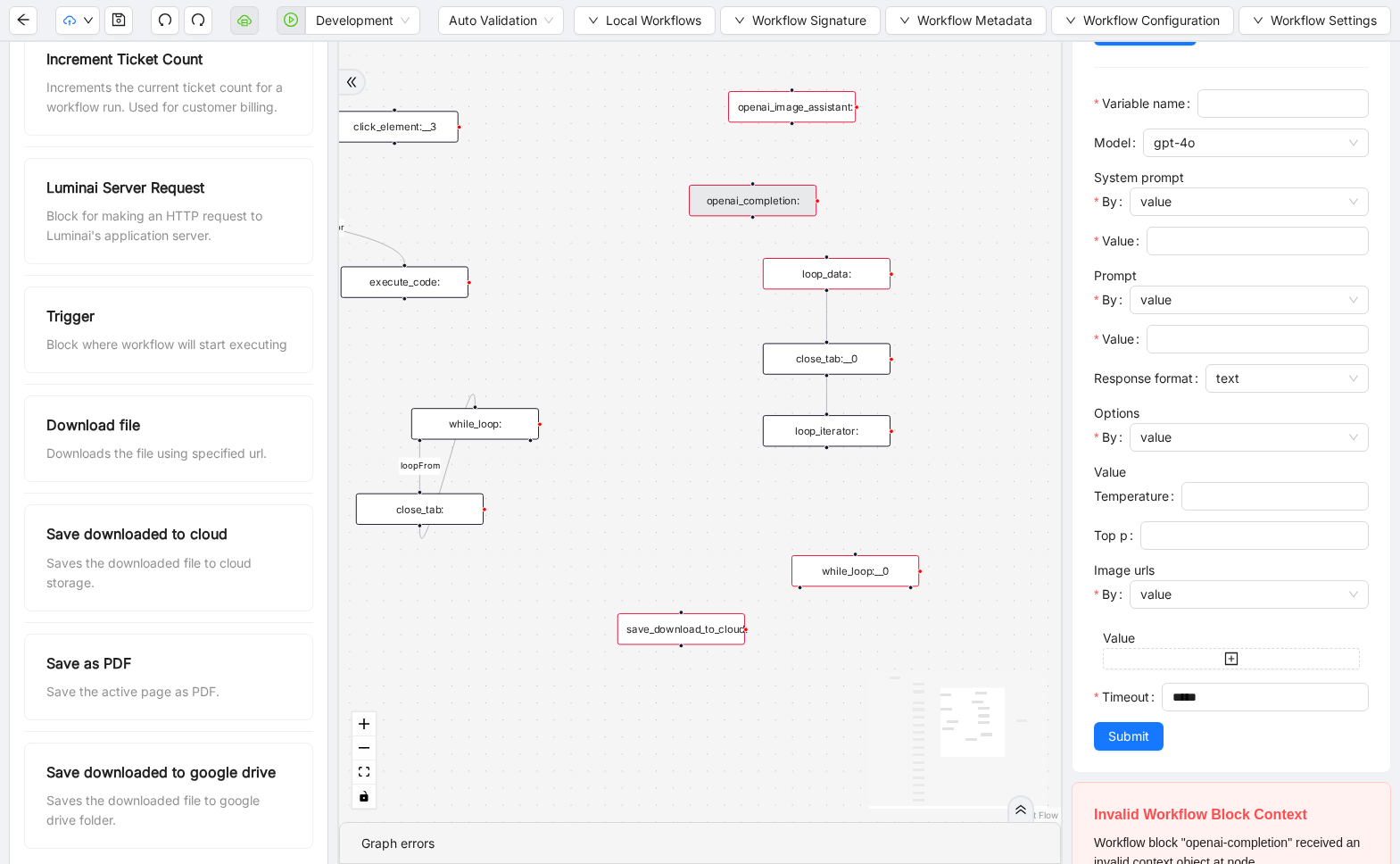 scroll, scrollTop: 993, scrollLeft: 0, axis: vertical 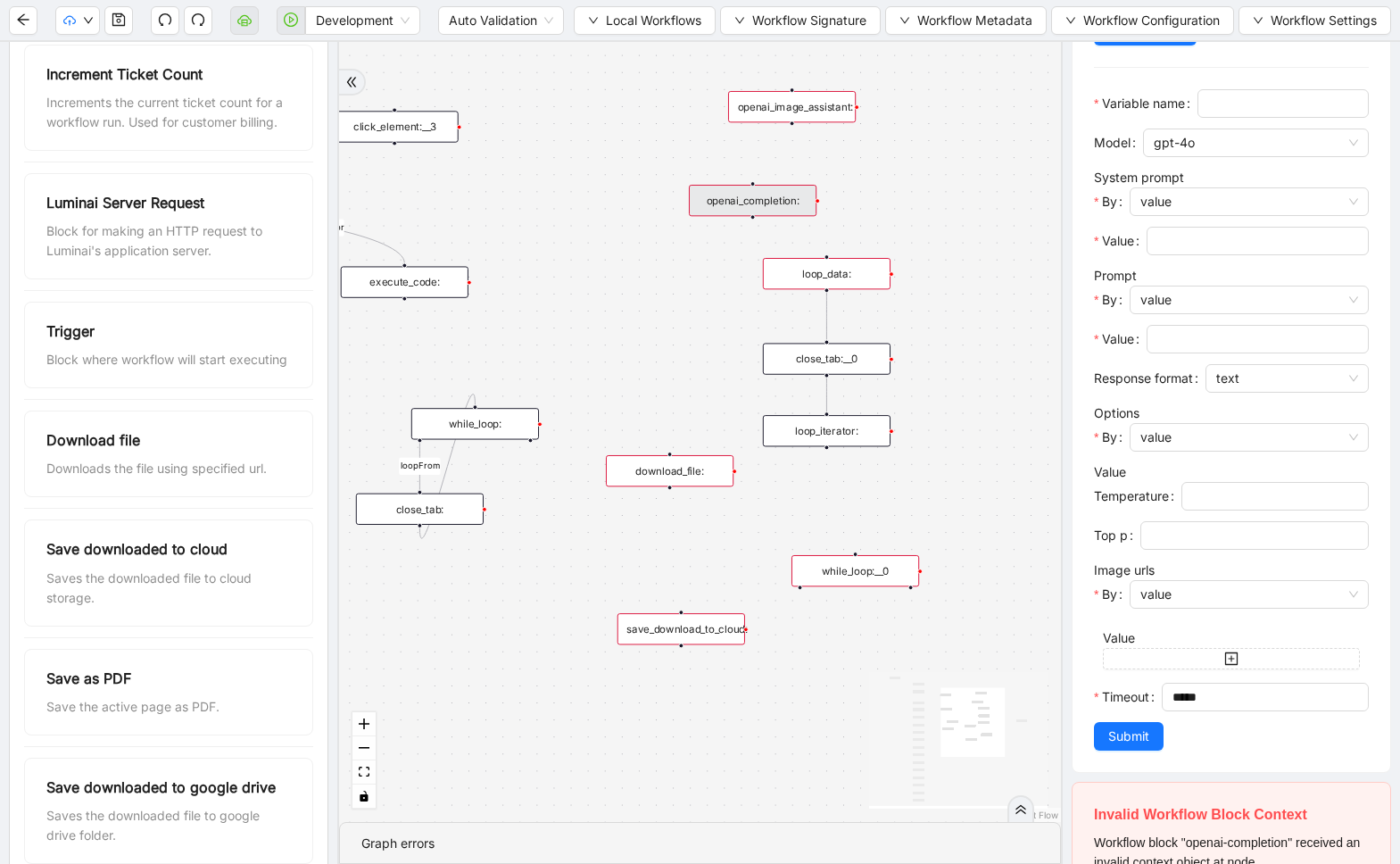 click on "download_file:" at bounding box center (669, 470) 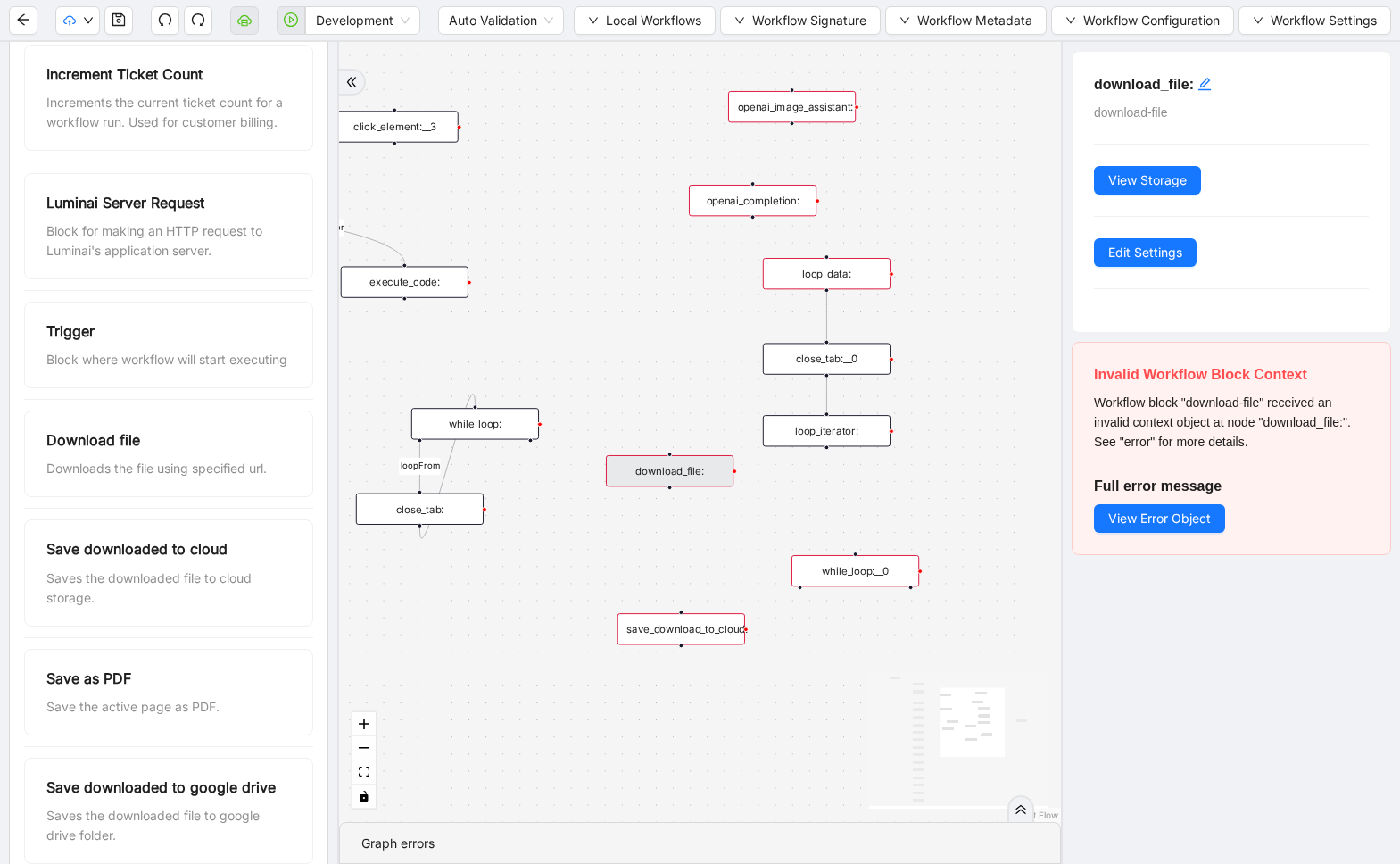 scroll, scrollTop: 0, scrollLeft: 0, axis: both 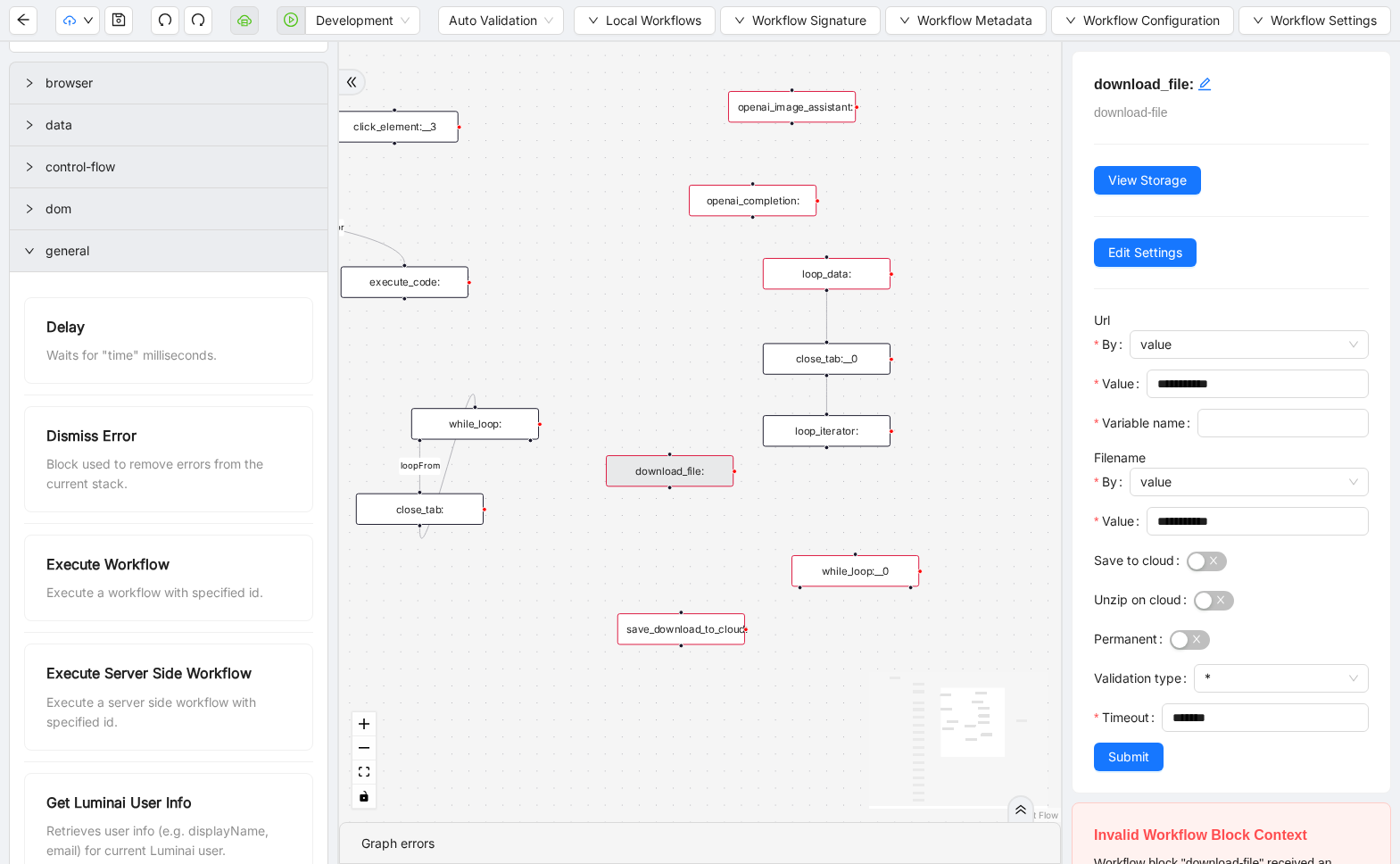 click on "general" at bounding box center (169, 251) 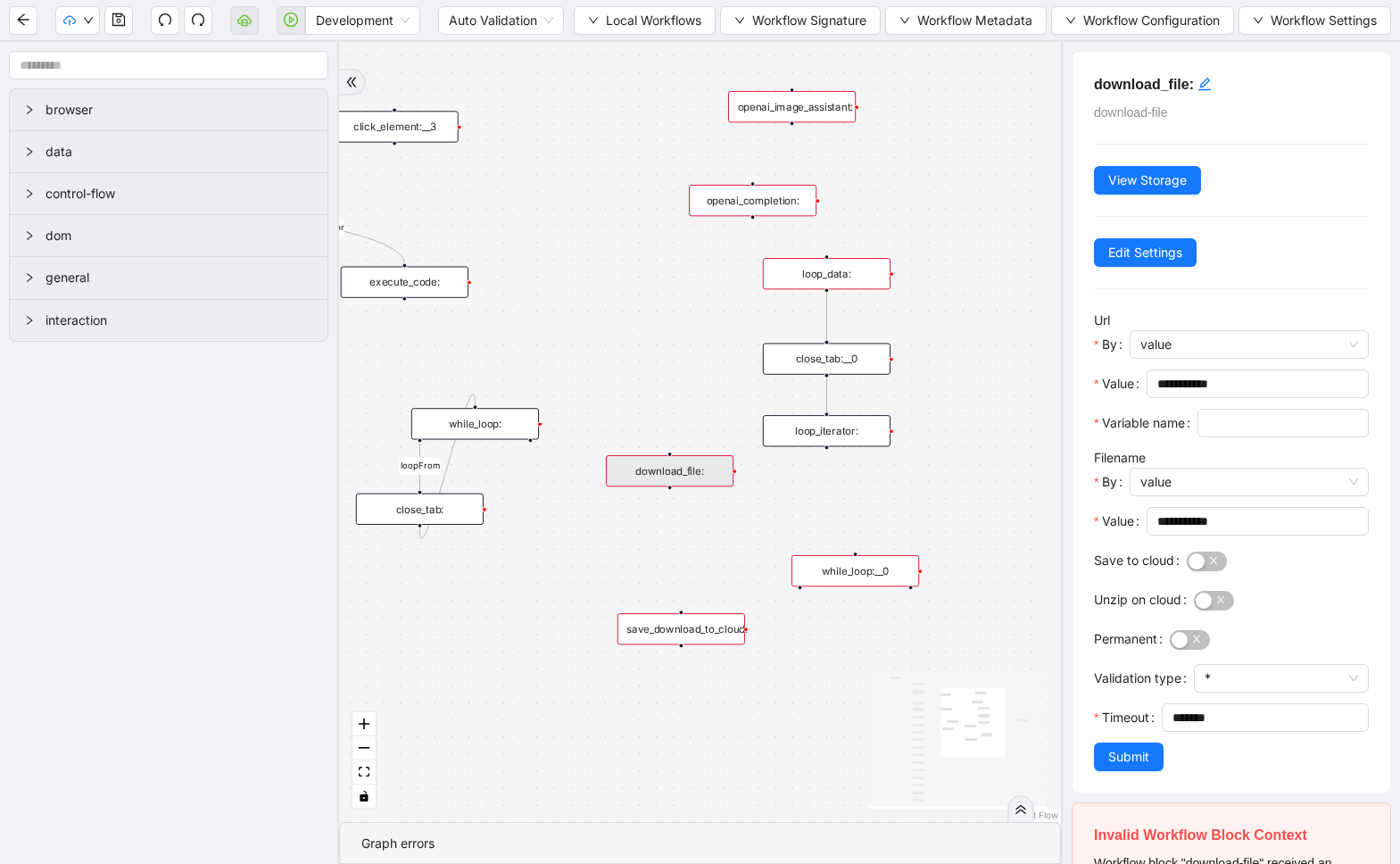 scroll, scrollTop: 0, scrollLeft: 0, axis: both 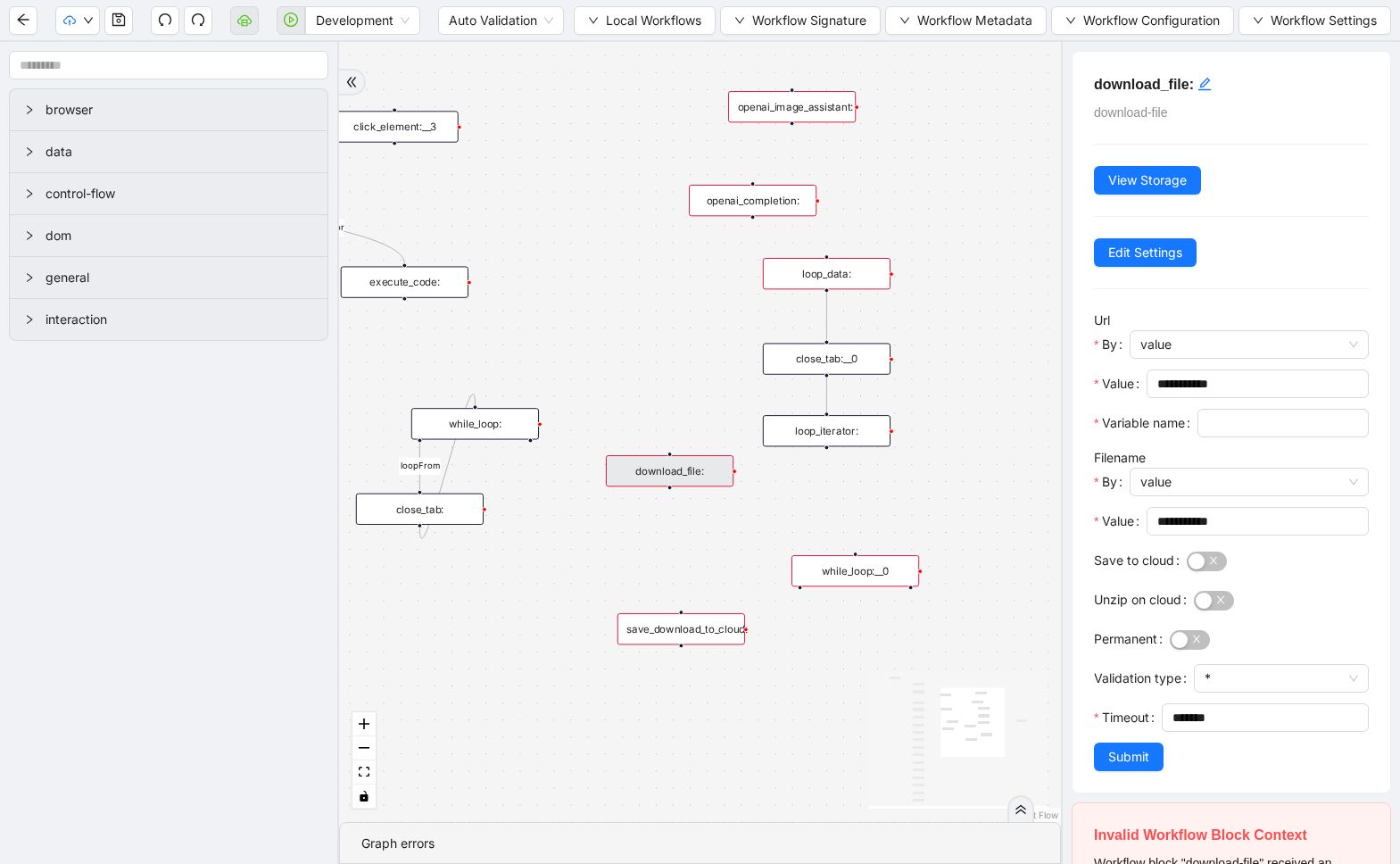 click on "control-flow" at bounding box center [169, 194] 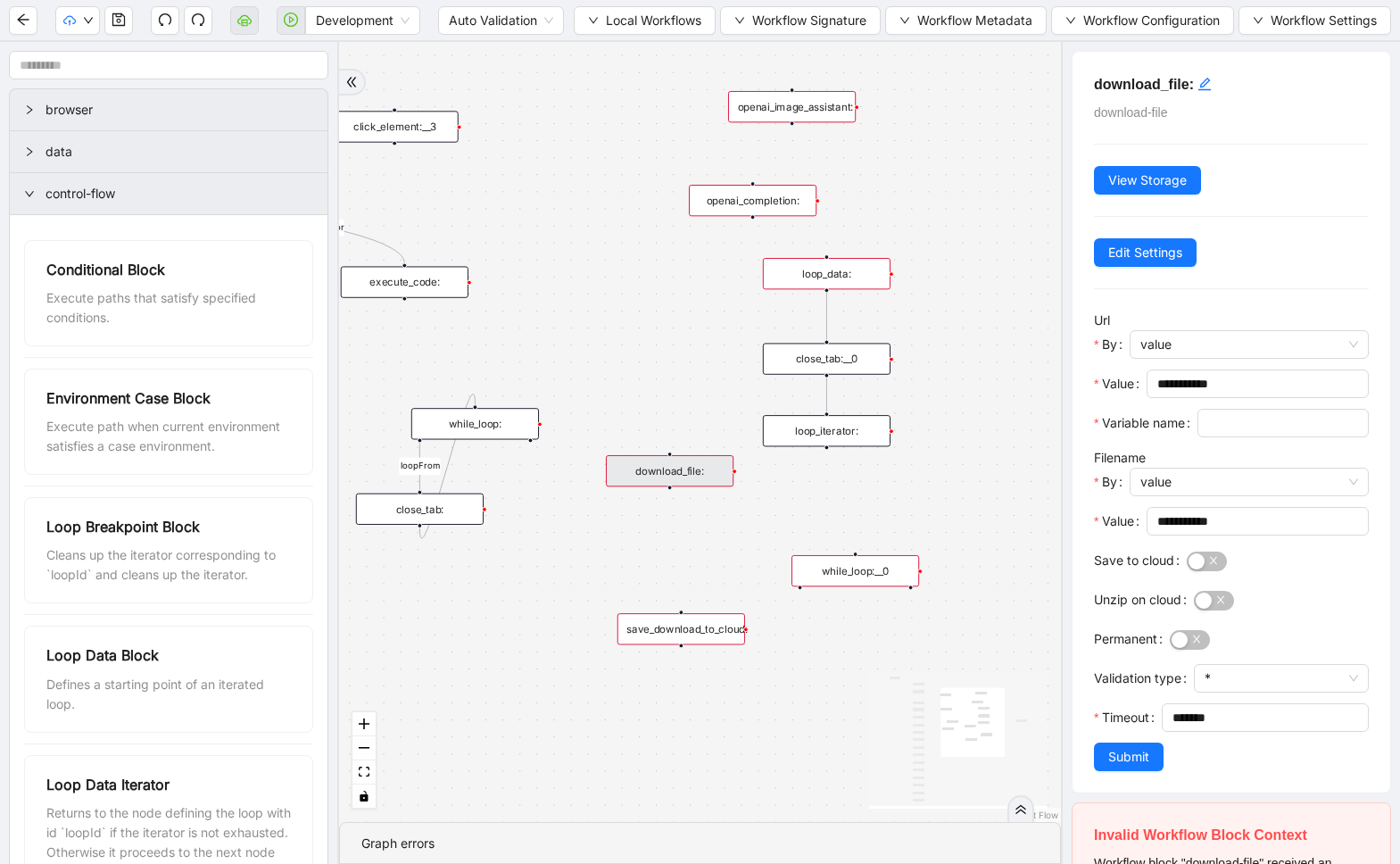click on "control-flow" at bounding box center (169, 194) 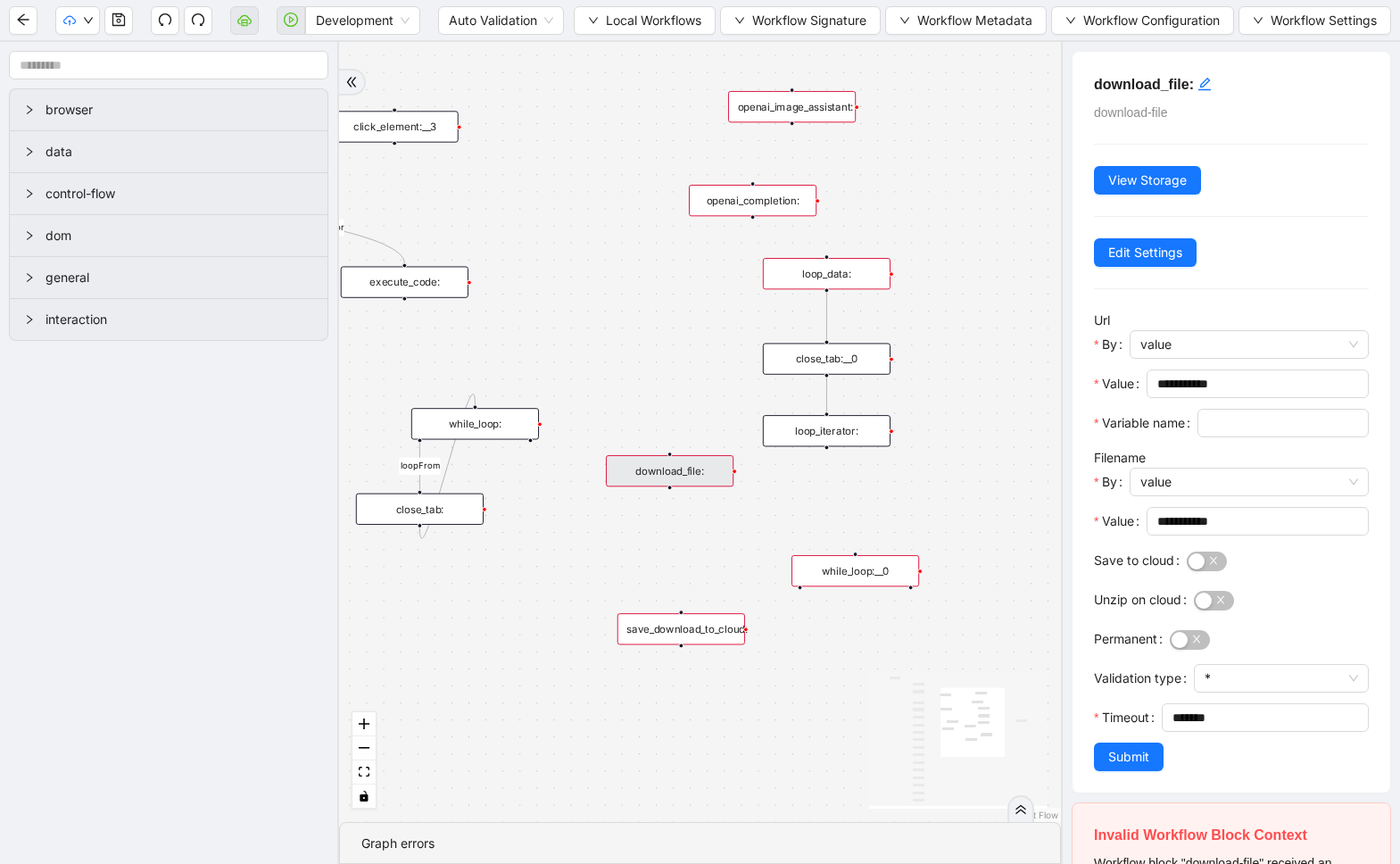 click 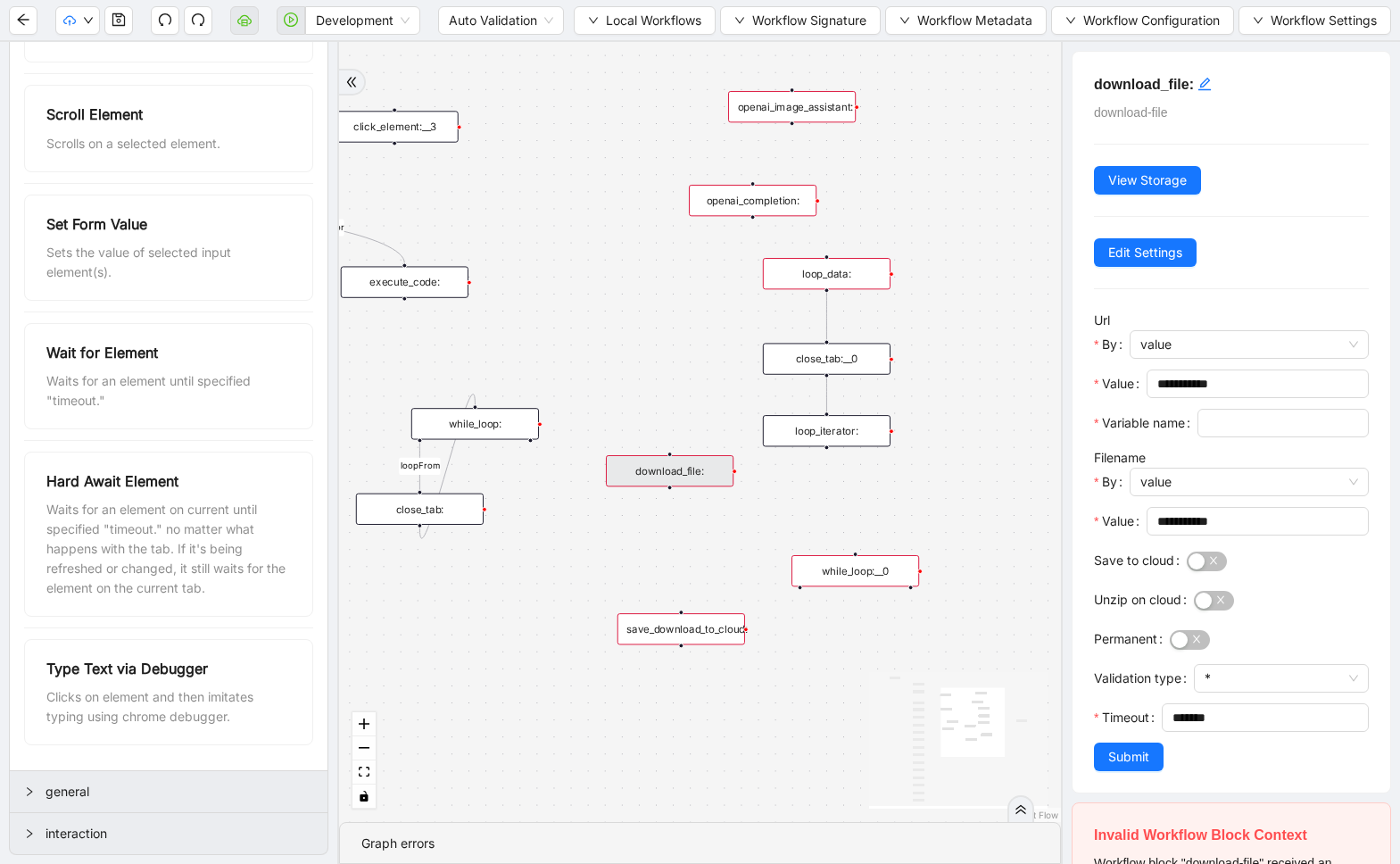 scroll, scrollTop: 1483, scrollLeft: 0, axis: vertical 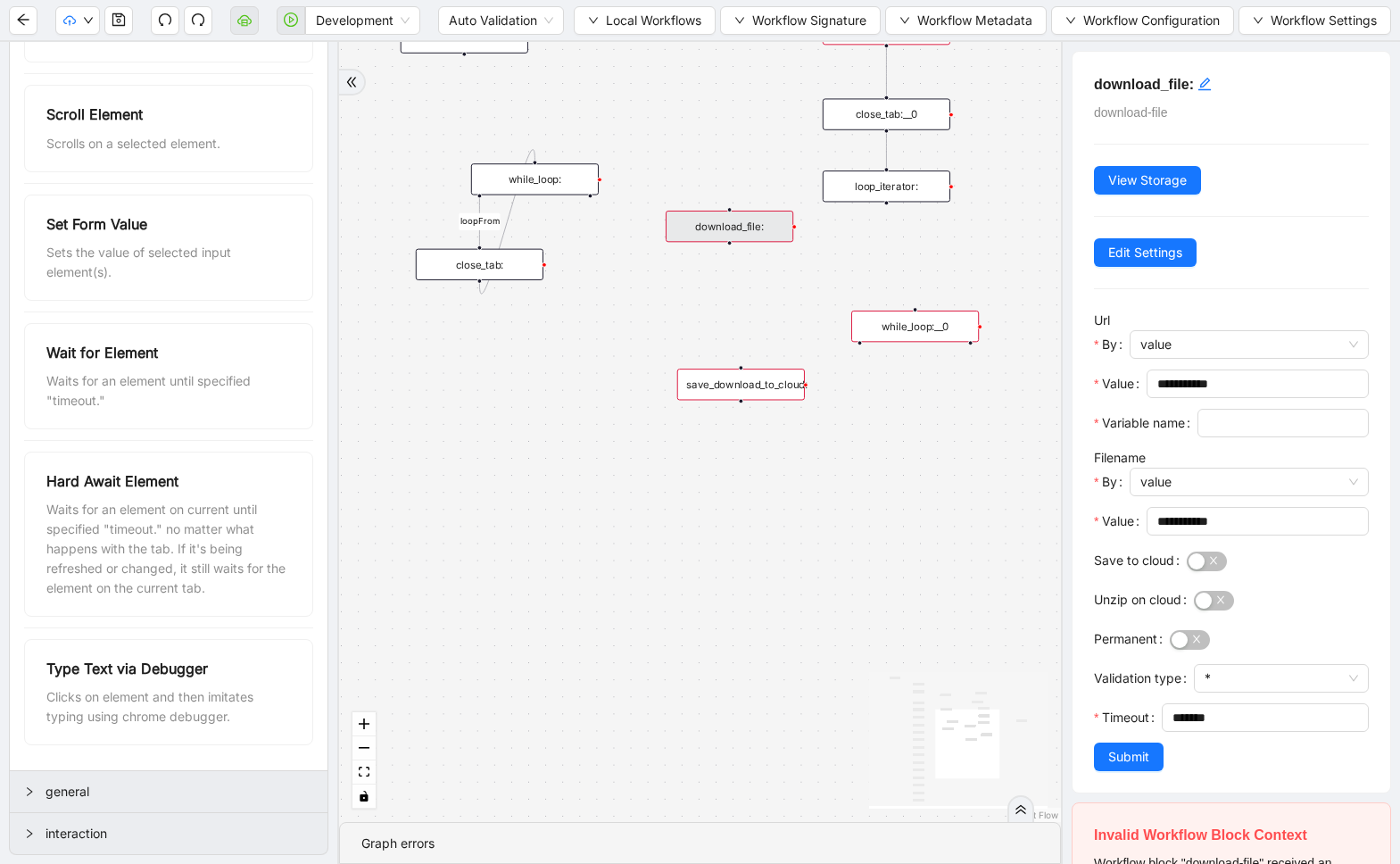 drag, startPoint x: 562, startPoint y: 408, endPoint x: 676, endPoint y: -88, distance: 508.9322 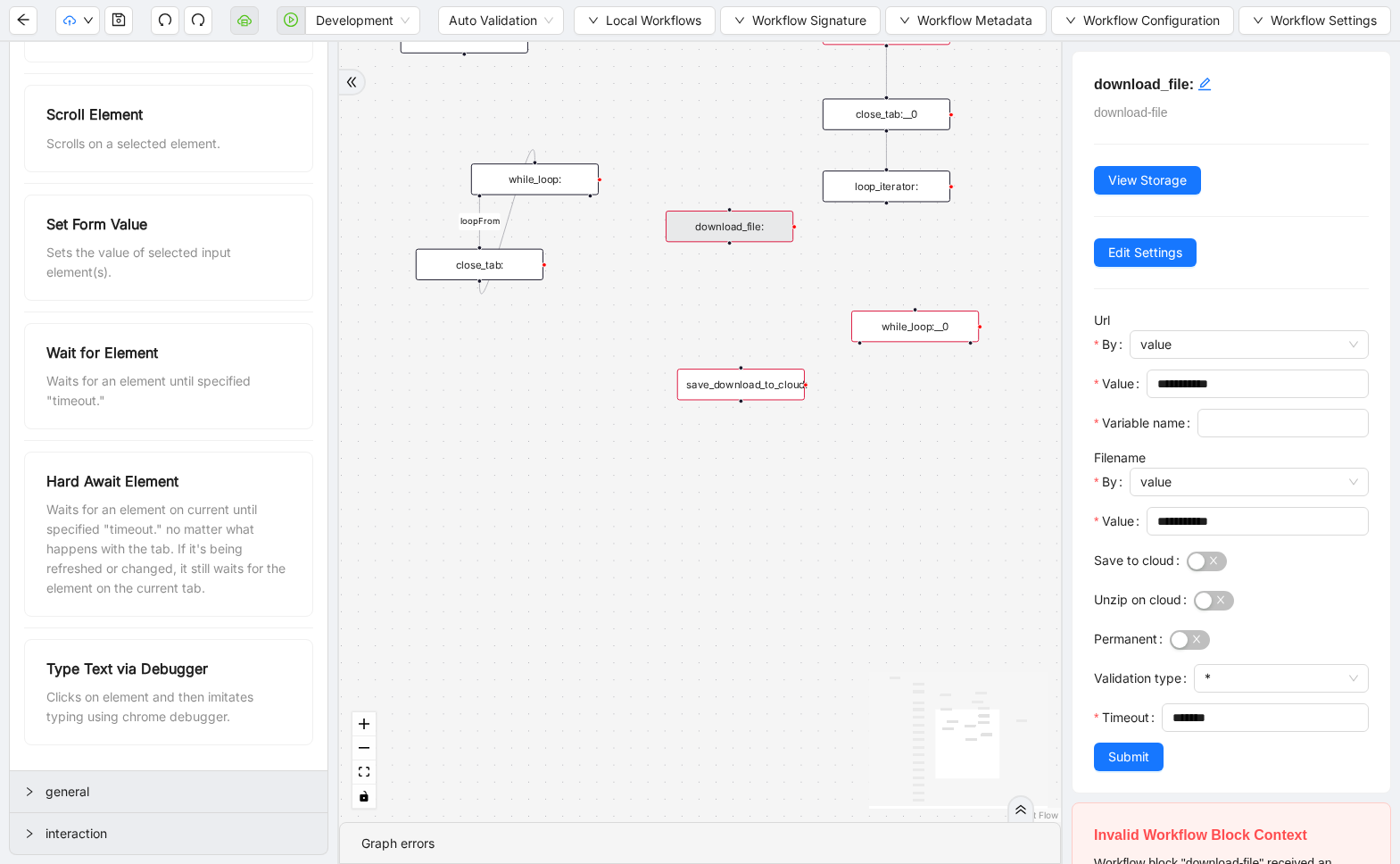 click on "Development Auto Validation Local Workflows Workflow Signature Workflow Metadata Workflow Configuration Workflow Settings browser Close Tab Closes tab. Get Environment Url Gets the url of the target environment. Go to url Navigates to specified url in current tab. New tab Create a new tab New window Creates a new window. Only available on "chrome_extension" environments. Refresh Refreshes the current page. Resize Window By Code Resizes window of current tab Resize Window Resizes and repositions window of current tab (maximizes window by default). Set active tab Sets current tab as active tab (i.e. tab in the foreground of the current window). Set Browser Dialog Behavior Sets browser dialog behavior for all future page navigations. Set Current Frame Sets the current frame of the execution envrionment. Set Current Tab Sets current tab. Split Screen Wait Until Loaded Waits until the current tab is loaded. Capture Screenshot Takes a screenshot of a given element or full page on the active tab data Execute Code" at bounding box center [700, 432] 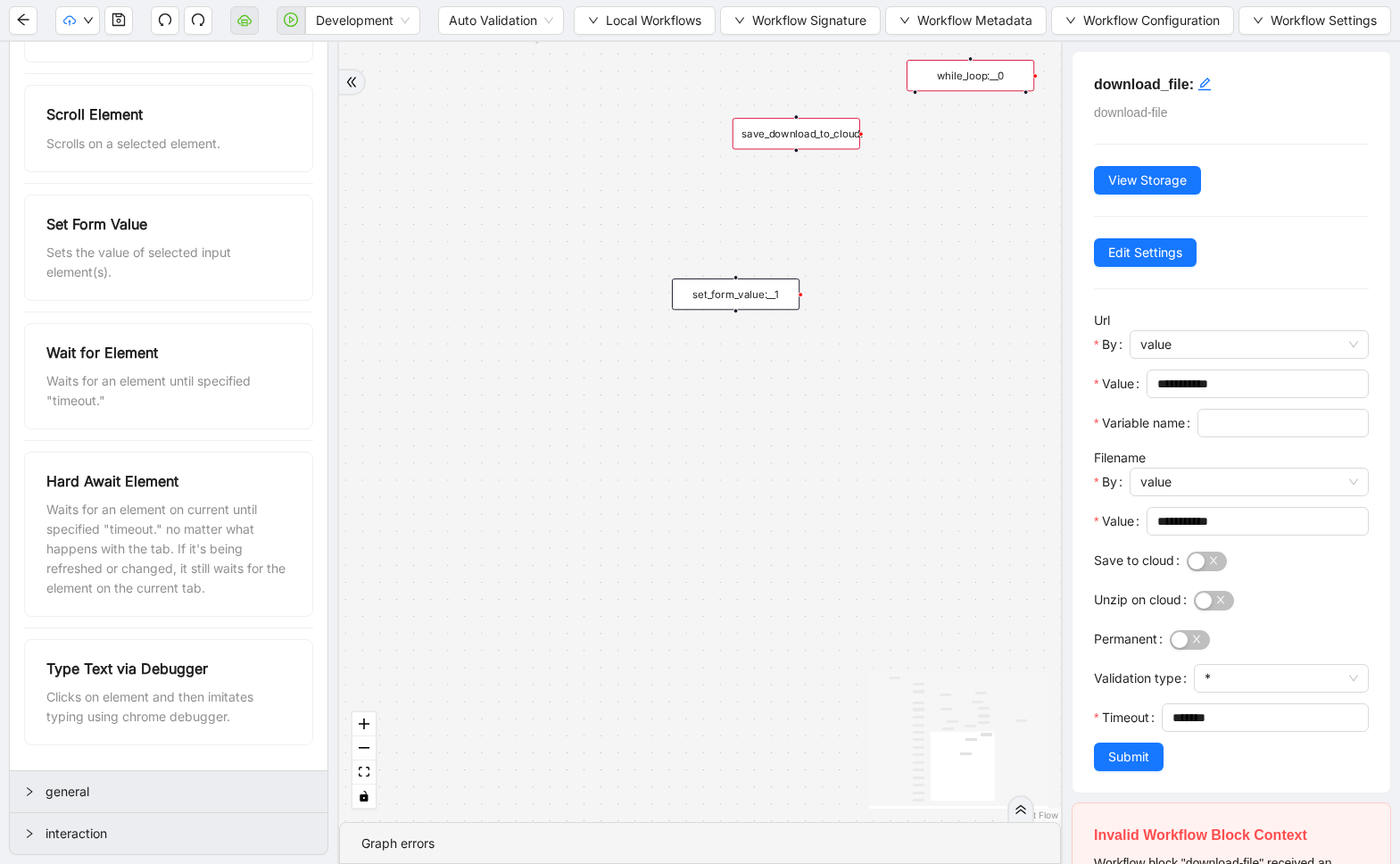 click on "onError loopFrom trigger new_tab: delay: set_form_value: delay:__0 click_element: delay:__1 set_form_value:__0 click_element:__0 delay:__2 click_element:__1 delay:__3 click_element:__2 delay:__4 raise_error: execute_code: get_environment_url: click_element:__3 conditions: while_loop: save_download_to_cloud: close_tab: loop_data: close_tab:__0 loop_iterator: while_loop:__0 loop_breakpoint: openai_completion: openai_image_assistant: download_file: set_form_value:__1" at bounding box center [700, 432] 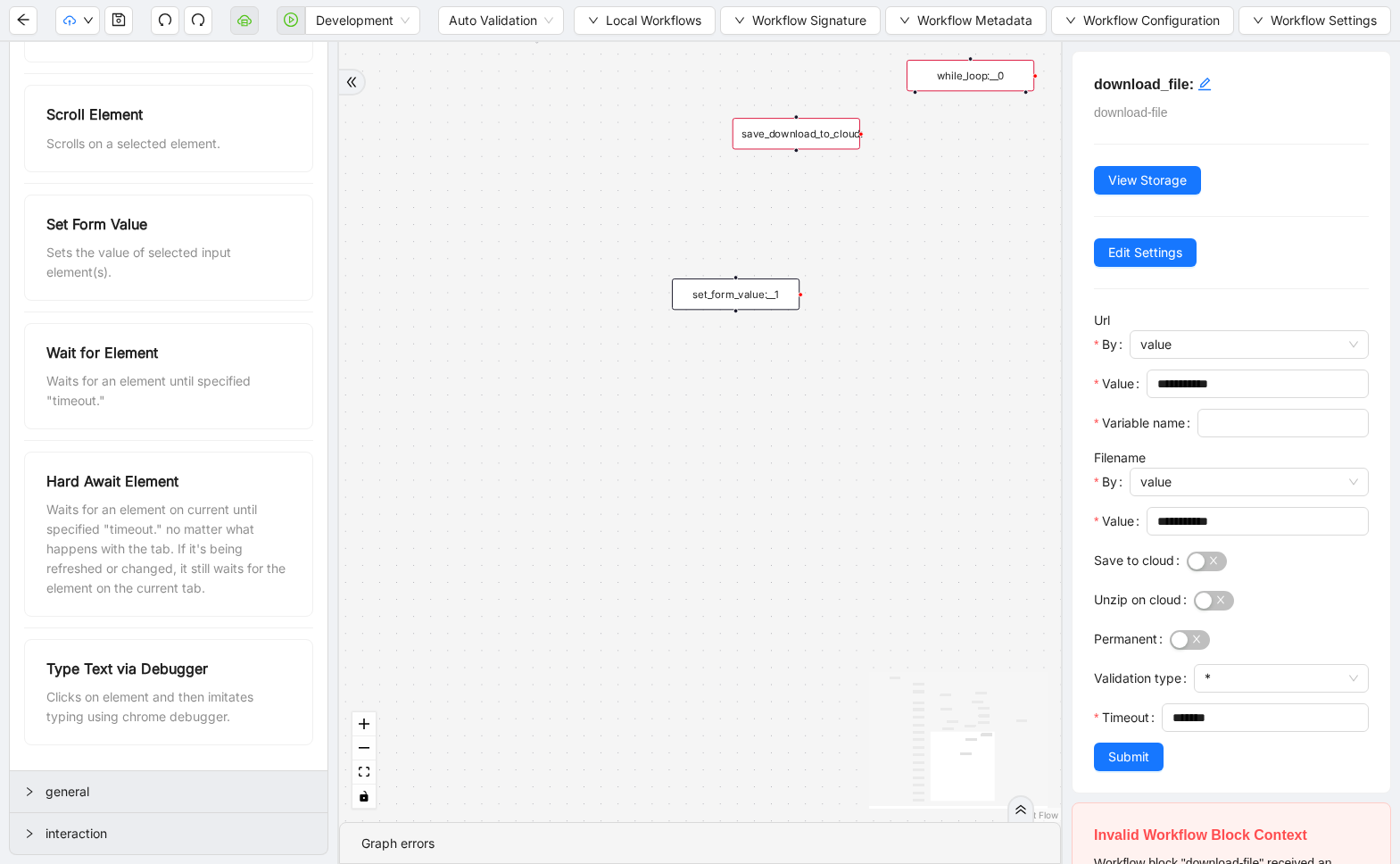 click on "onError loopFrom trigger new_tab: delay: set_form_value: delay:__0 click_element: delay:__1 set_form_value:__0 click_element:__0 delay:__2 click_element:__1 delay:__3 click_element:__2 delay:__4 raise_error: execute_code: get_environment_url: click_element:__3 conditions: while_loop: save_download_to_cloud: close_tab: loop_data: close_tab:__0 loop_iterator: while_loop:__0 loop_breakpoint: openai_completion: openai_image_assistant: download_file: set_form_value:__1" at bounding box center (700, 432) 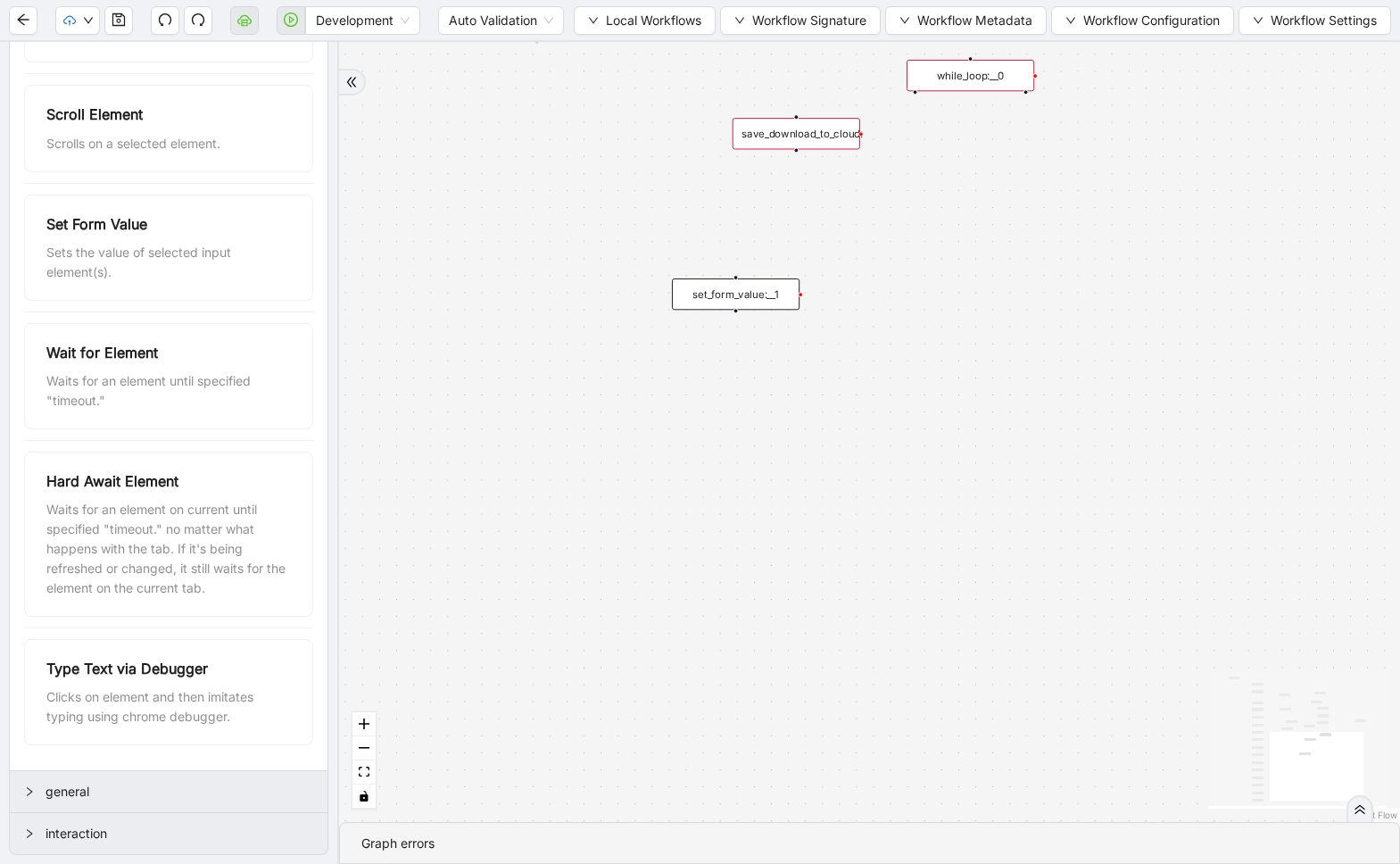 click on "set_form_value:__1" at bounding box center (735, 294) 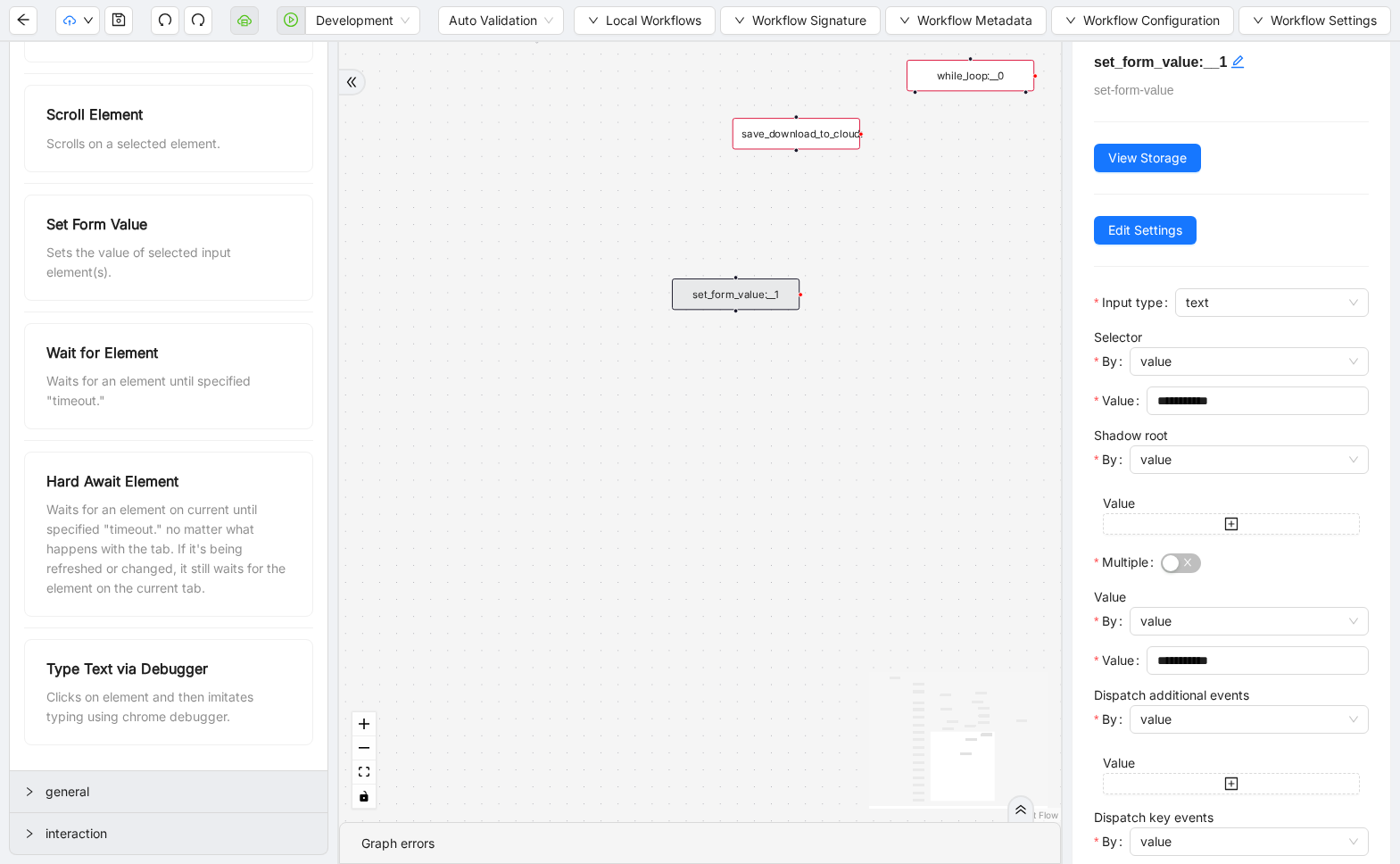 scroll, scrollTop: 28, scrollLeft: 0, axis: vertical 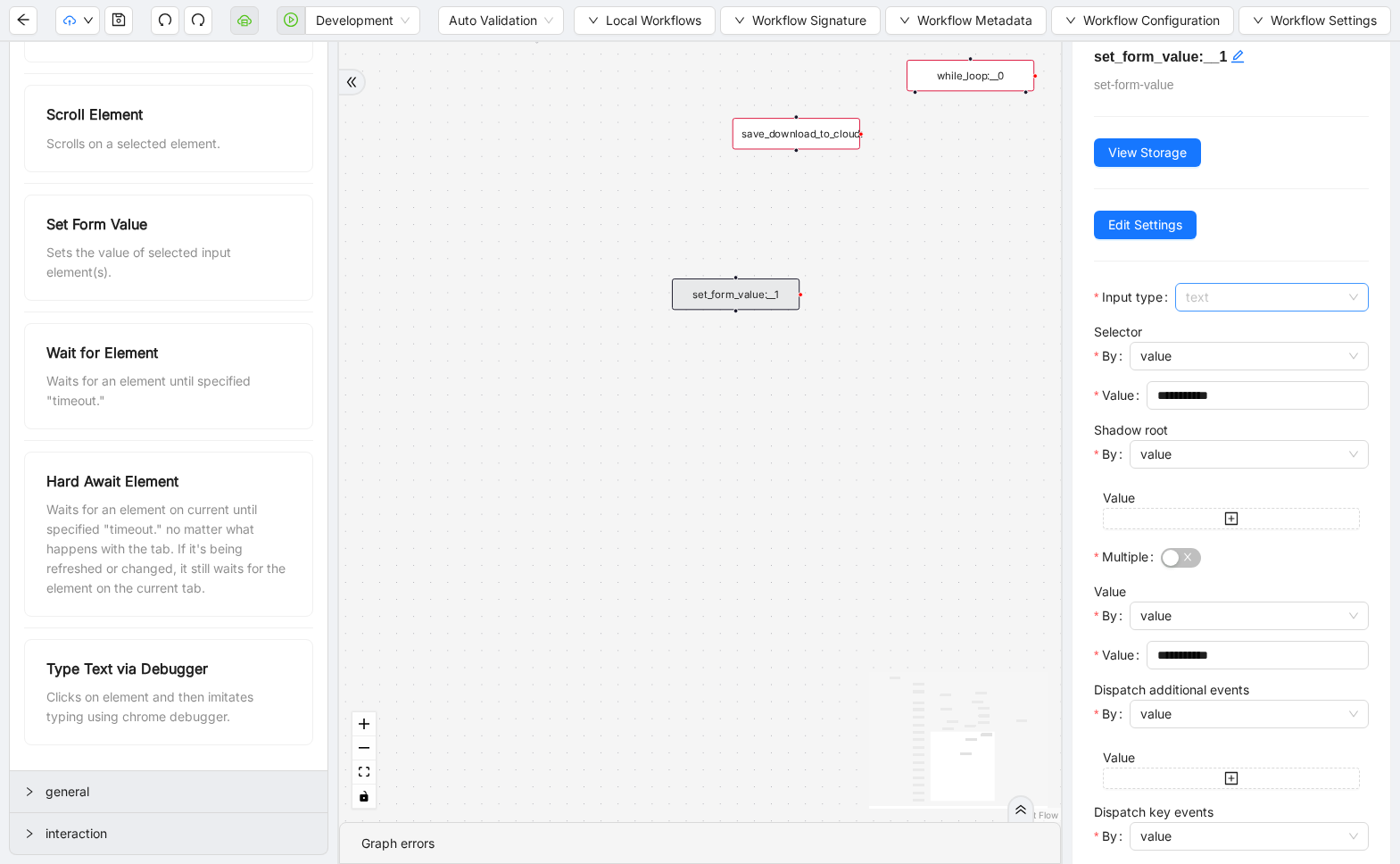 click on "text" at bounding box center (1272, 297) 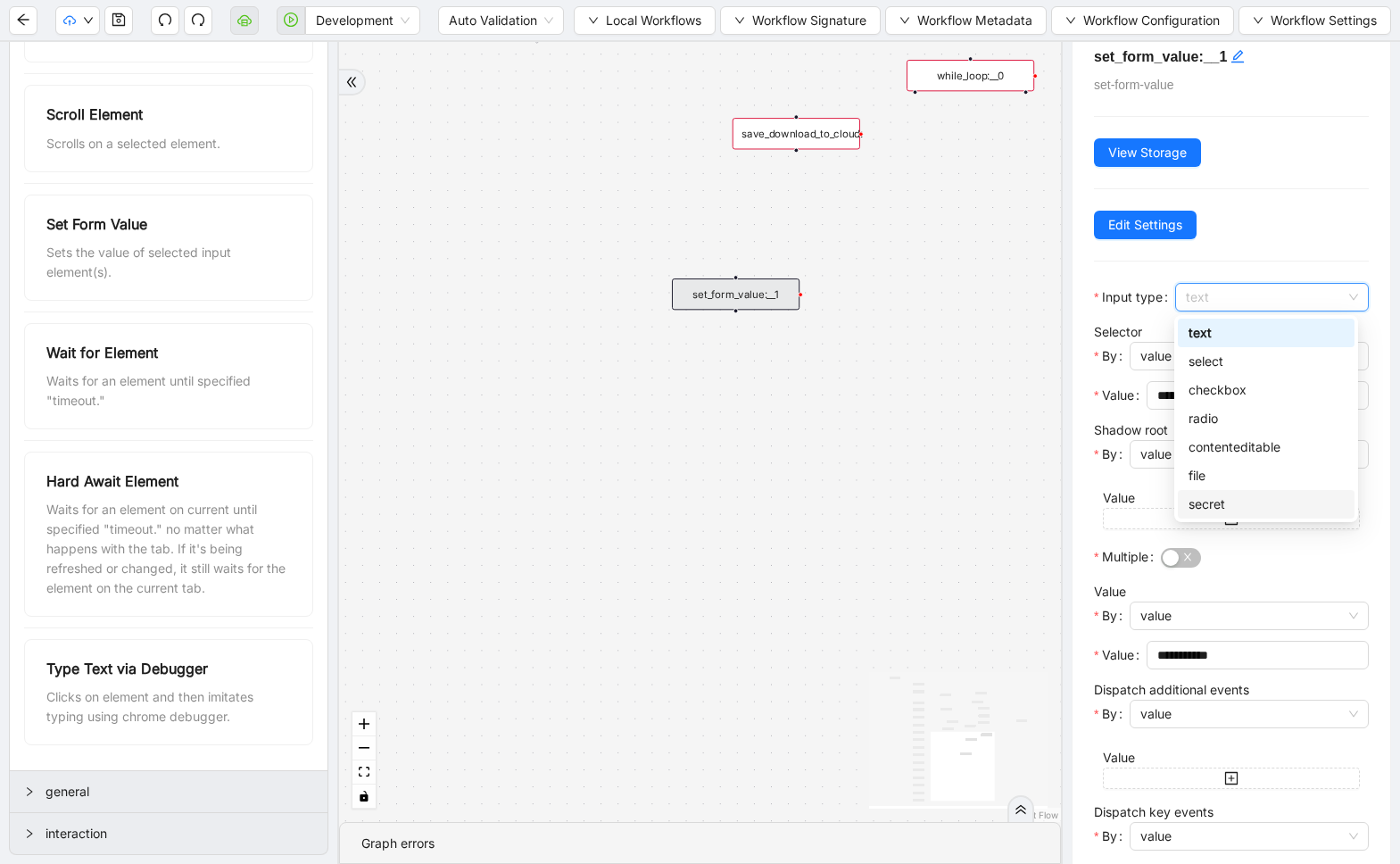 click on "secret" at bounding box center [1266, 504] 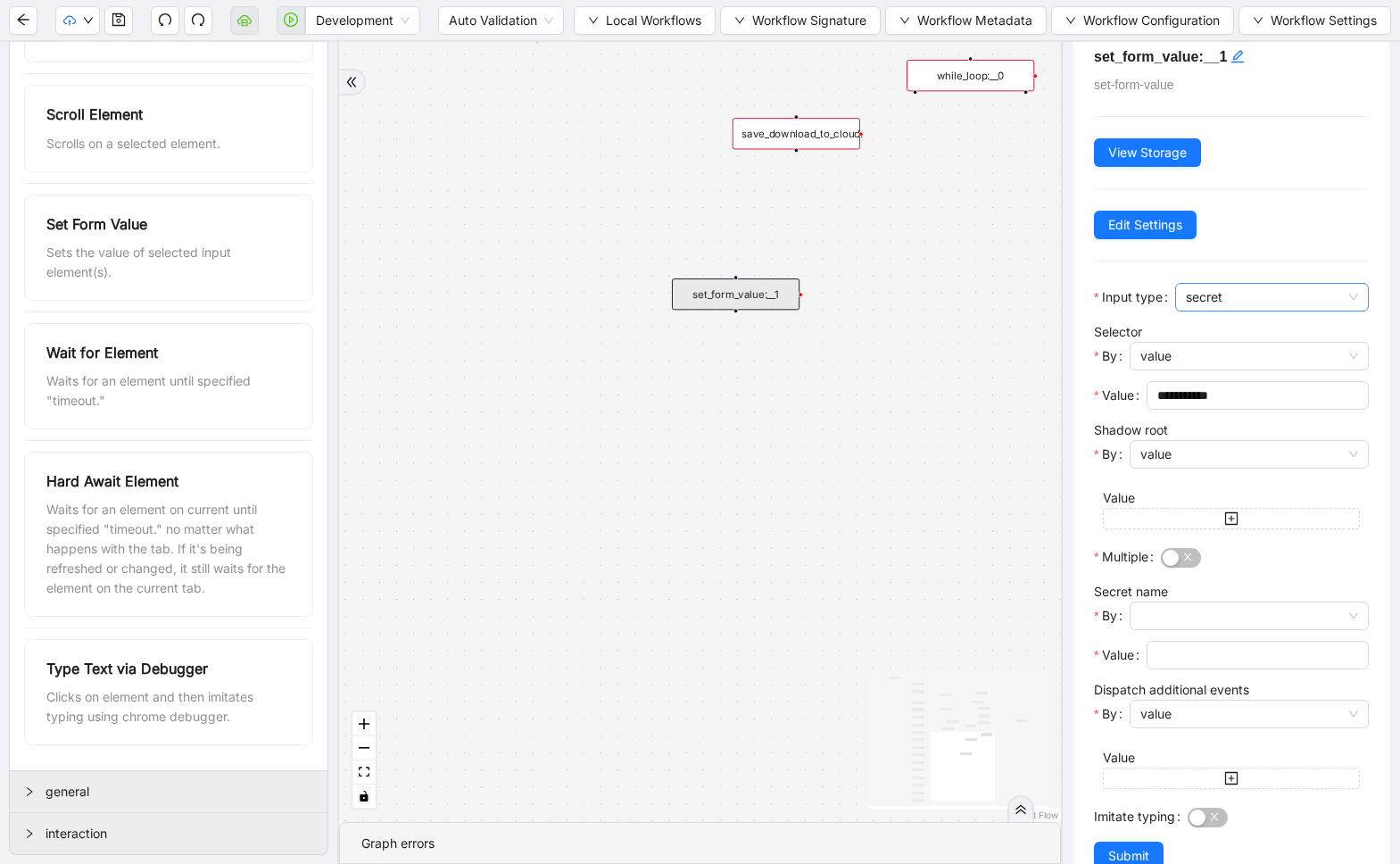 click on "secret" at bounding box center (1272, 297) 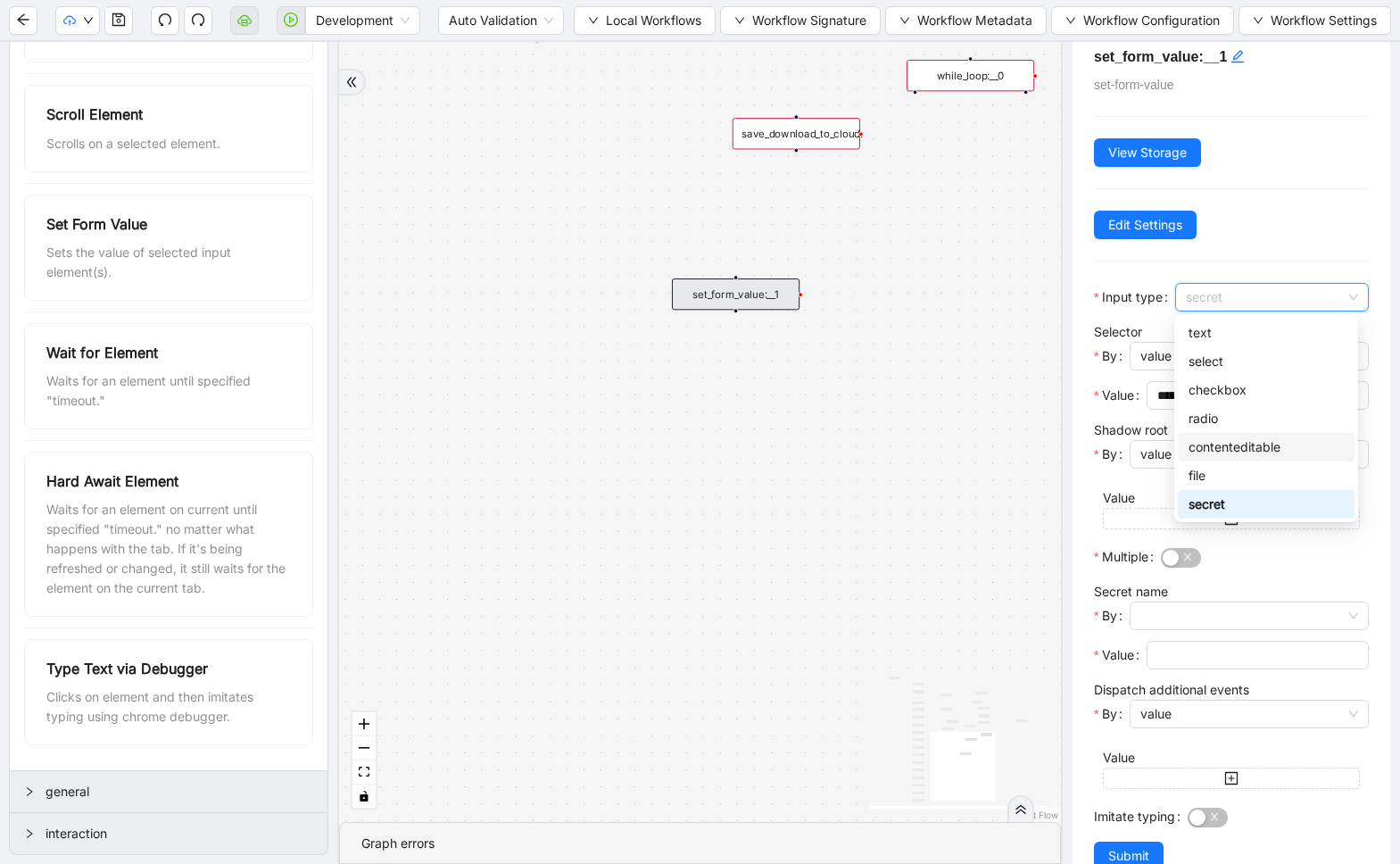 click on "contenteditable" at bounding box center (1266, 447) 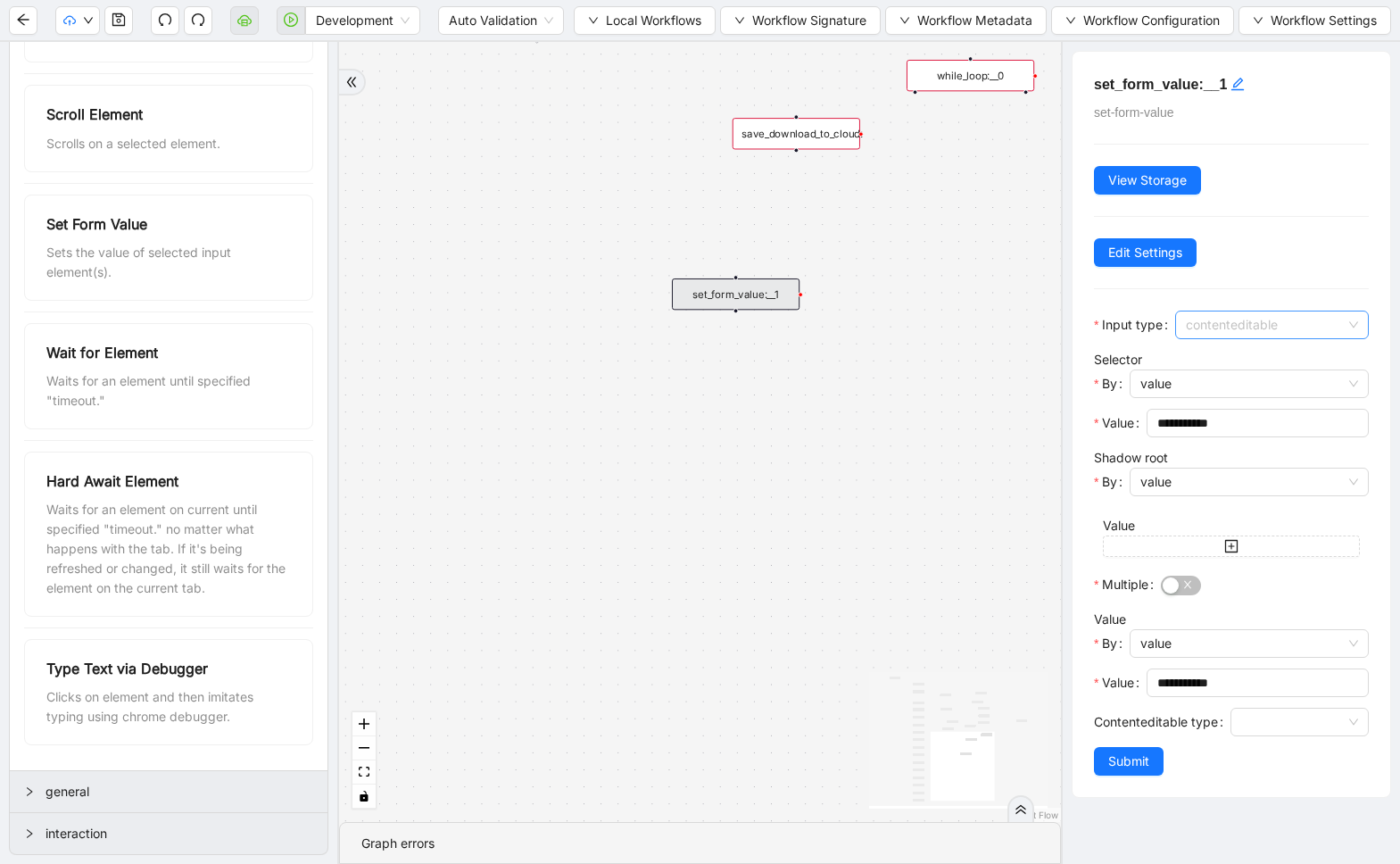 click on "contenteditable" at bounding box center [1272, 325] 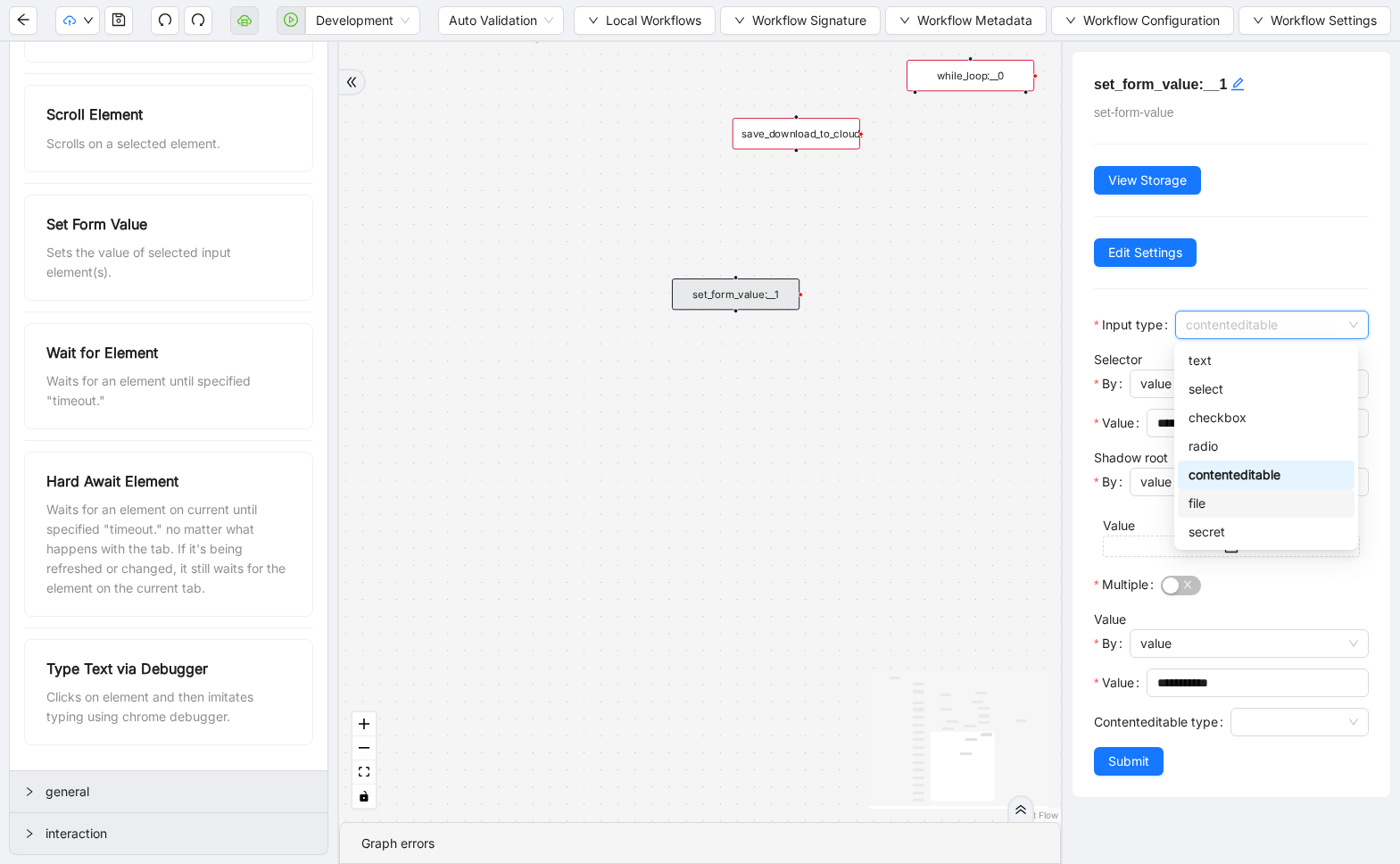click on "file" at bounding box center (1266, 503) 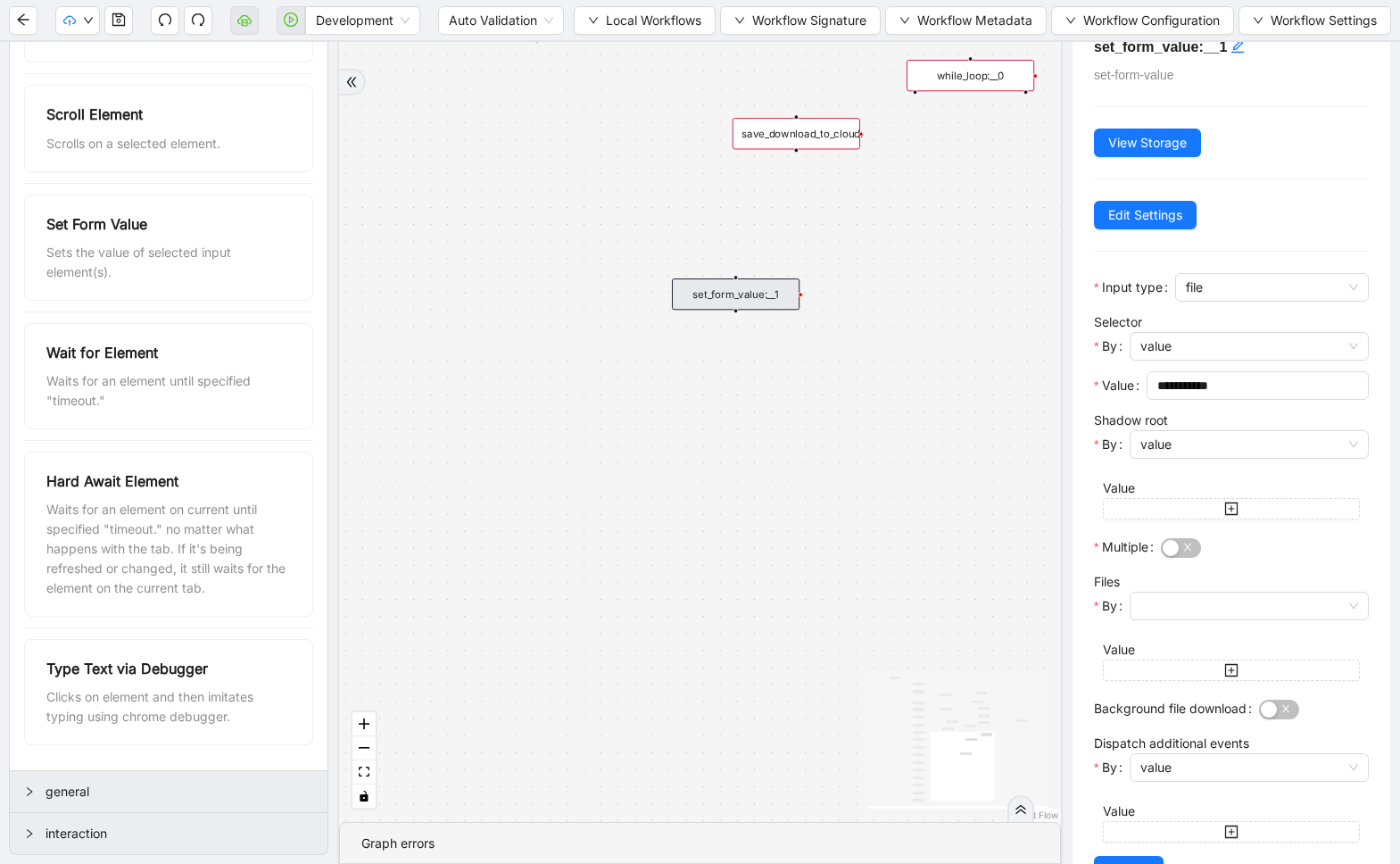 scroll, scrollTop: 0, scrollLeft: 0, axis: both 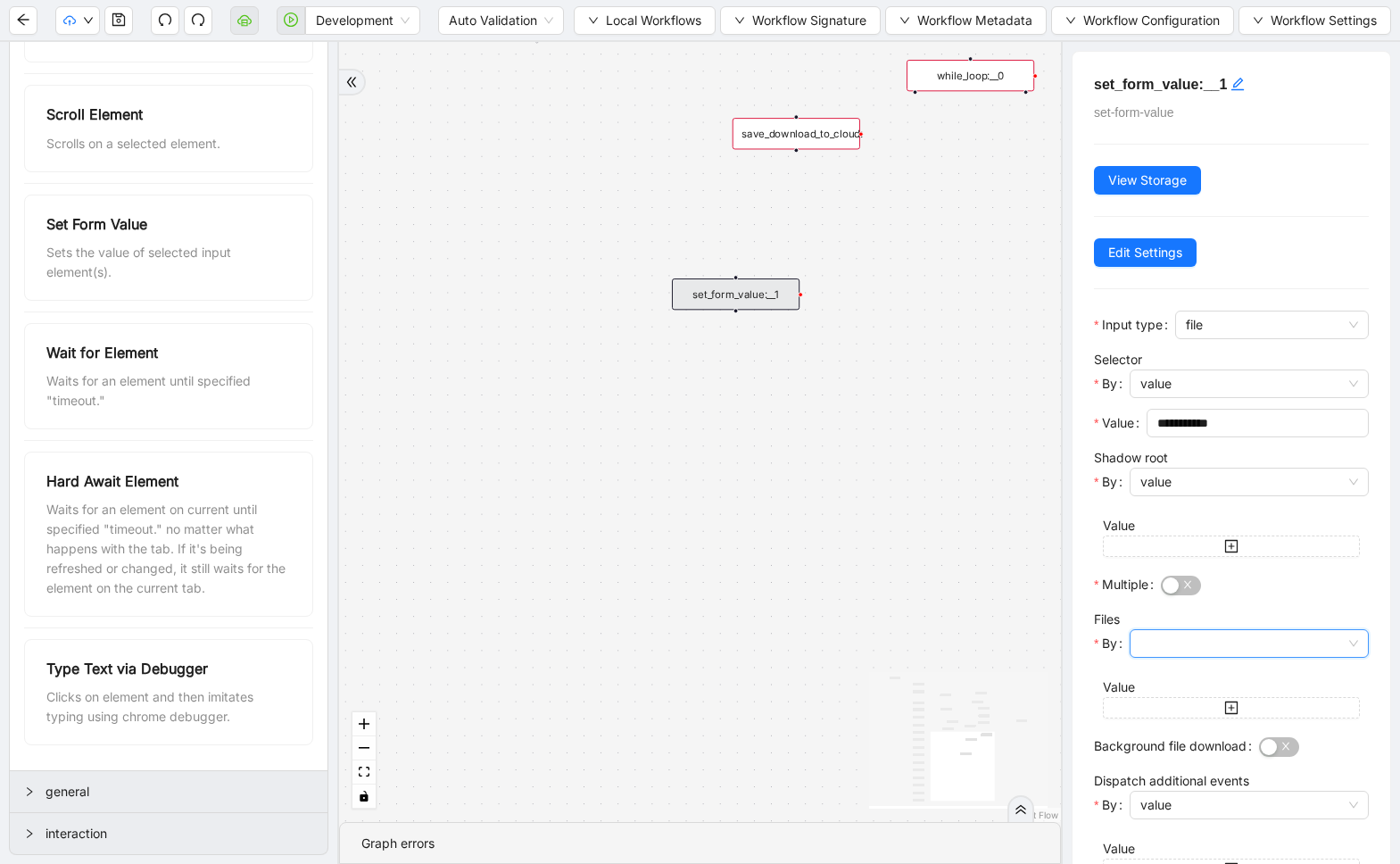 click on "By" at bounding box center [1249, 644] 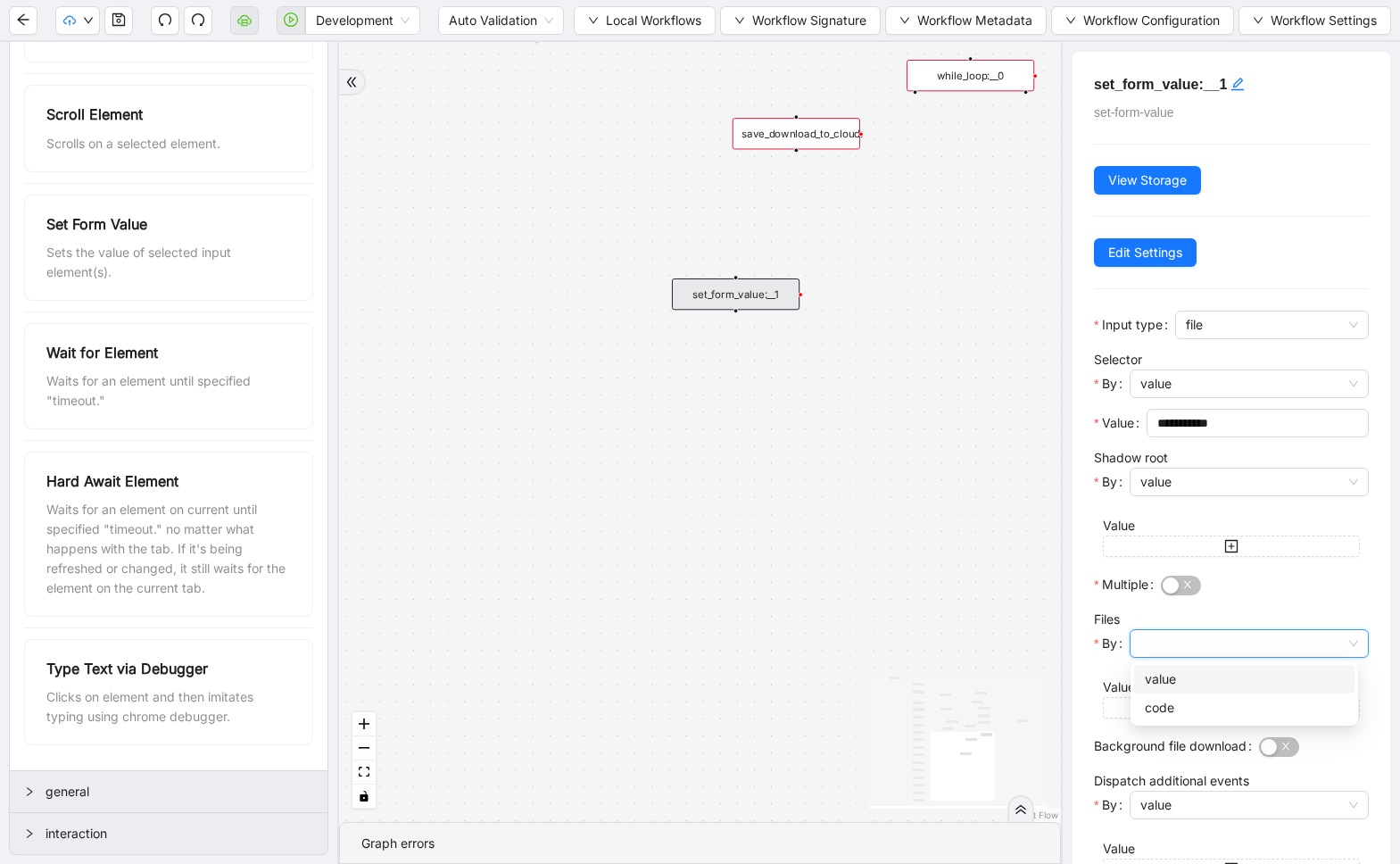 click on "value" at bounding box center [1244, 679] 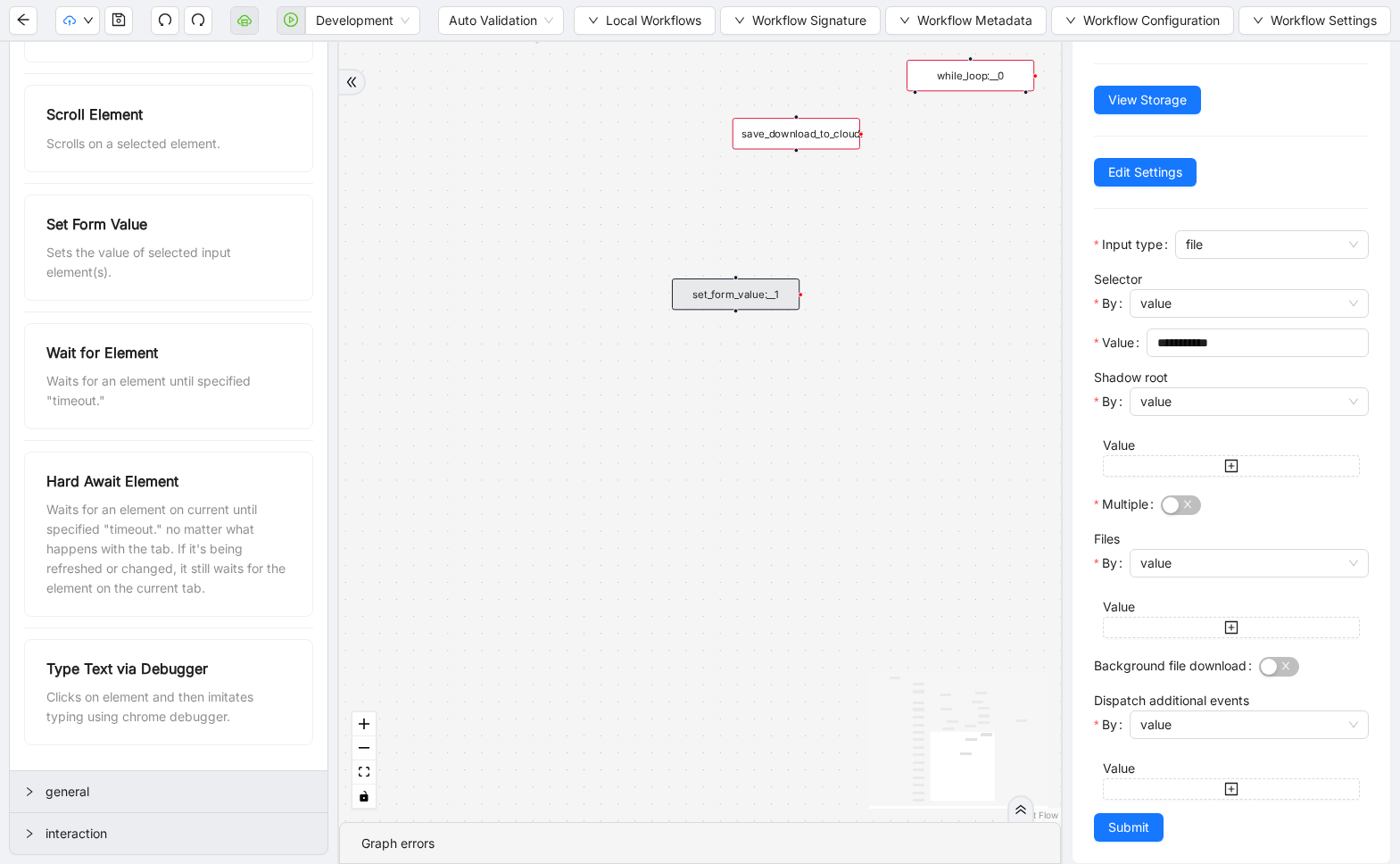scroll, scrollTop: 97, scrollLeft: 0, axis: vertical 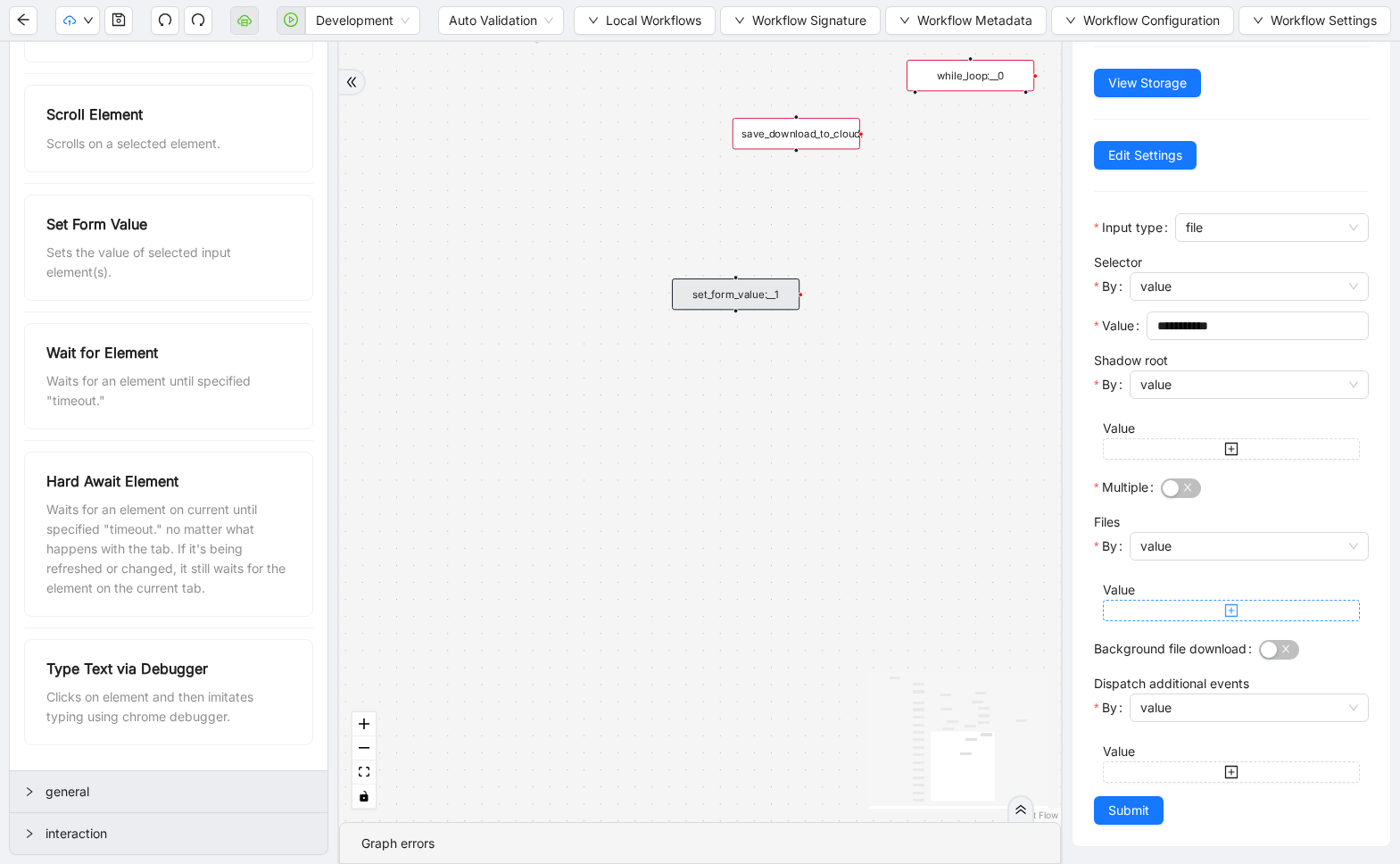 click at bounding box center (1231, 611) 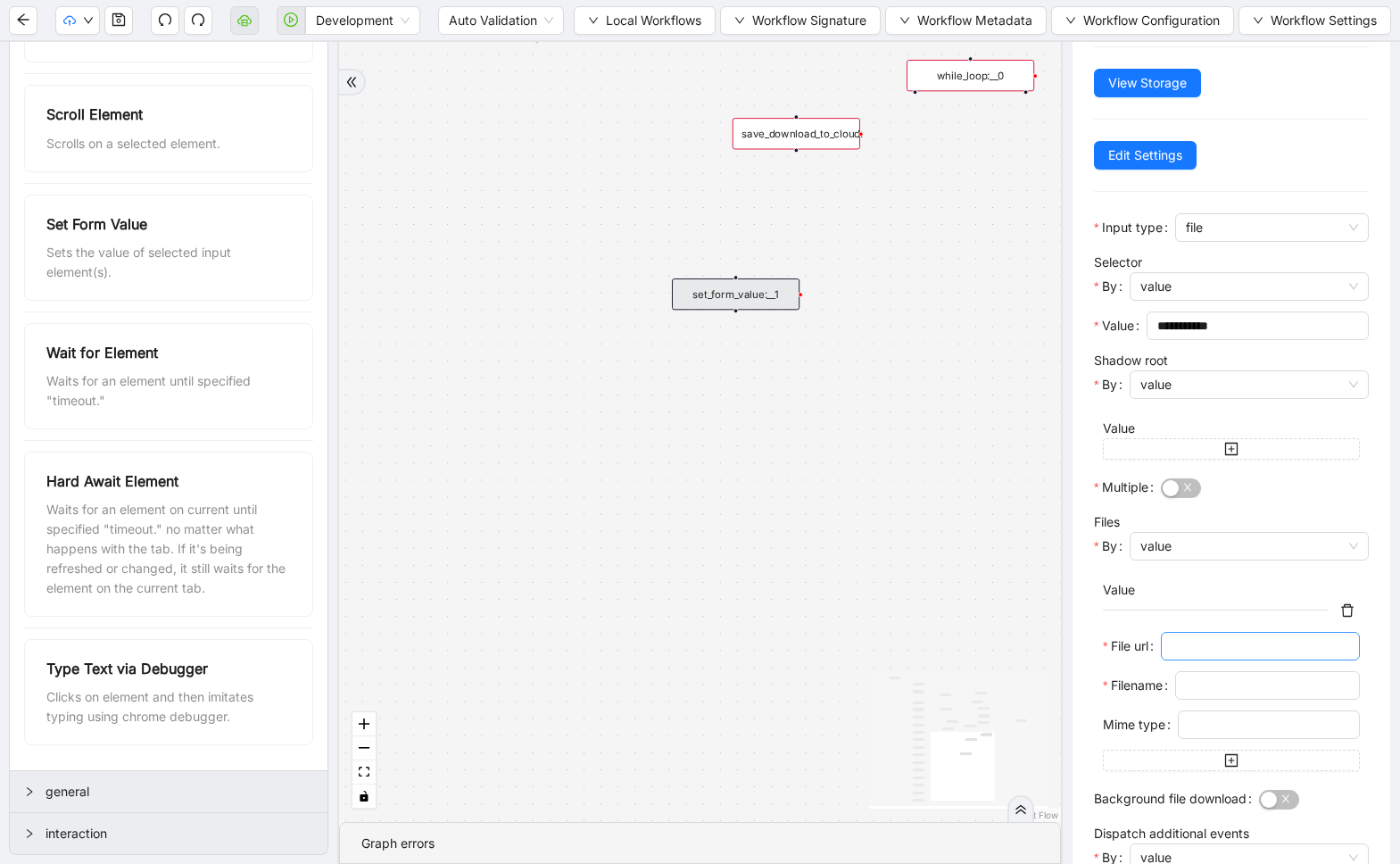 click on "File url" at bounding box center (1258, 646) 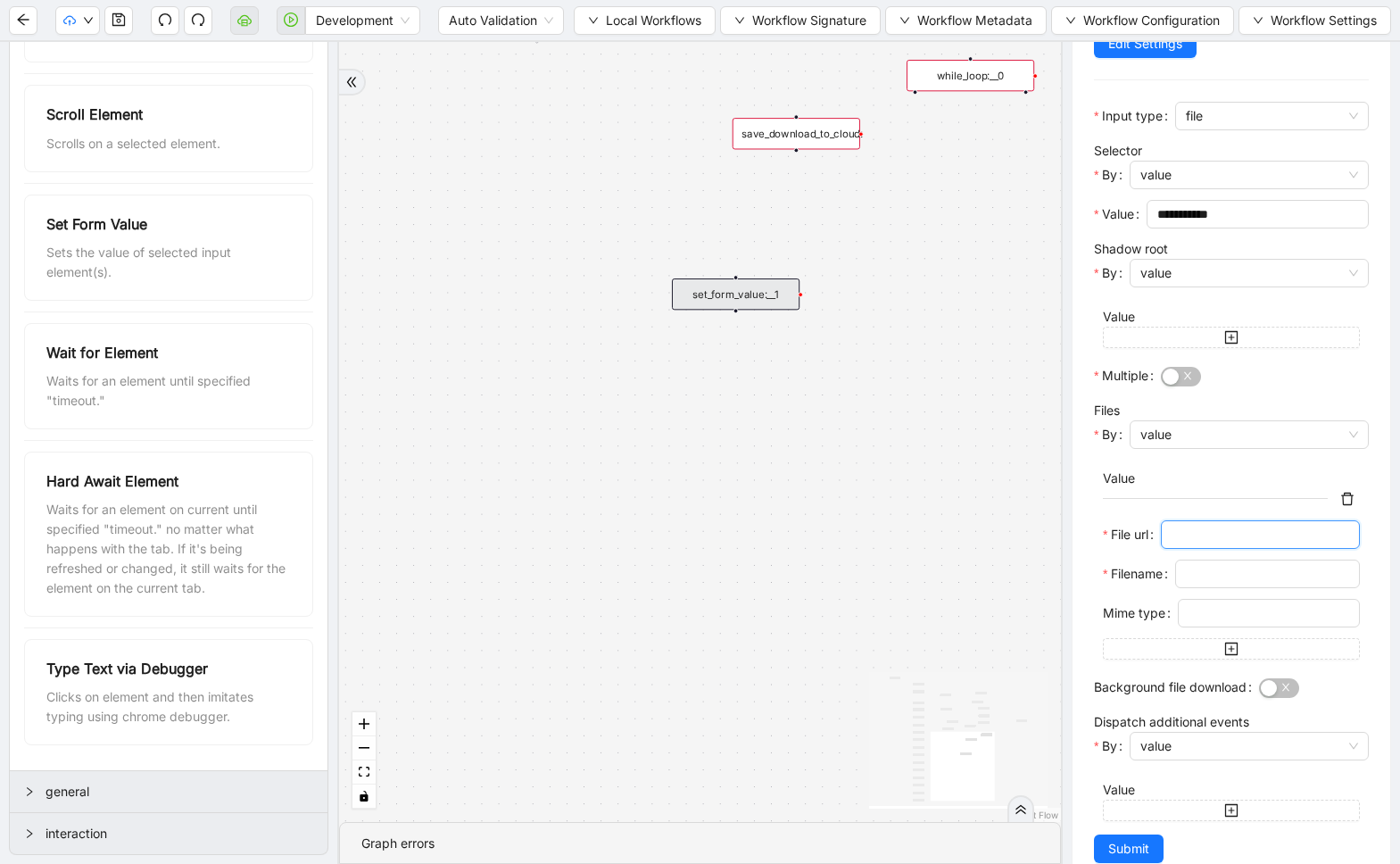 scroll, scrollTop: 247, scrollLeft: 0, axis: vertical 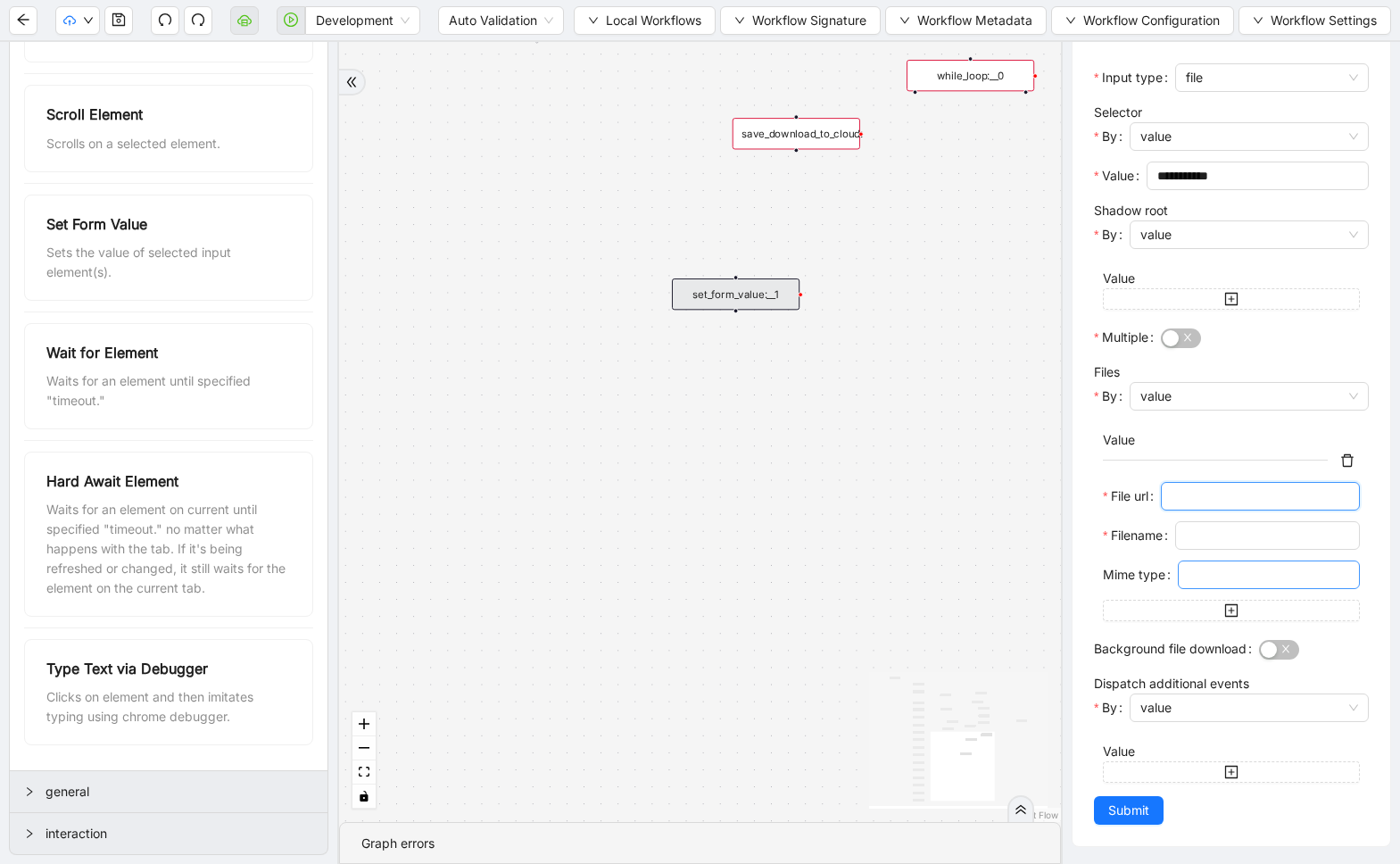 click on "Mime type" at bounding box center (1267, 575) 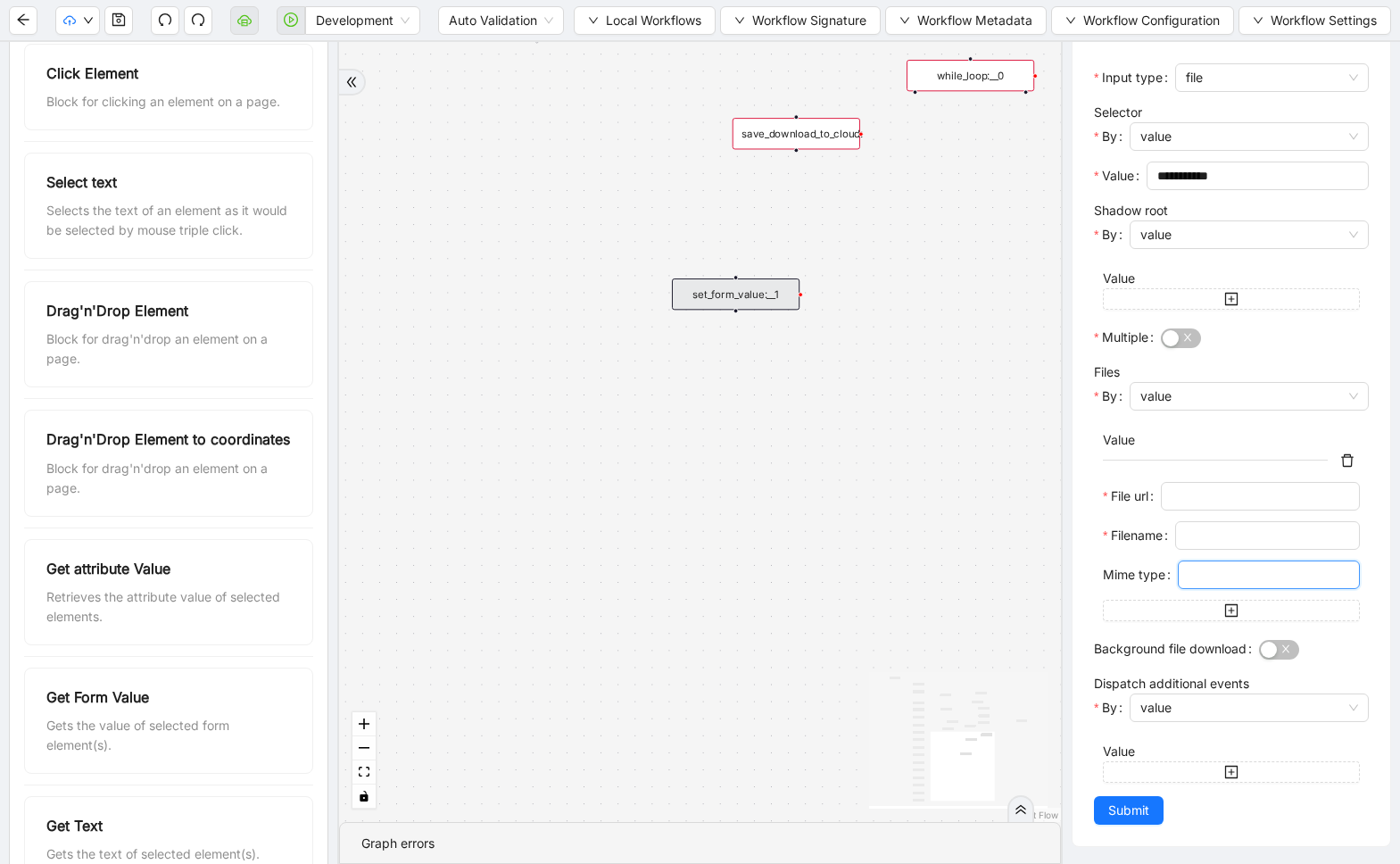 scroll, scrollTop: 0, scrollLeft: 0, axis: both 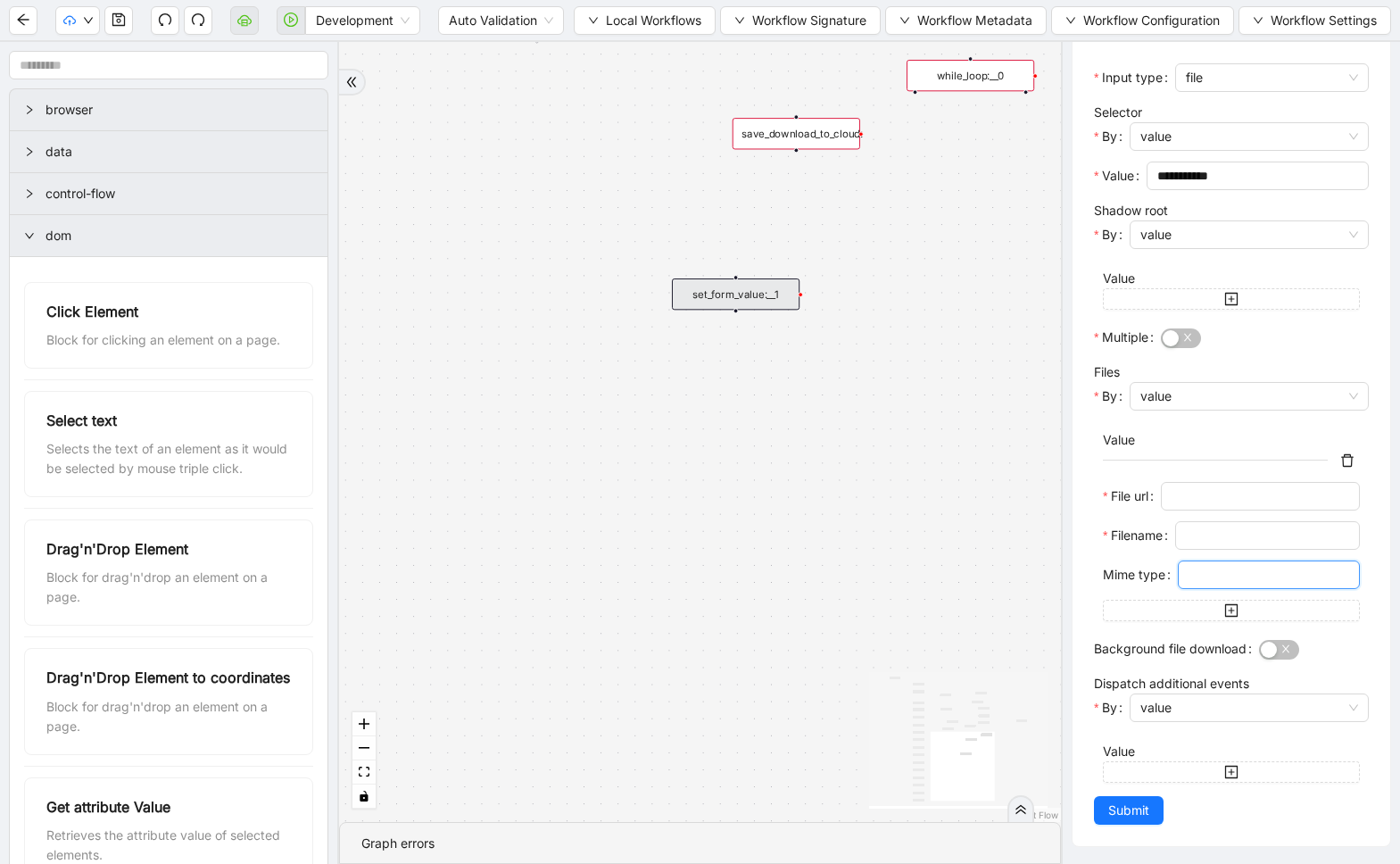 click on "dom" at bounding box center (179, 236) 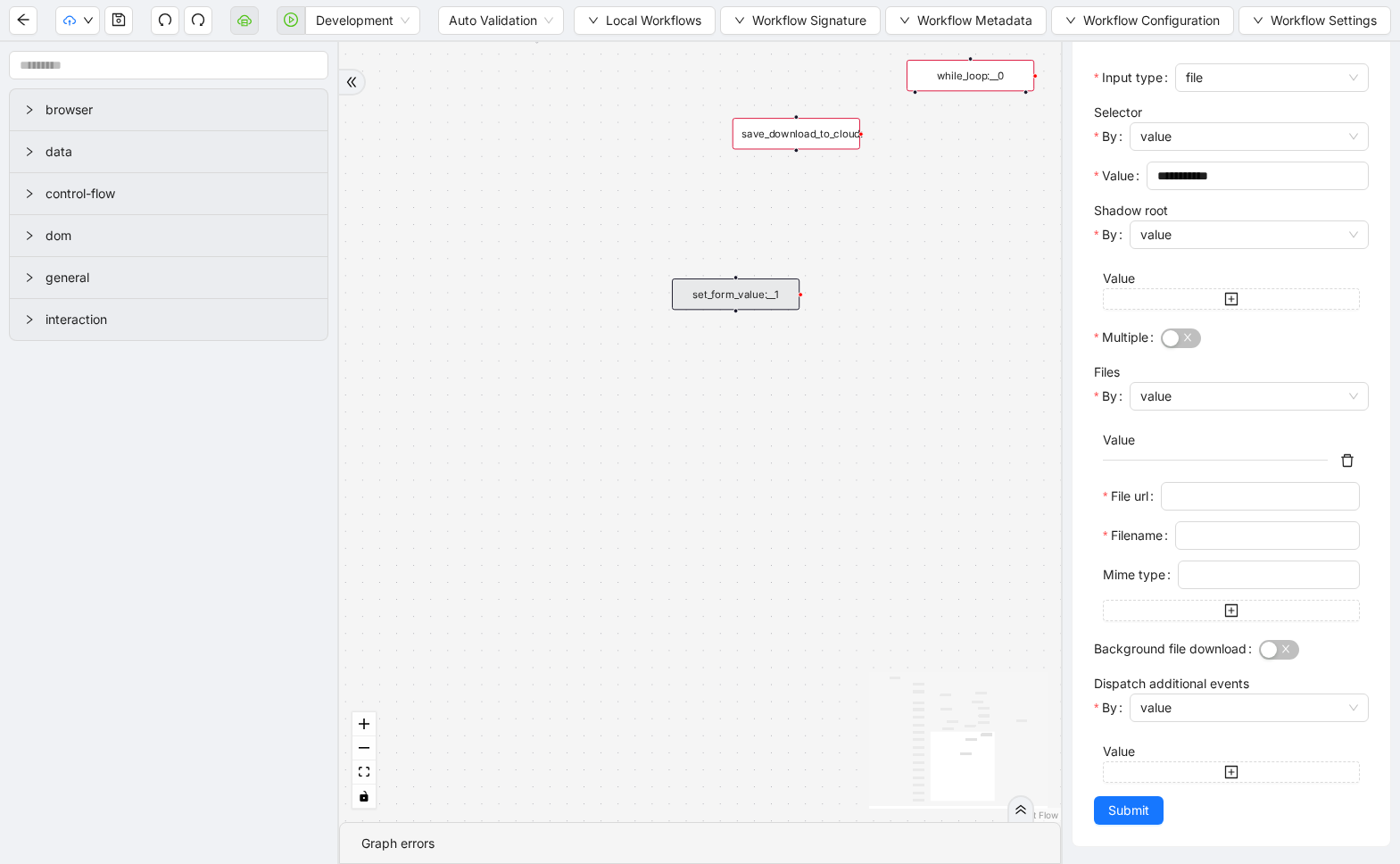click at bounding box center [35, 320] 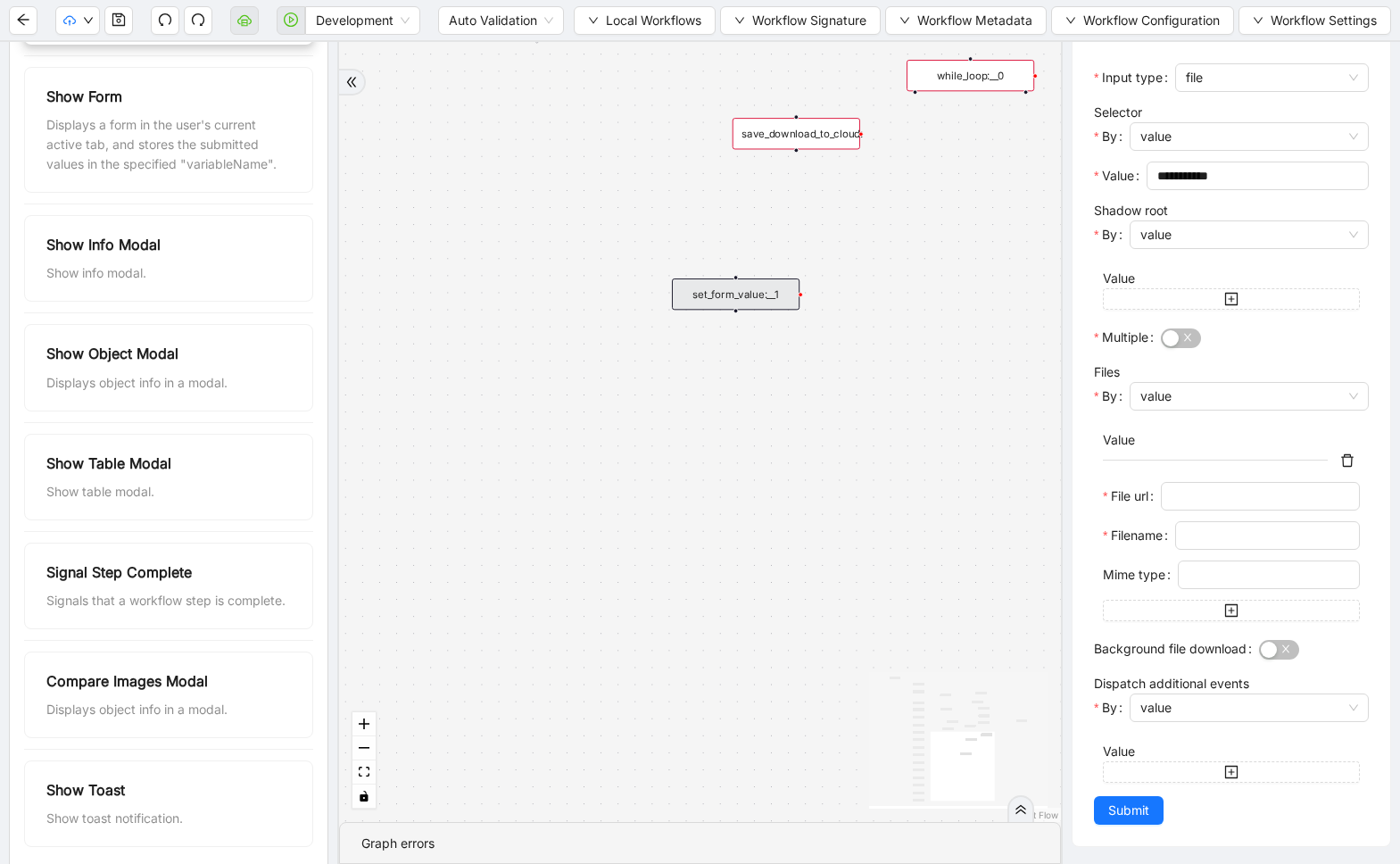 scroll, scrollTop: 445, scrollLeft: 0, axis: vertical 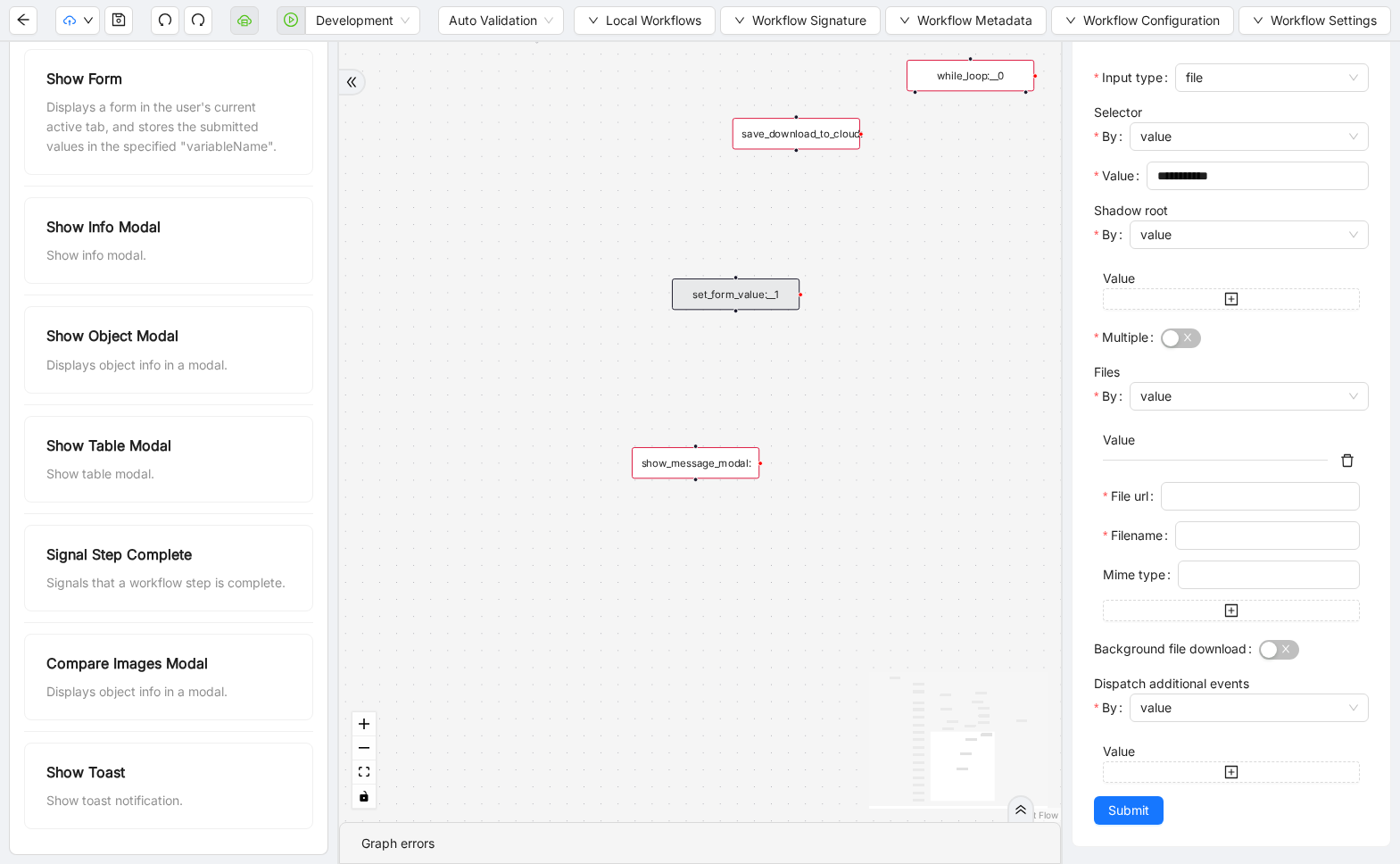 click on "show_message_modal:" at bounding box center [695, 462] 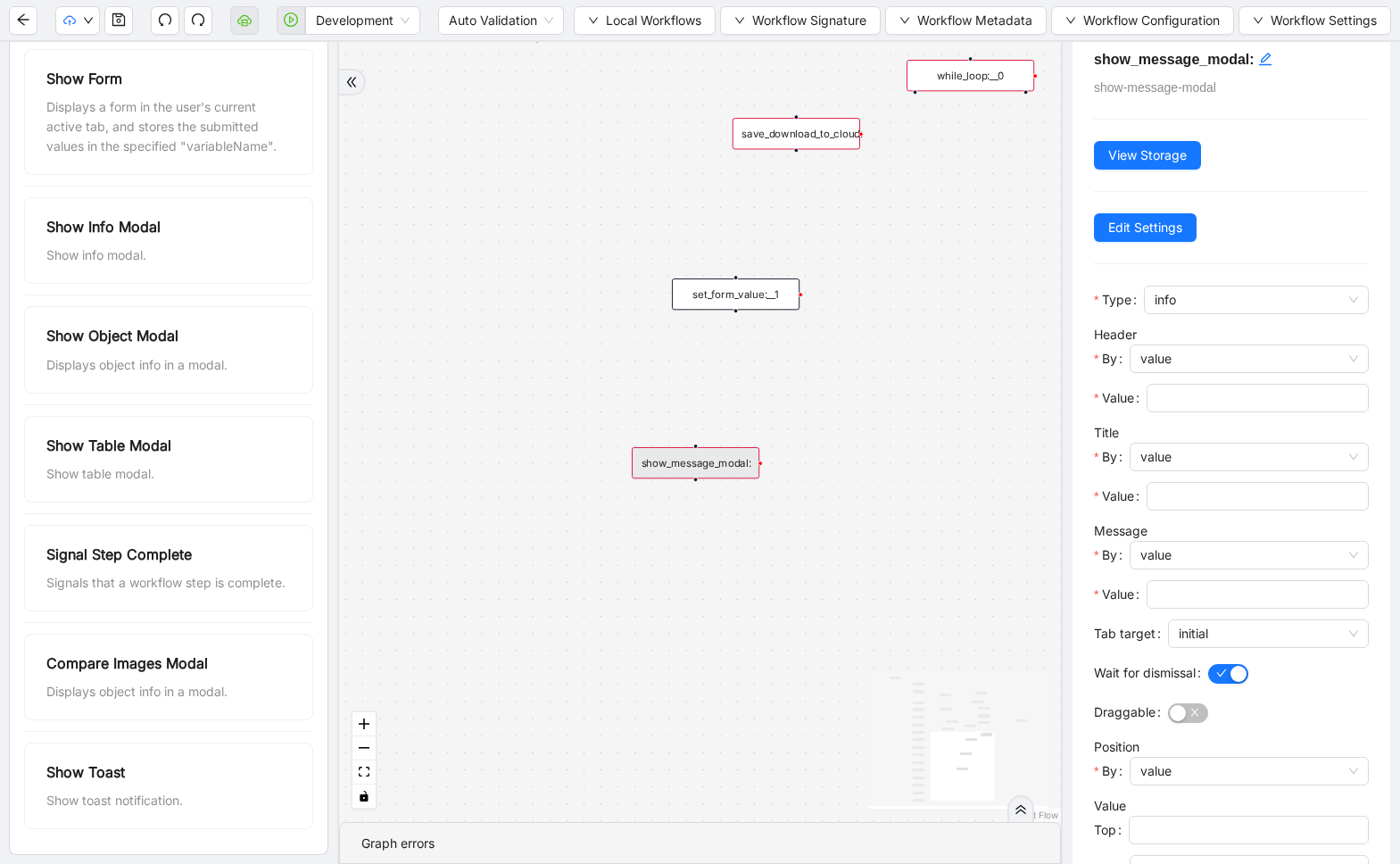 scroll, scrollTop: 13, scrollLeft: 0, axis: vertical 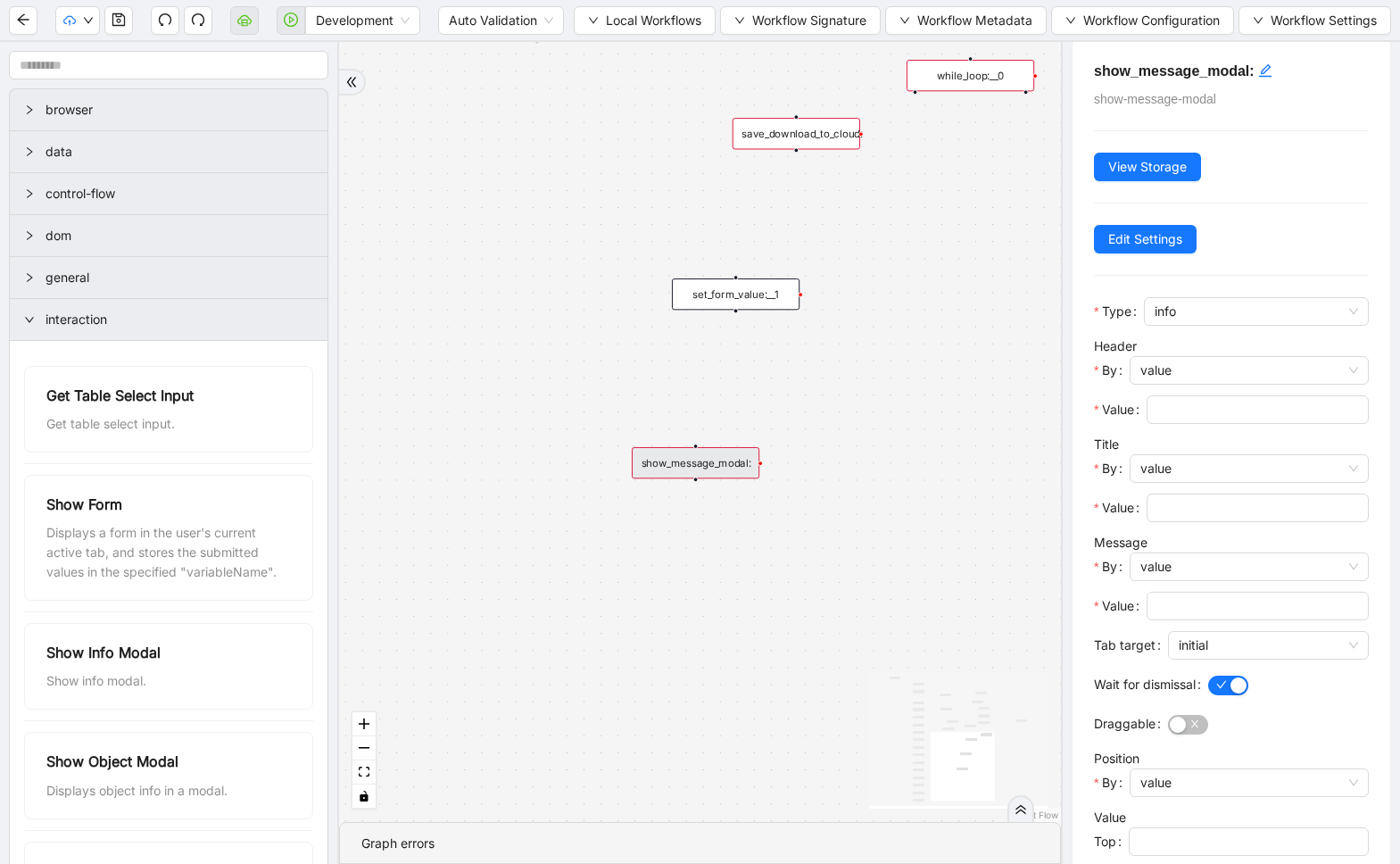 click on "interaction" at bounding box center [169, 320] 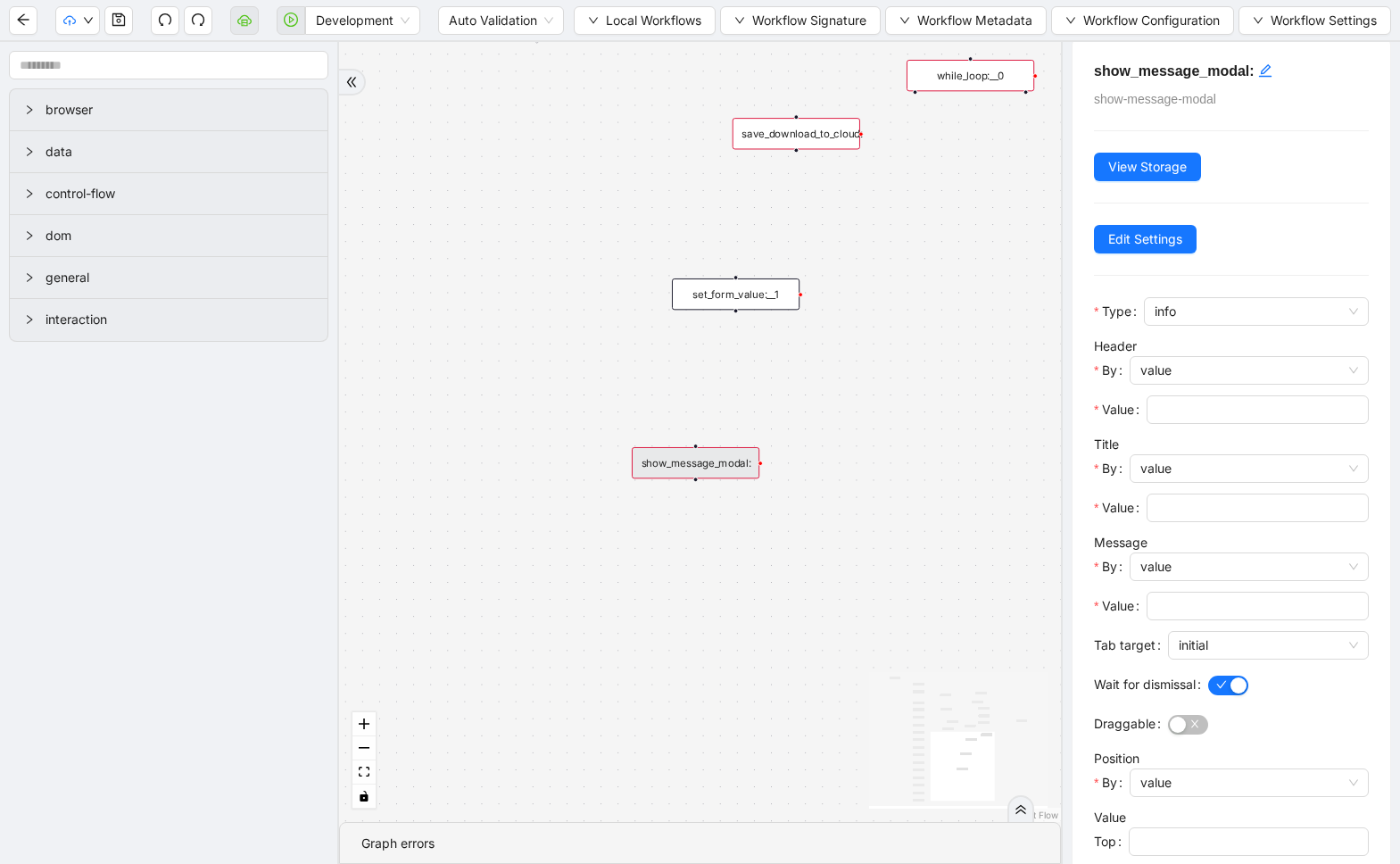 click on "dom" at bounding box center (179, 236) 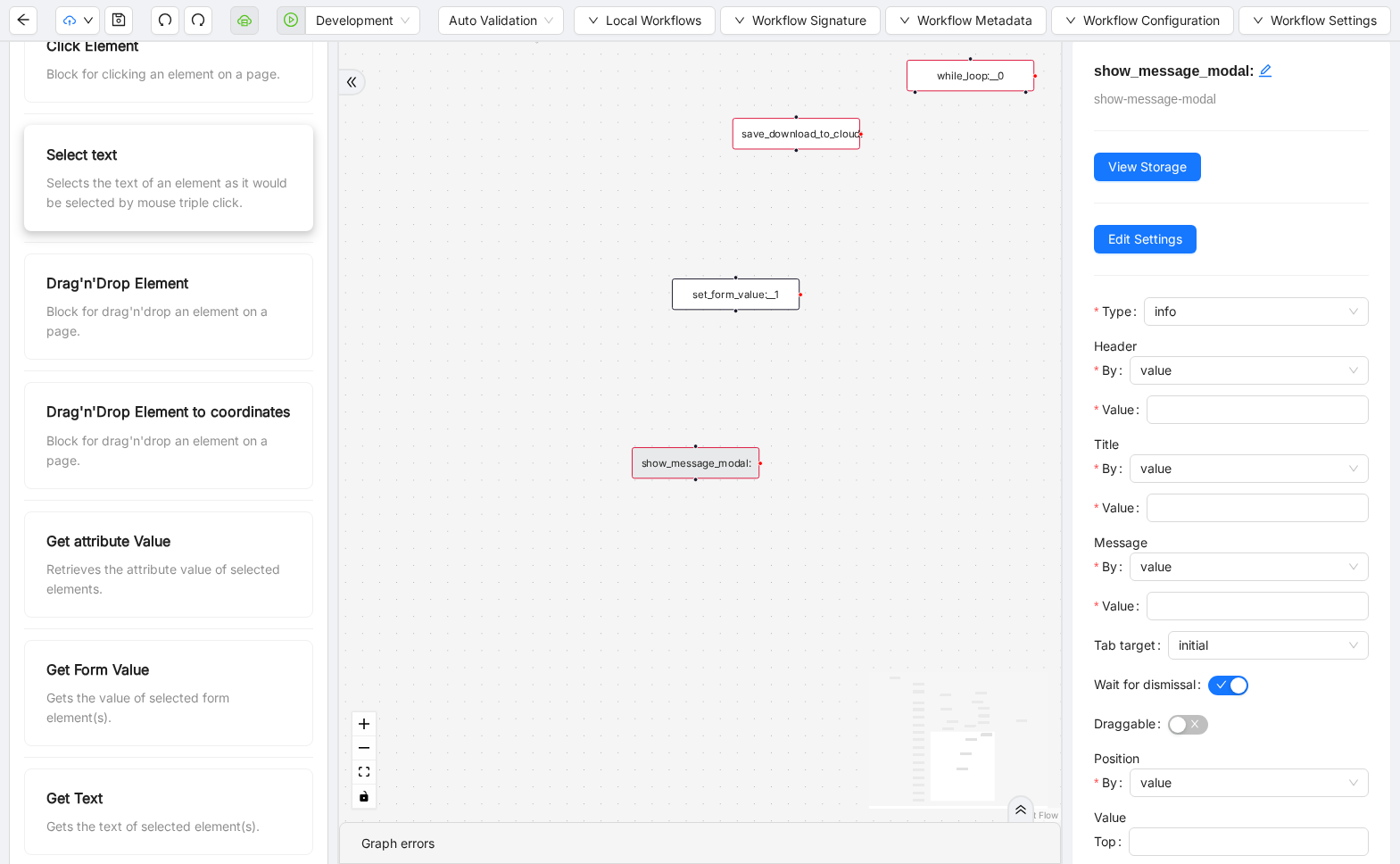 scroll, scrollTop: 0, scrollLeft: 0, axis: both 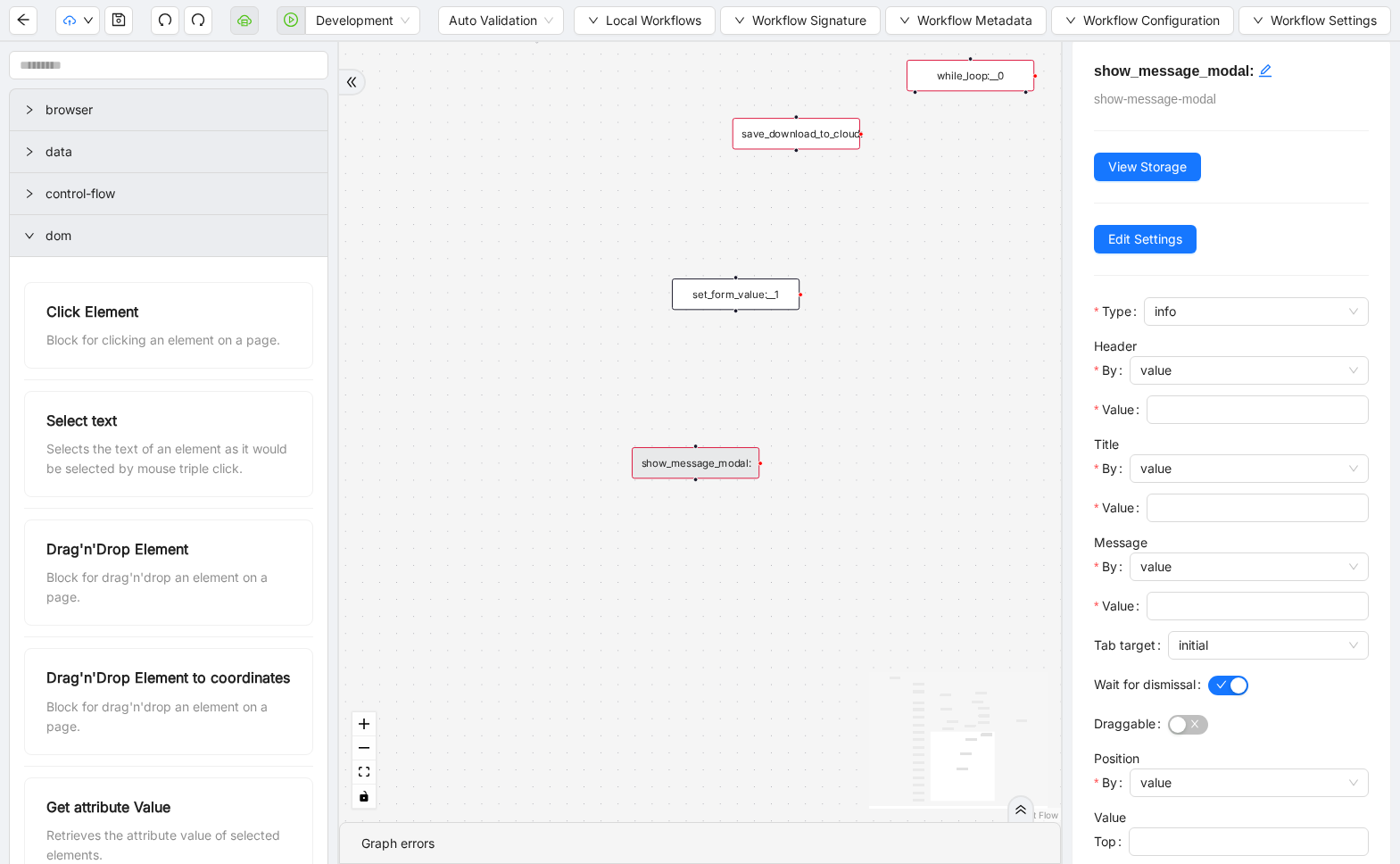 click on "dom" at bounding box center [169, 236] 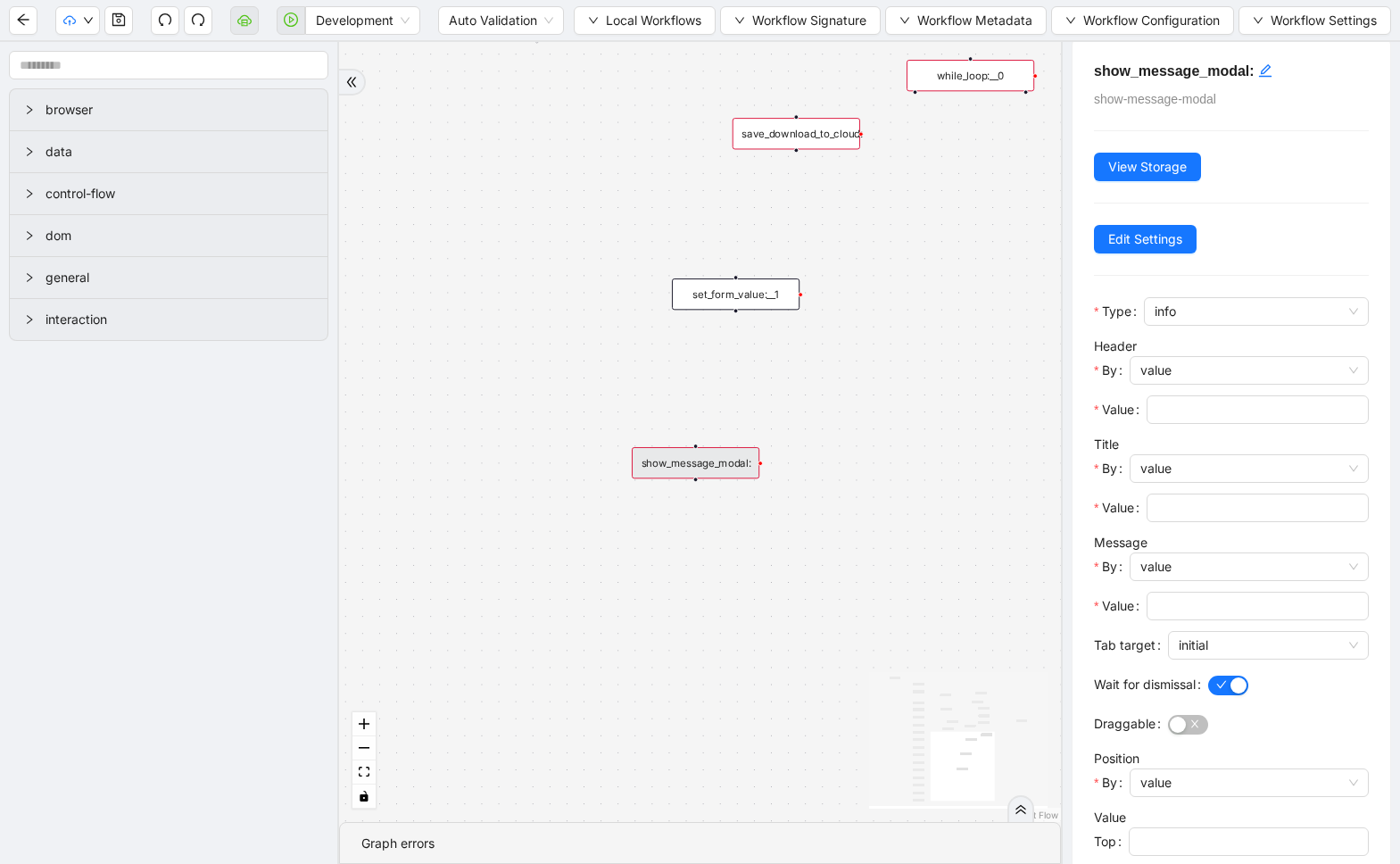 click on "general" at bounding box center (169, 278) 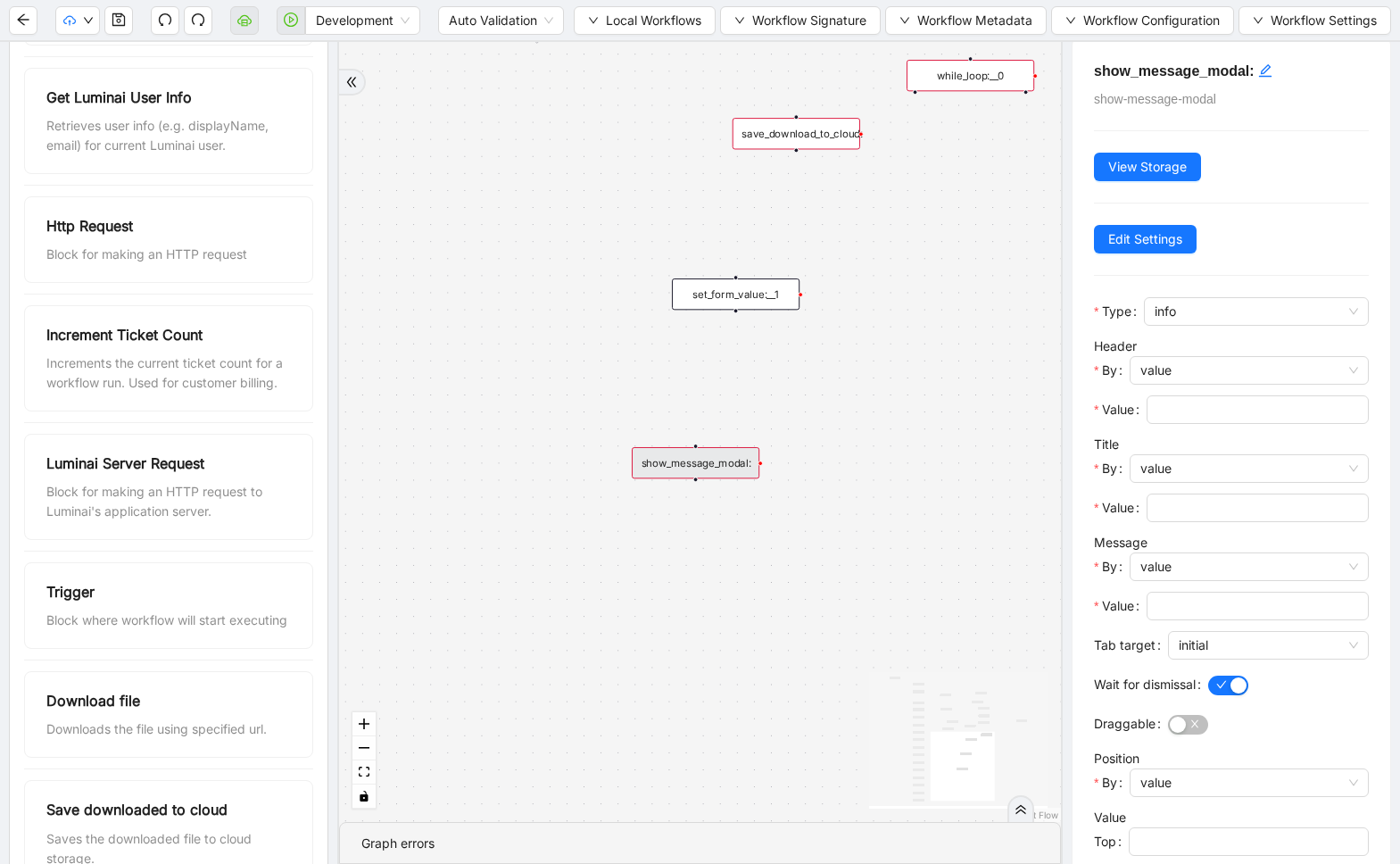 scroll, scrollTop: 752, scrollLeft: 0, axis: vertical 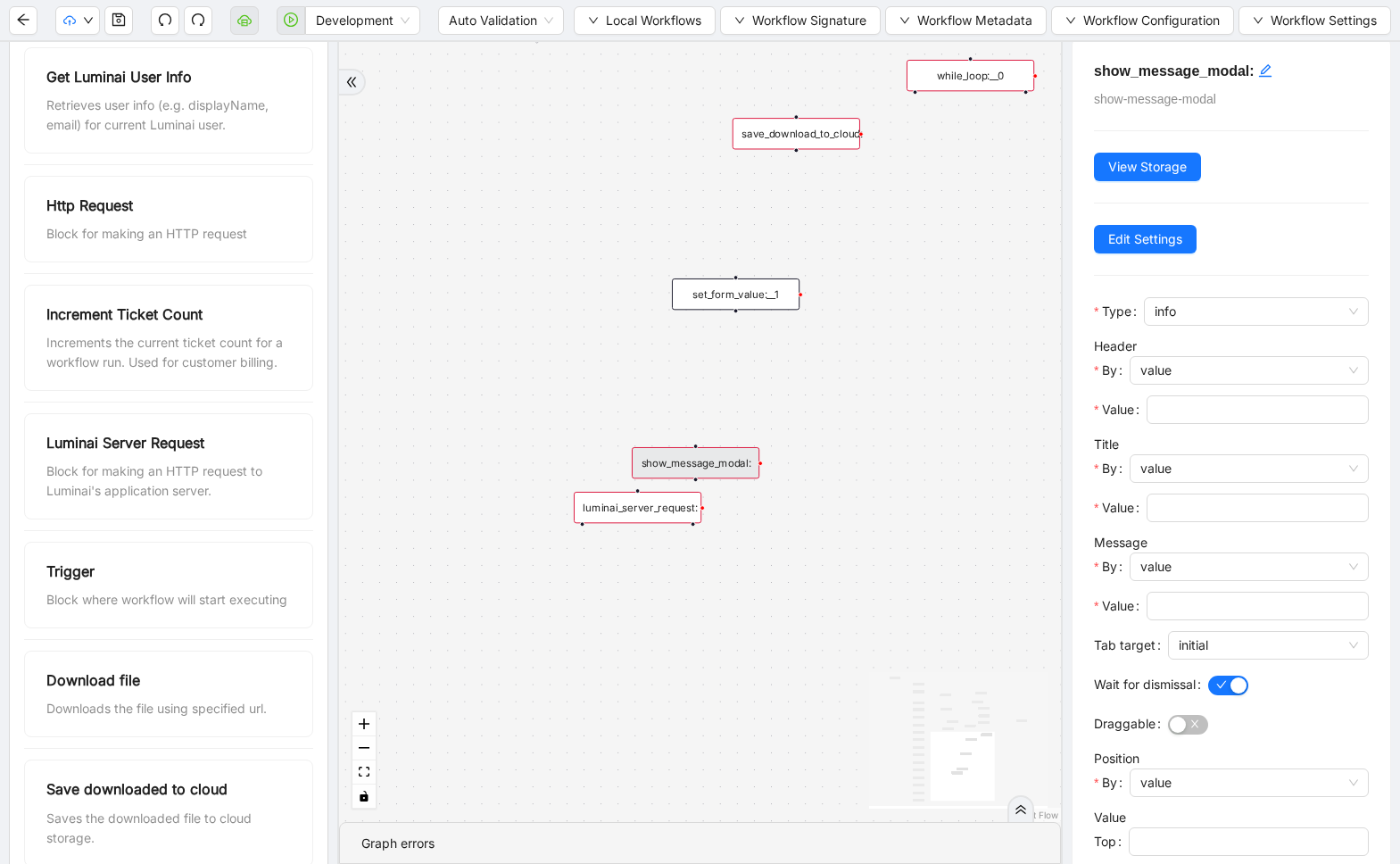 click on "luminai_server_request:" at bounding box center [637, 507] 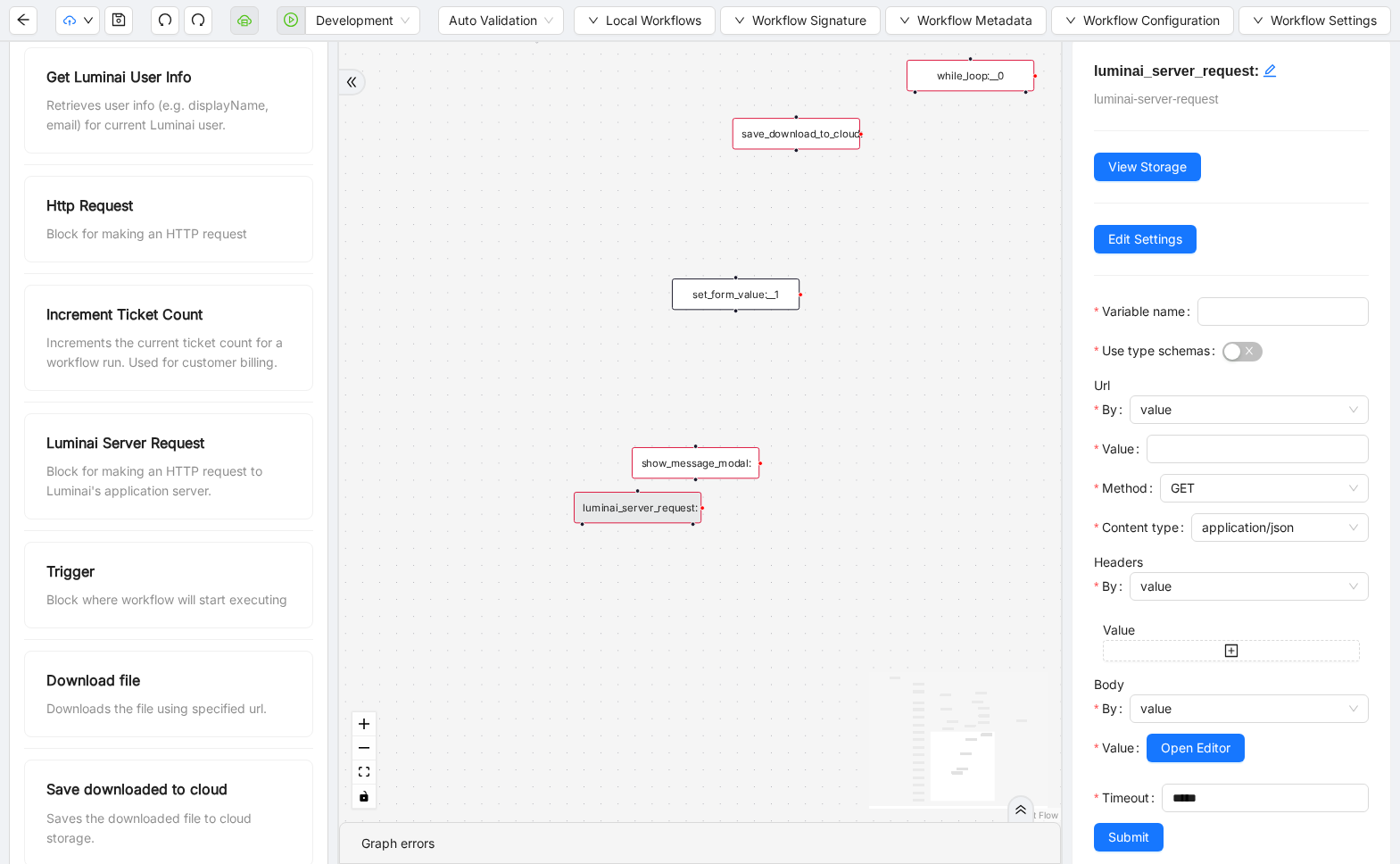 scroll, scrollTop: 0, scrollLeft: 0, axis: both 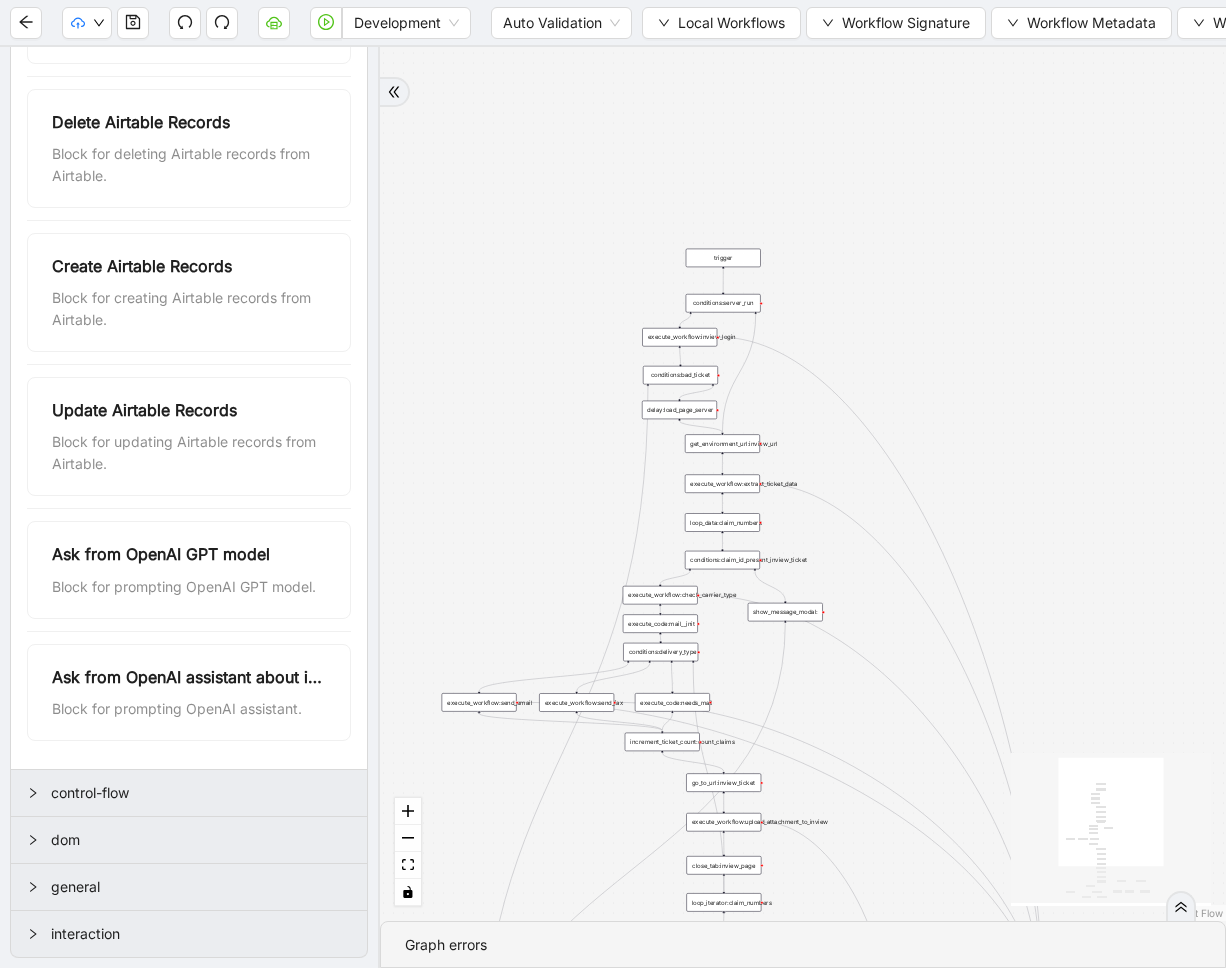click on "trigger get_environment_url:inview_url execute_workflow:extract_ticket_data execute_workflow:check_carrier_type new_tab:open_inview_ticket_again conditions:delivery_type execute_workflow:send_email execute_workflow:send_fax execute_workflow:update_inview show_message_modal: conditions:claim_id_present_inview_ticket loop_data:claim_numbers loop_iterator:claim_numbers increment_ticket_count:count_claims execute_workflow:upload_attachment_to_inview go_to_url:inview_ticket close_tab:inview_page conditions:server_run execute_workflow:inview_login delay:load_page_server conditions:bad_ticket set_return_value:success_value click_element:wrap_activities conditions:server_run_wrap set_return_value:bad_ticket set_return_value:fail_no_retry set_return_value:failed_retry conditions:server_run__0 conditions:server_run__1 raise_error:failed_non_server execute_code:needs_mail execute_code:mail__init conditions:agent_handoff? set_return_value:success_handoff increment_ticket_count:success" at bounding box center [803, 484] 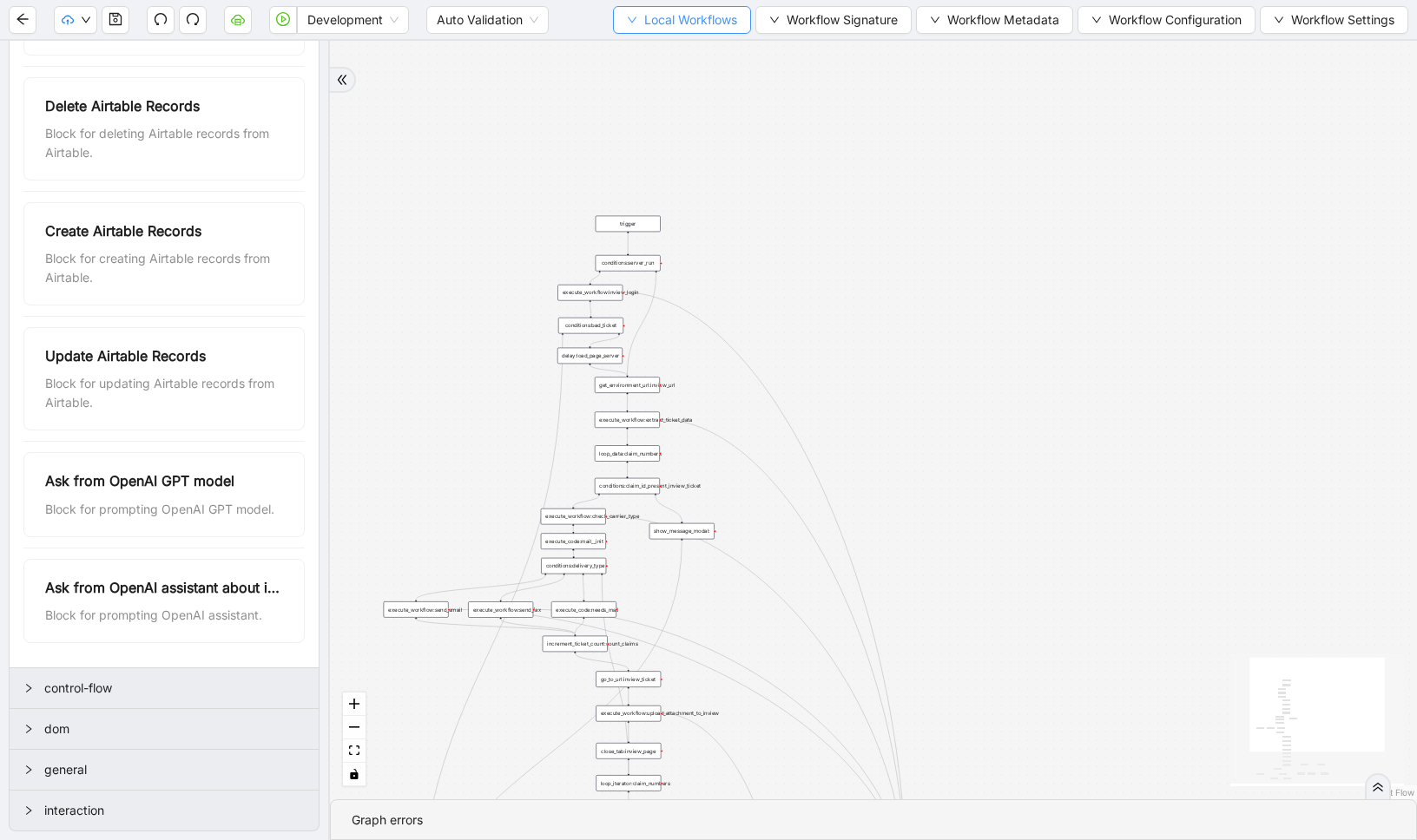 click on "Local Workflows" at bounding box center [690, 20] 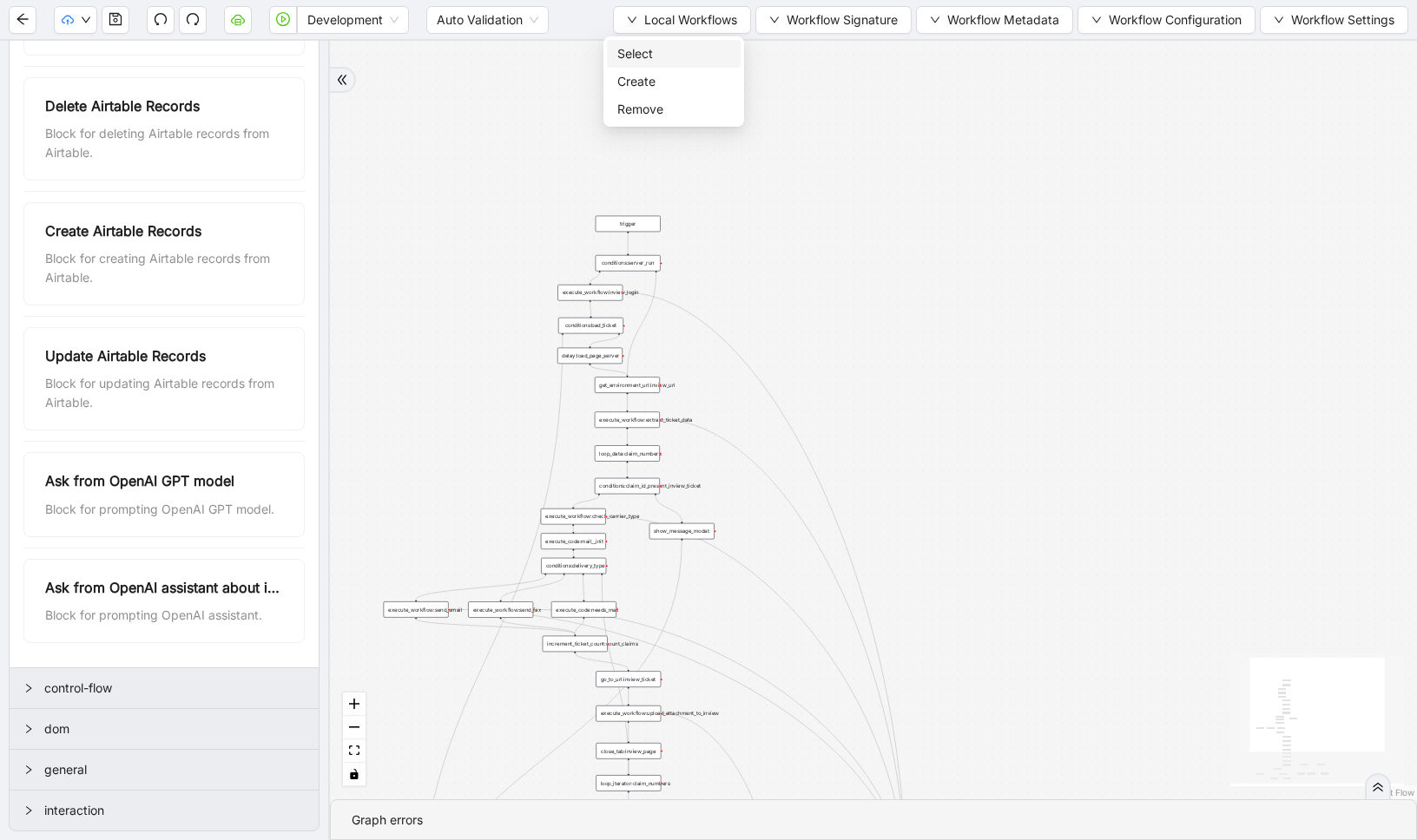 click on "Select" at bounding box center (674, 54) 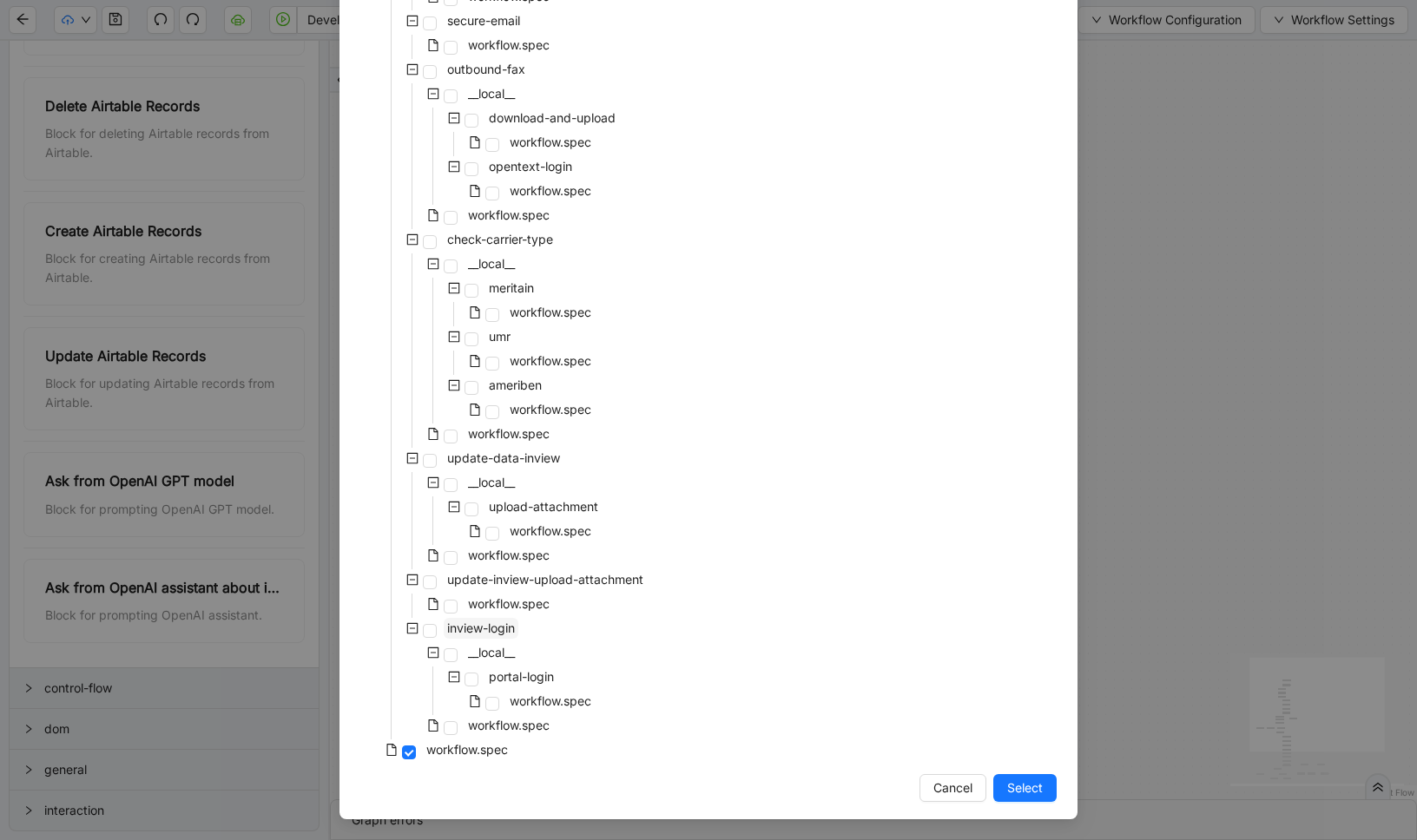 scroll, scrollTop: 0, scrollLeft: 0, axis: both 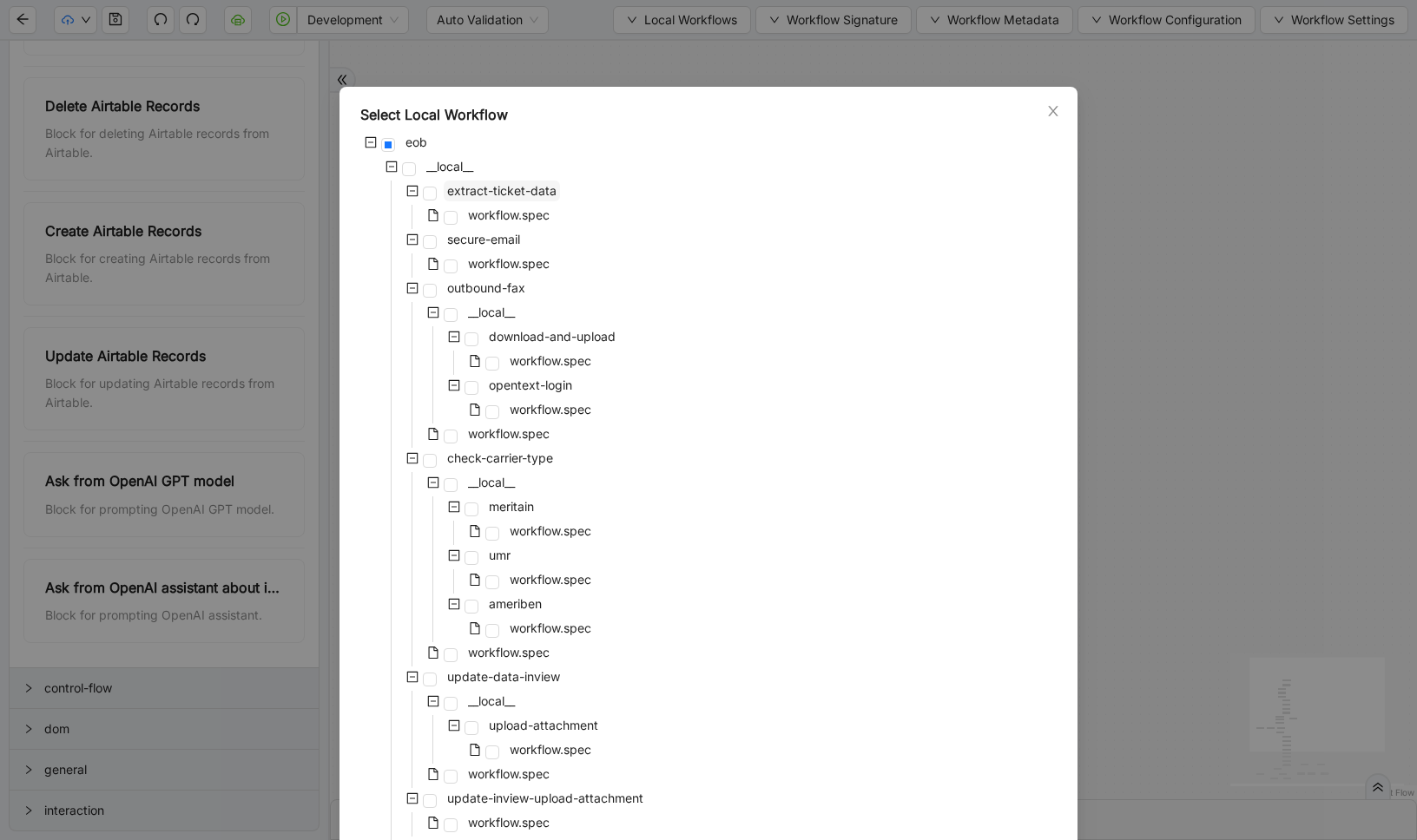click on "extract-ticket-data" at bounding box center (502, 190) 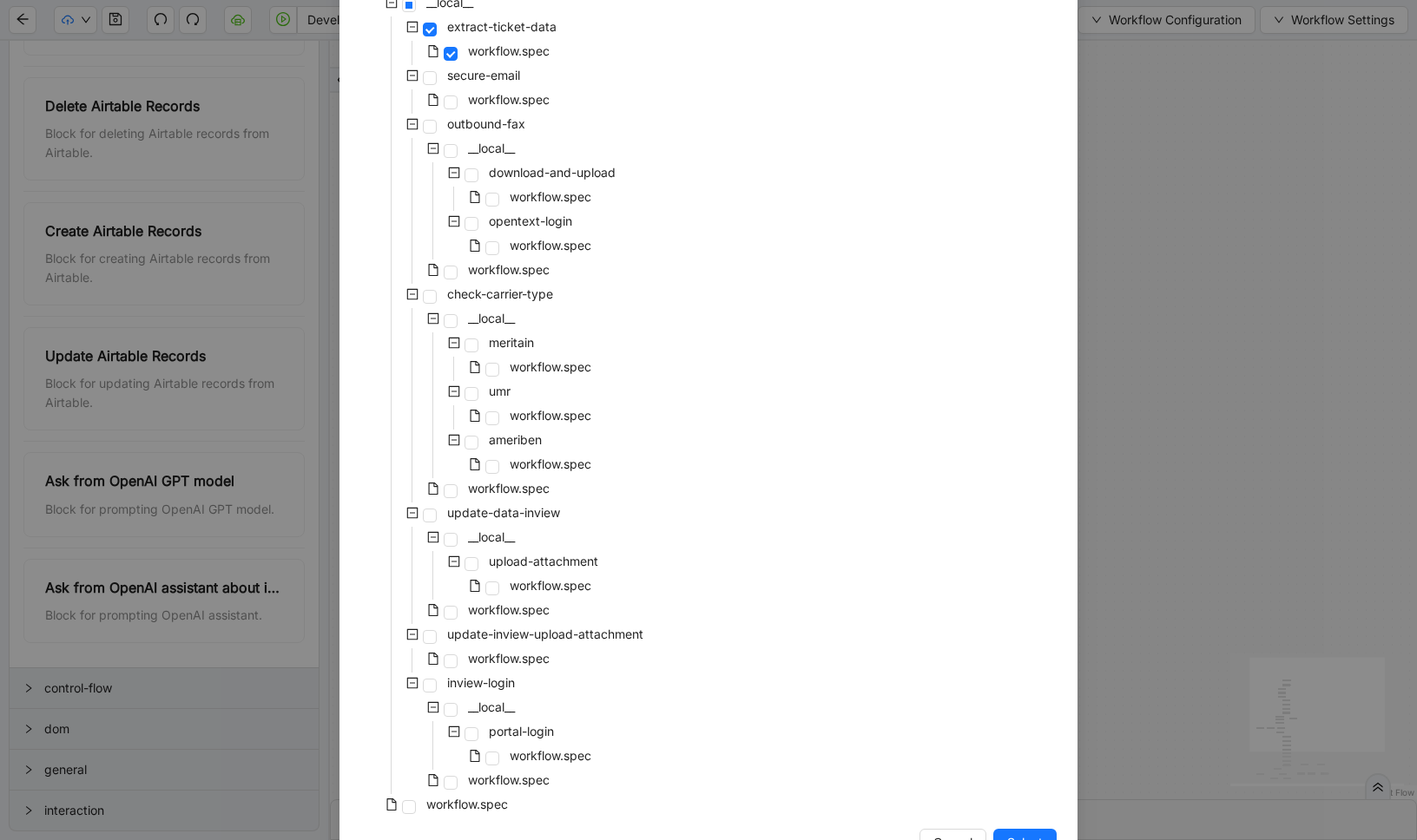 scroll, scrollTop: 219, scrollLeft: 0, axis: vertical 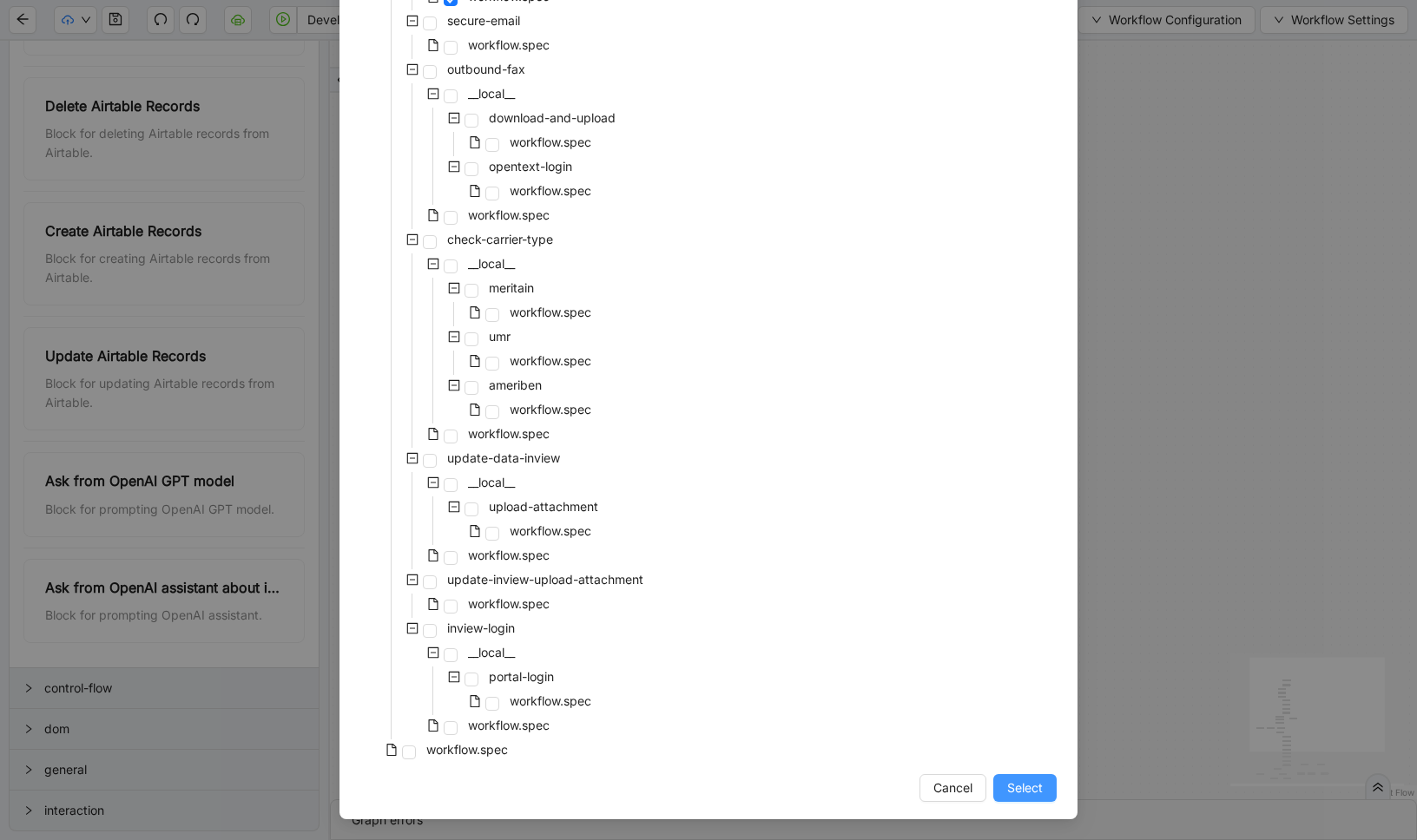 click on "Select" at bounding box center [1025, 788] 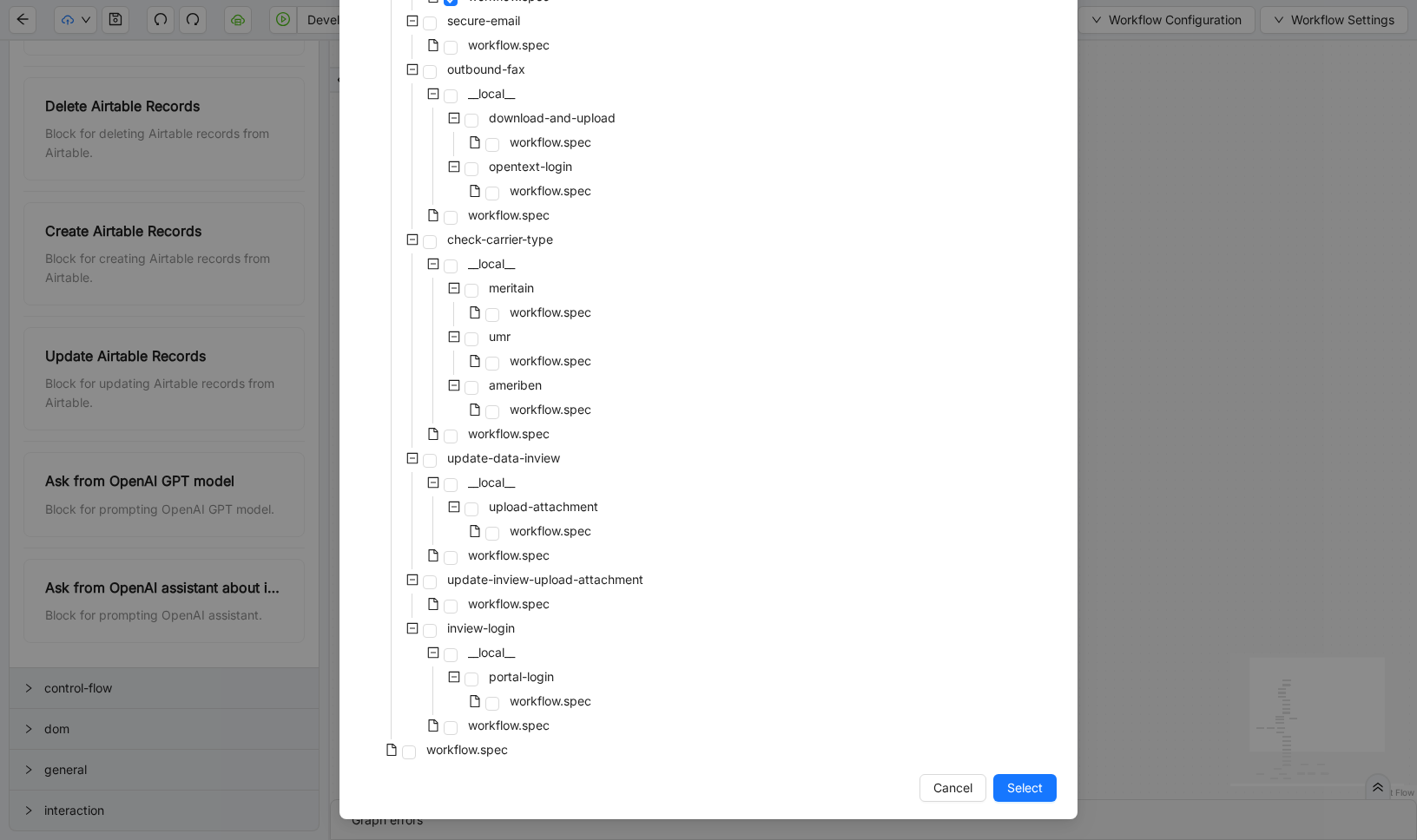 click on "trigger get_environment_url:inview_url execute_workflow:extract_ticket_data execute_workflow:check_carrier_type new_tab:open_inview_ticket_again conditions:delivery_type execute_workflow:send_email execute_workflow:send_fax execute_workflow:update_inview show_message_modal: conditions:claim_id_present_inview_ticket loop_data:claim_numbers loop_iterator:claim_numbers increment_ticket_count:count_claims execute_workflow:upload_attachment_to_inview go_to_url:inview_ticket close_tab:inview_page conditions:server_run execute_workflow:inview_login delay:load_page_server conditions:bad_ticket set_return_value:success_value click_element:wrap_activities conditions:server_run_wrap set_return_value:bad_ticket set_return_value:fail_no_retry set_return_value:failed_retry conditions:server_run__0 conditions:server_run__1 raise_error:failed_non_server execute_code:needs_mail execute_code:mail__init conditions:agent_handoff? set_return_value:success_handoff increment_ticket_count:success" at bounding box center (873, 420) 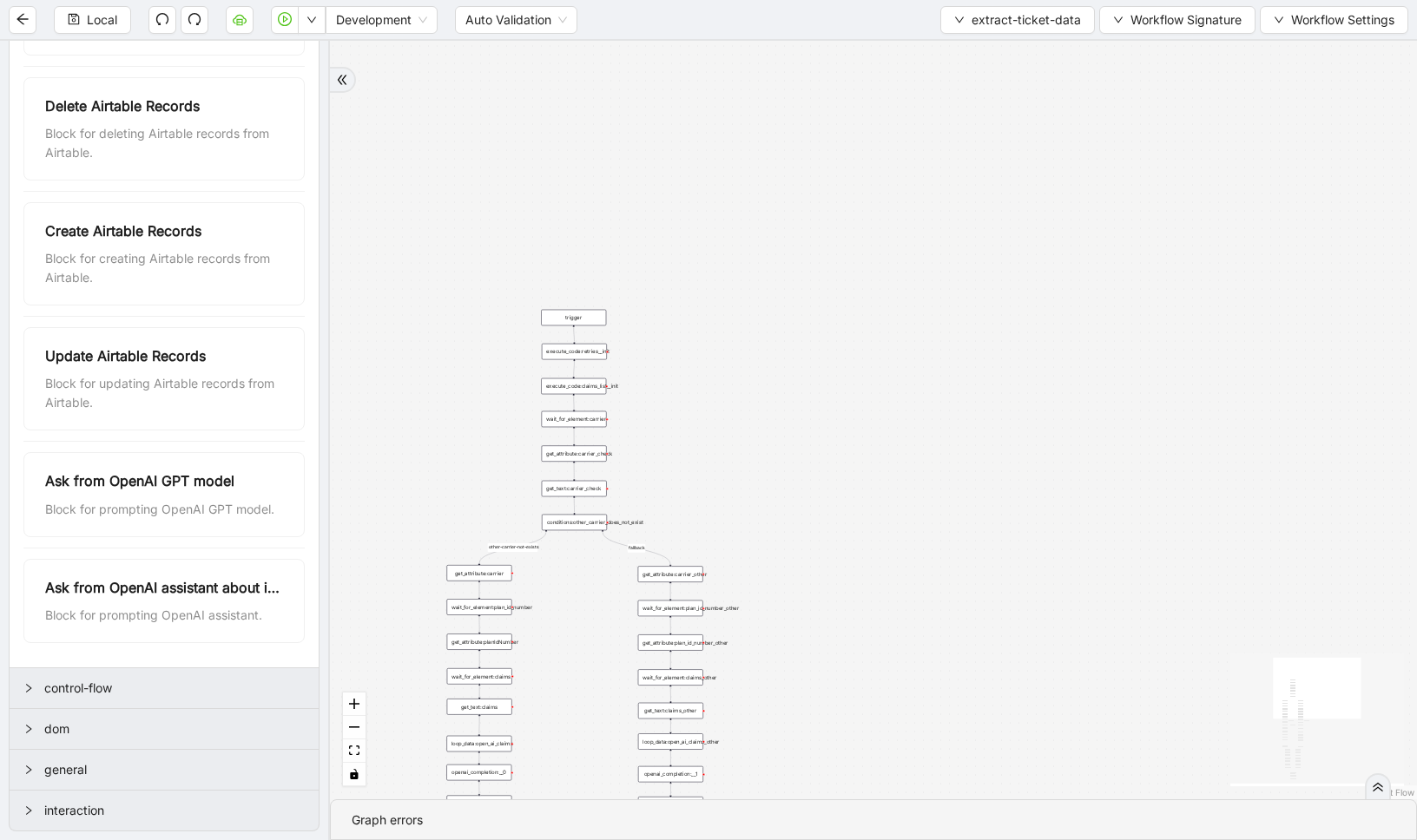 click on "other-carrier-not-exists fallback fallback none_linked none_linked fallback success fallback fallback success onError onError onError onError onError onError onError onError trigger get_attribute:planIdNumber wait_for_element:plan_id_number wait_for_element:carrier wait_for_element:contact_name wait_for_element:mailing_address get_attribute:carrier get_attribute:carrier_check conditions:other_carrier_does_not_exist get_attribute:carrier_other wait_for_element:plan_id_number_other get_attribute:plan_id_number_other wait_for_element:contact_name_other get_attribute:contact_name_other wait_for_element:mailing_address_other wait_for_element:claims get_text:claims wait_for_element:claims_other get_text:claims_other wait_for_element:email_or_fax get_attribute:contact_name wait_for_element:email_or_fax_other delay:scroll_down scroll_element:task_side_bar_down delay:scroll_down_other scroll_element:task_side_bar_down_other get_attribute:email_fax get_attribute:email_fax_other get_text:carrier_check" at bounding box center (873, 420) 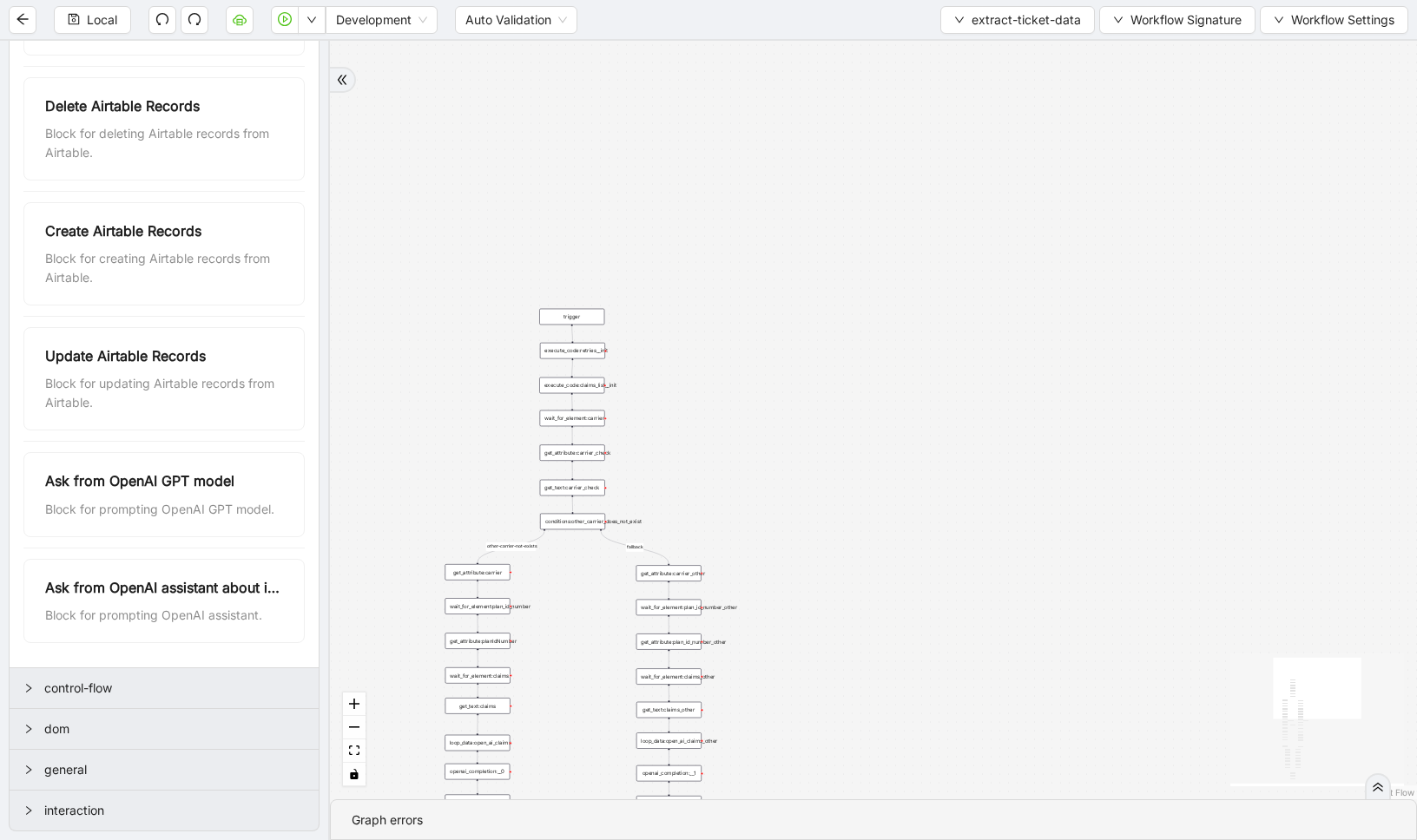 drag, startPoint x: 861, startPoint y: 486, endPoint x: 960, endPoint y: 213, distance: 290.39628 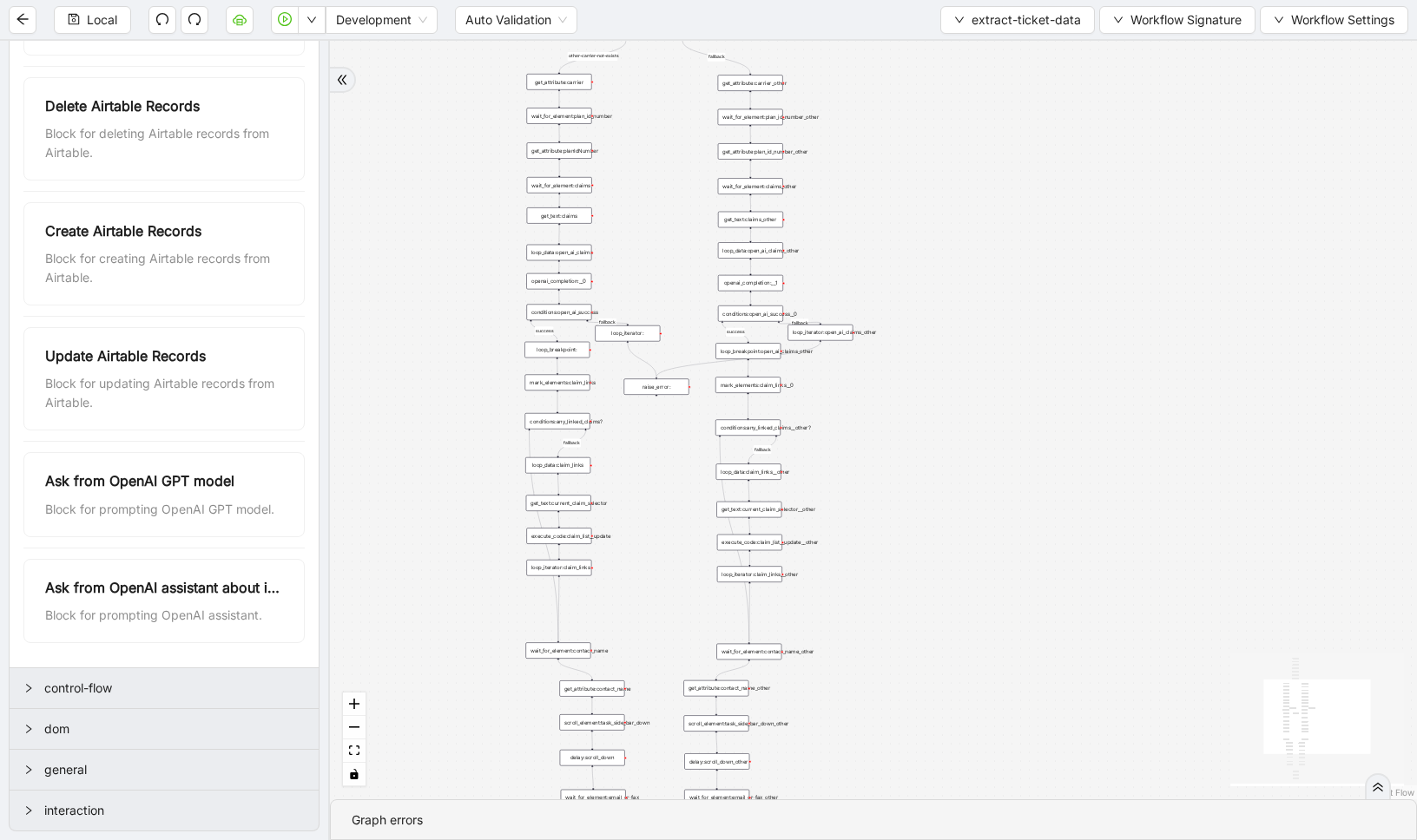 drag, startPoint x: 999, startPoint y: 404, endPoint x: 980, endPoint y: 170, distance: 234.7701 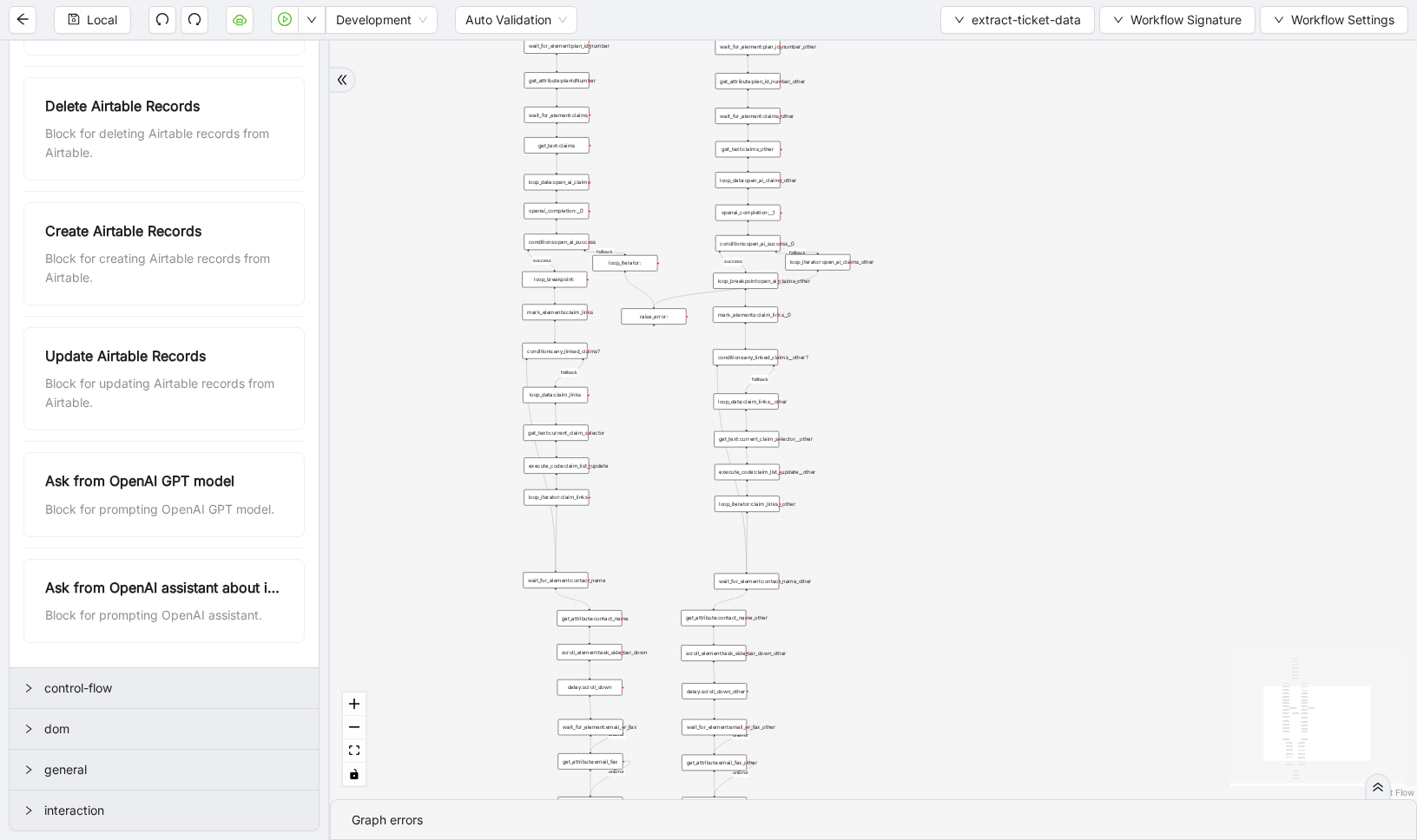 drag, startPoint x: 981, startPoint y: 362, endPoint x: 979, endPoint y: 309, distance: 53.03772 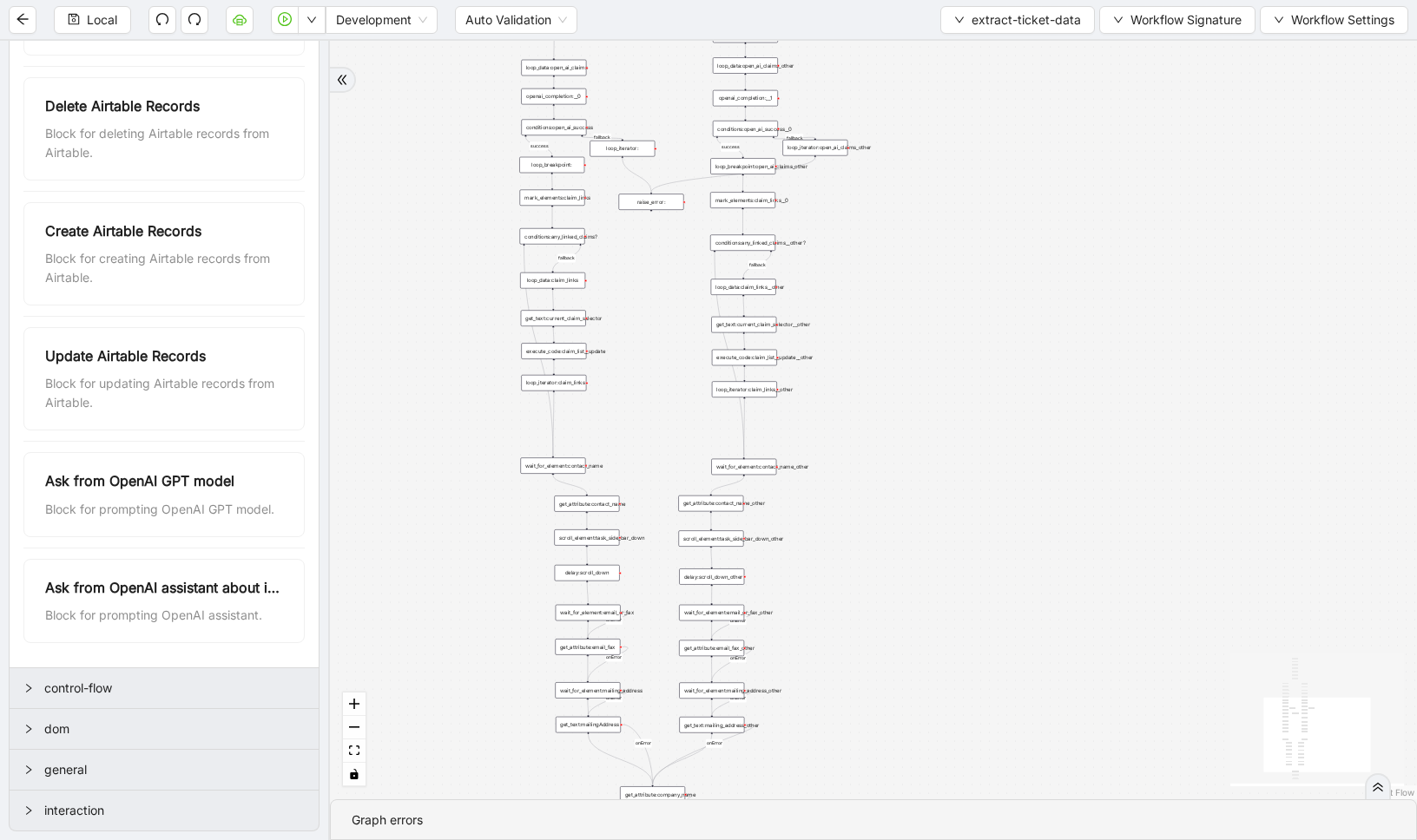 drag, startPoint x: 968, startPoint y: 414, endPoint x: 966, endPoint y: 255, distance: 159.01258 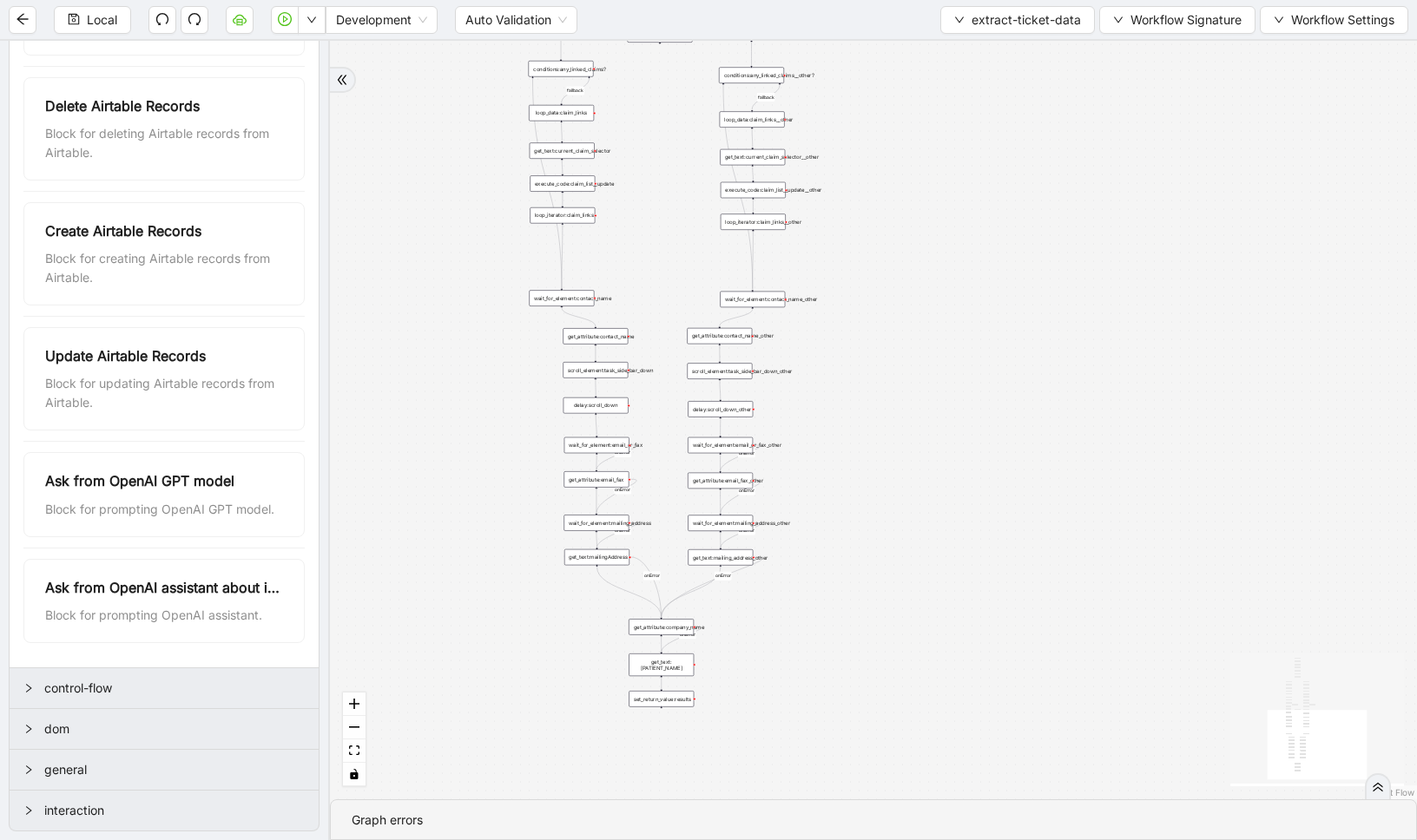 drag, startPoint x: 946, startPoint y: 468, endPoint x: 956, endPoint y: 332, distance: 136.36715 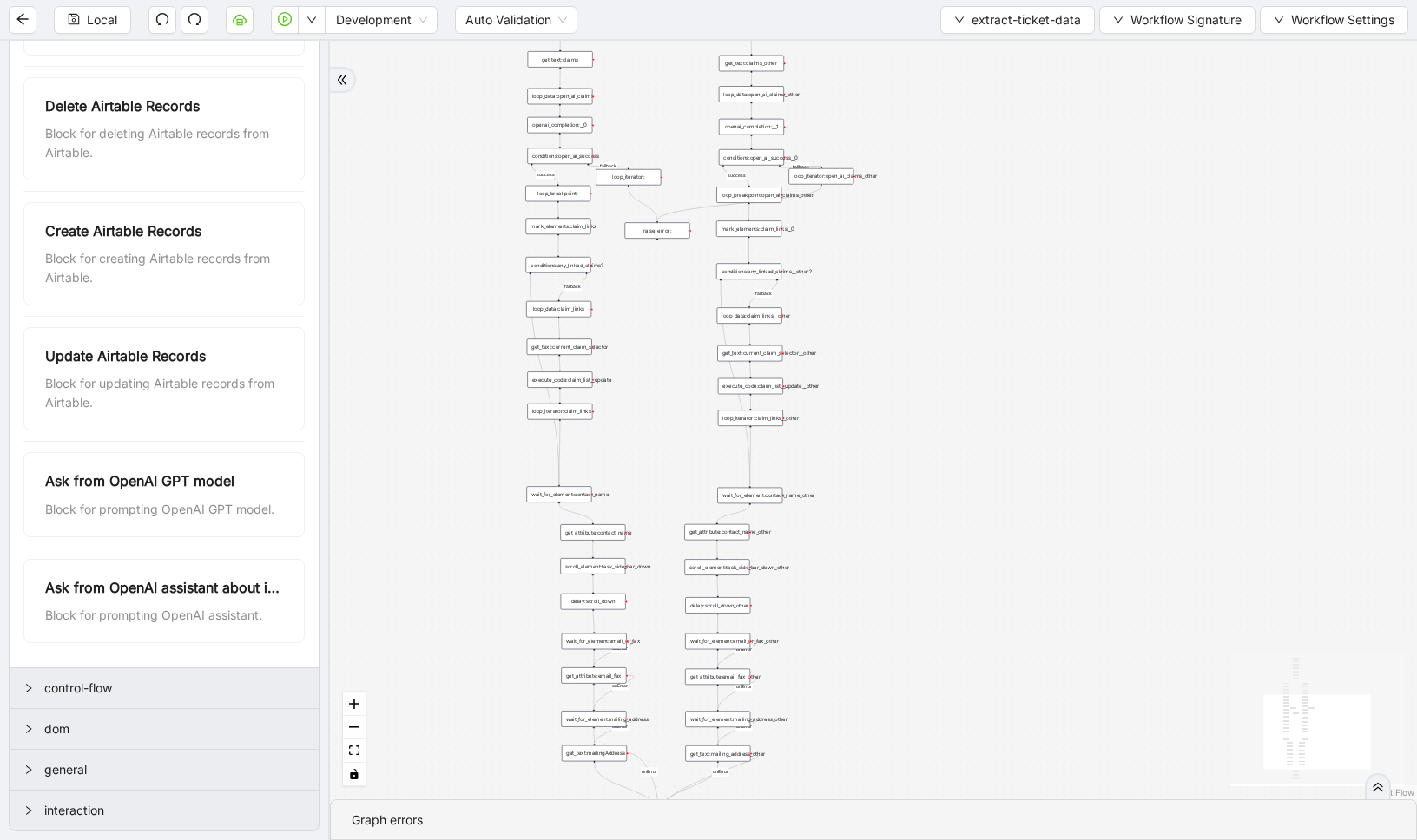 drag, startPoint x: 955, startPoint y: 332, endPoint x: 951, endPoint y: 547, distance: 215.0372 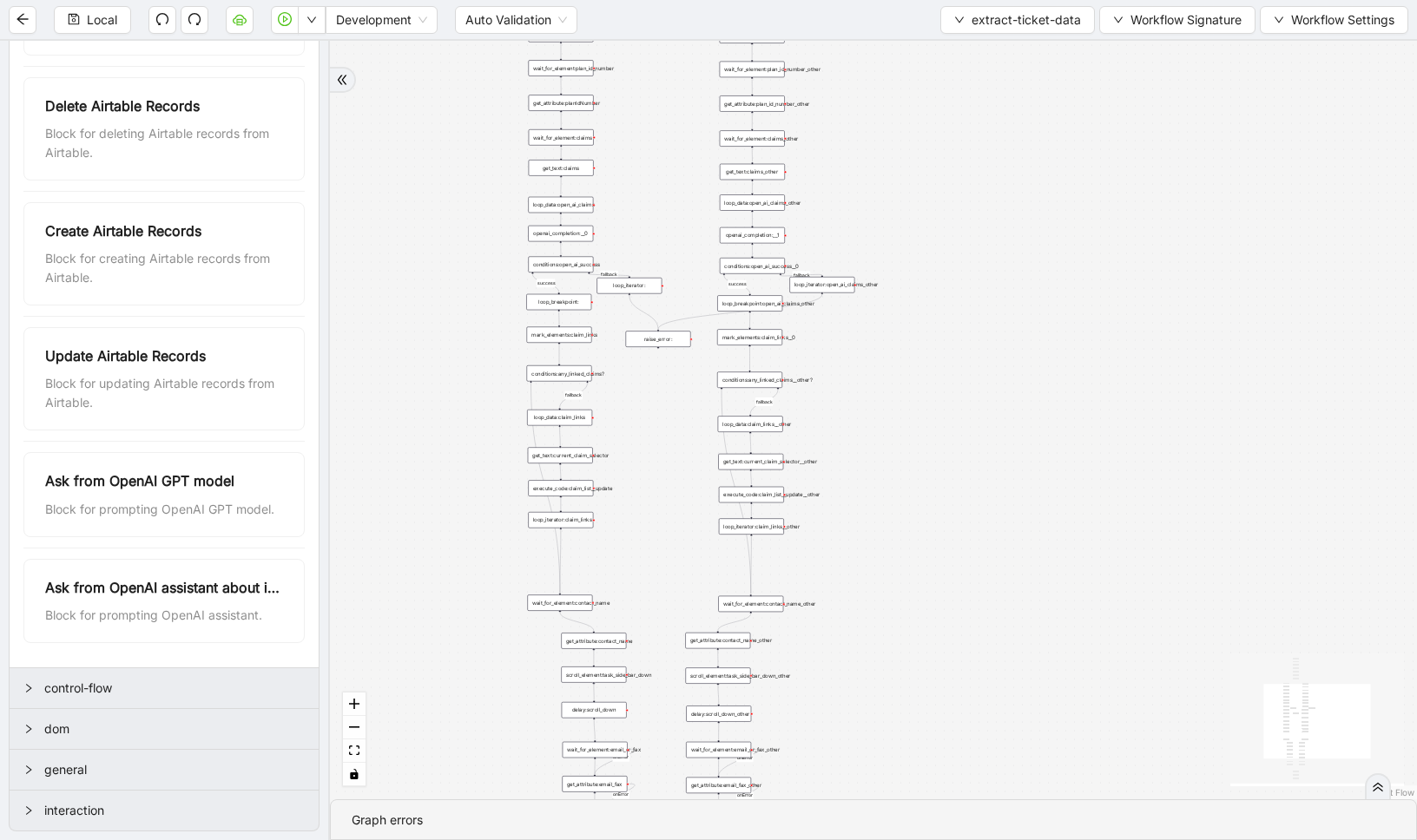 drag, startPoint x: 957, startPoint y: 350, endPoint x: 958, endPoint y: 453, distance: 103.0049 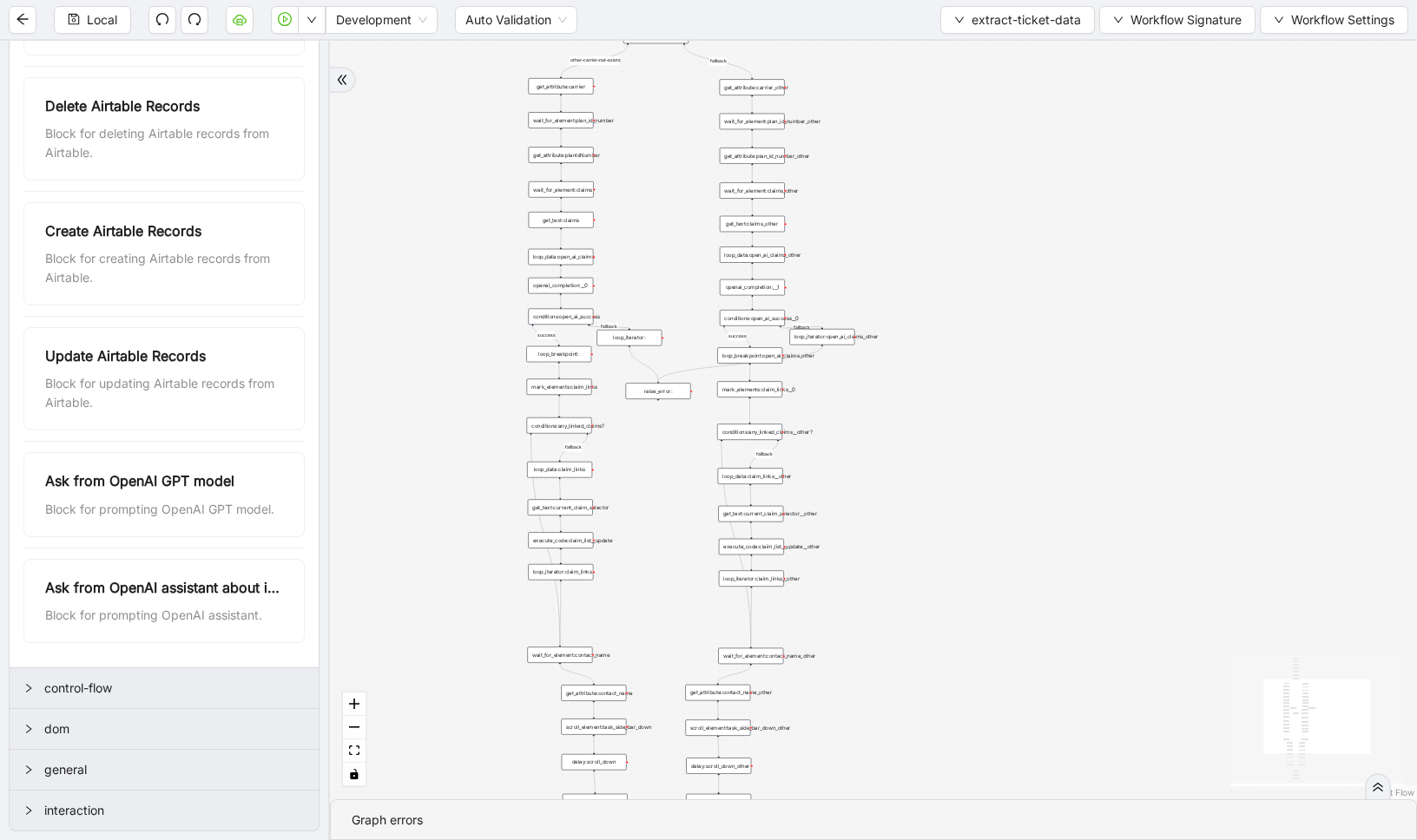 drag, startPoint x: 962, startPoint y: 407, endPoint x: 962, endPoint y: 486, distance: 79 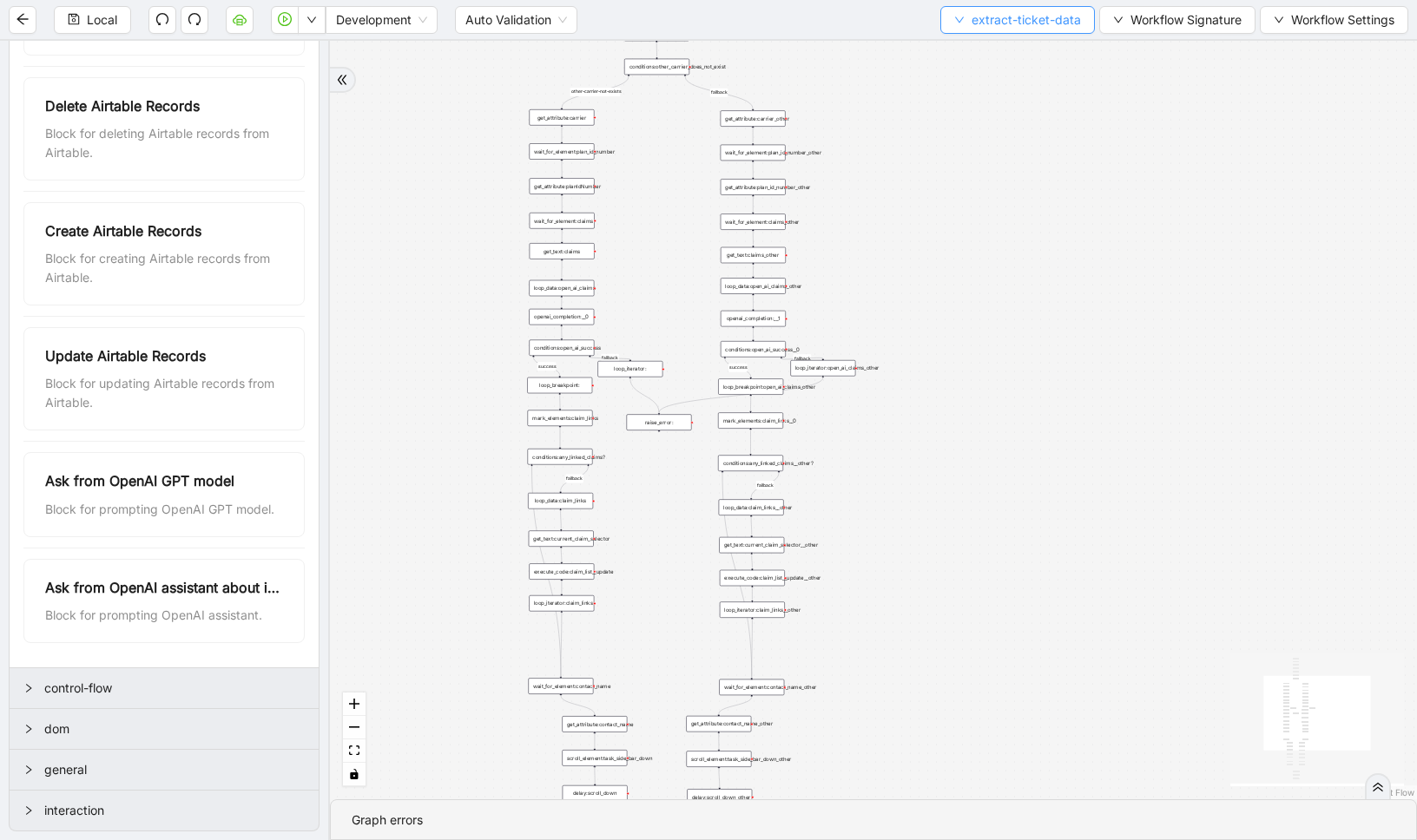 click on "extract-ticket-data" at bounding box center (1018, 20) 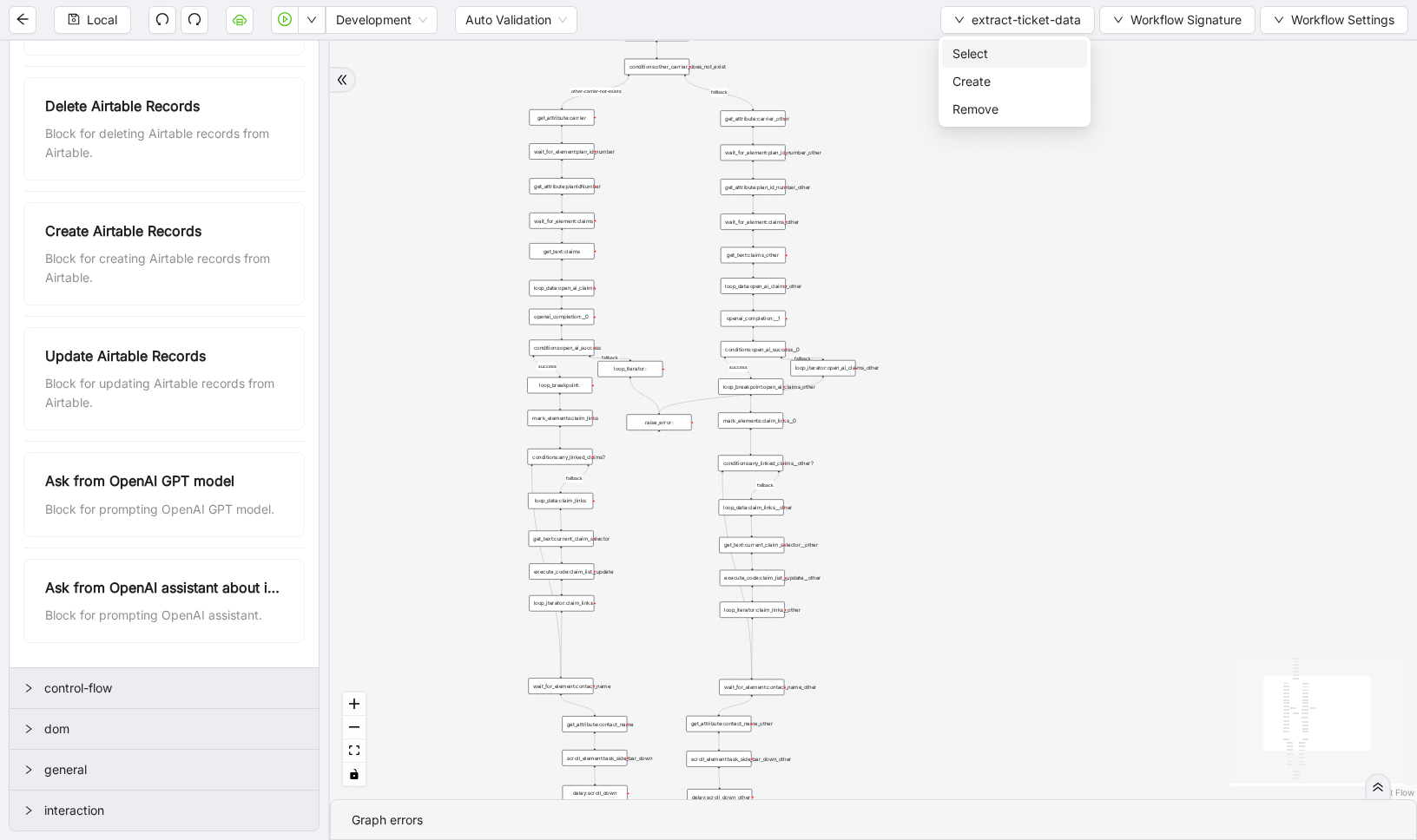 click on "Select" at bounding box center (1014, 54) 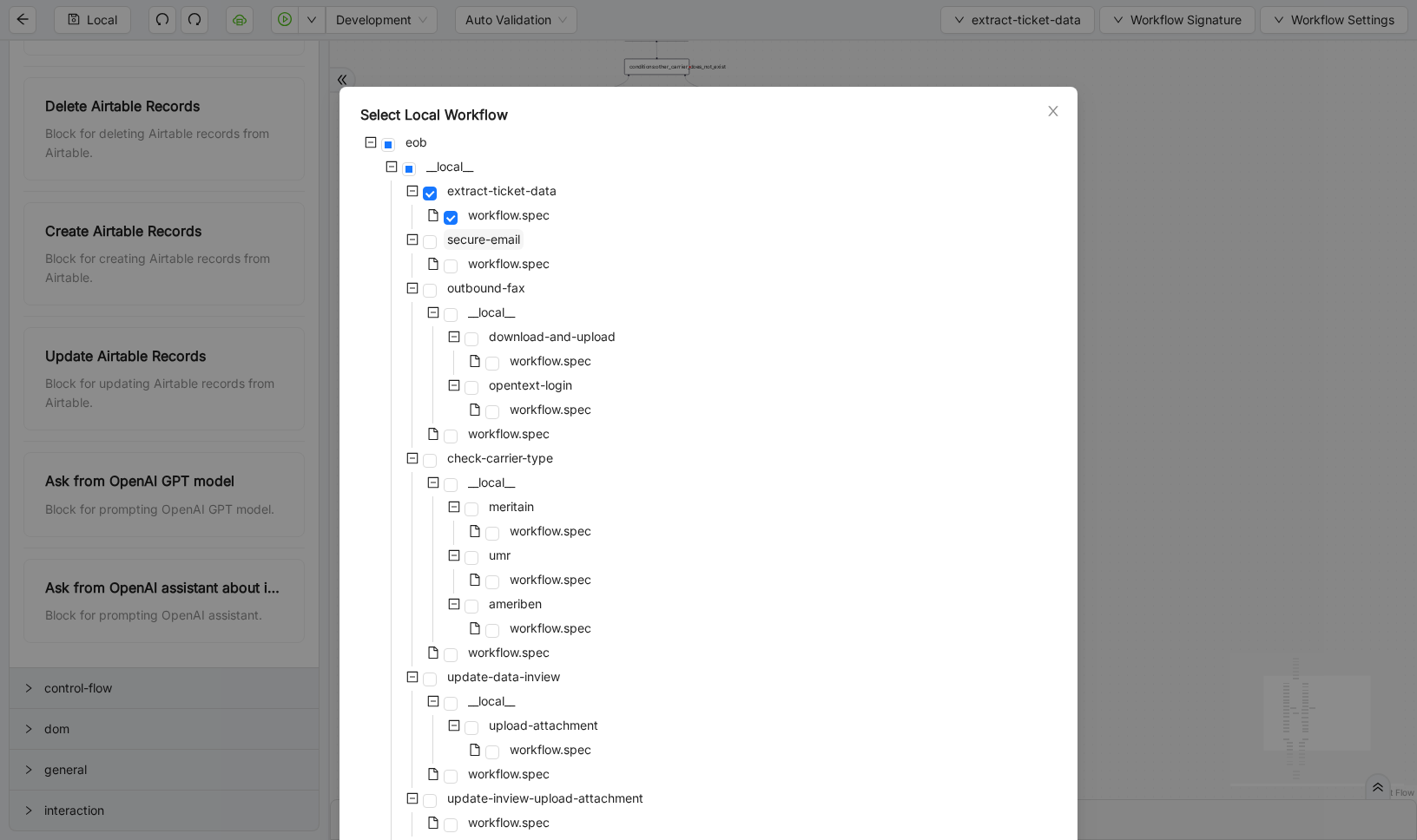 click on "secure-email" at bounding box center [484, 239] 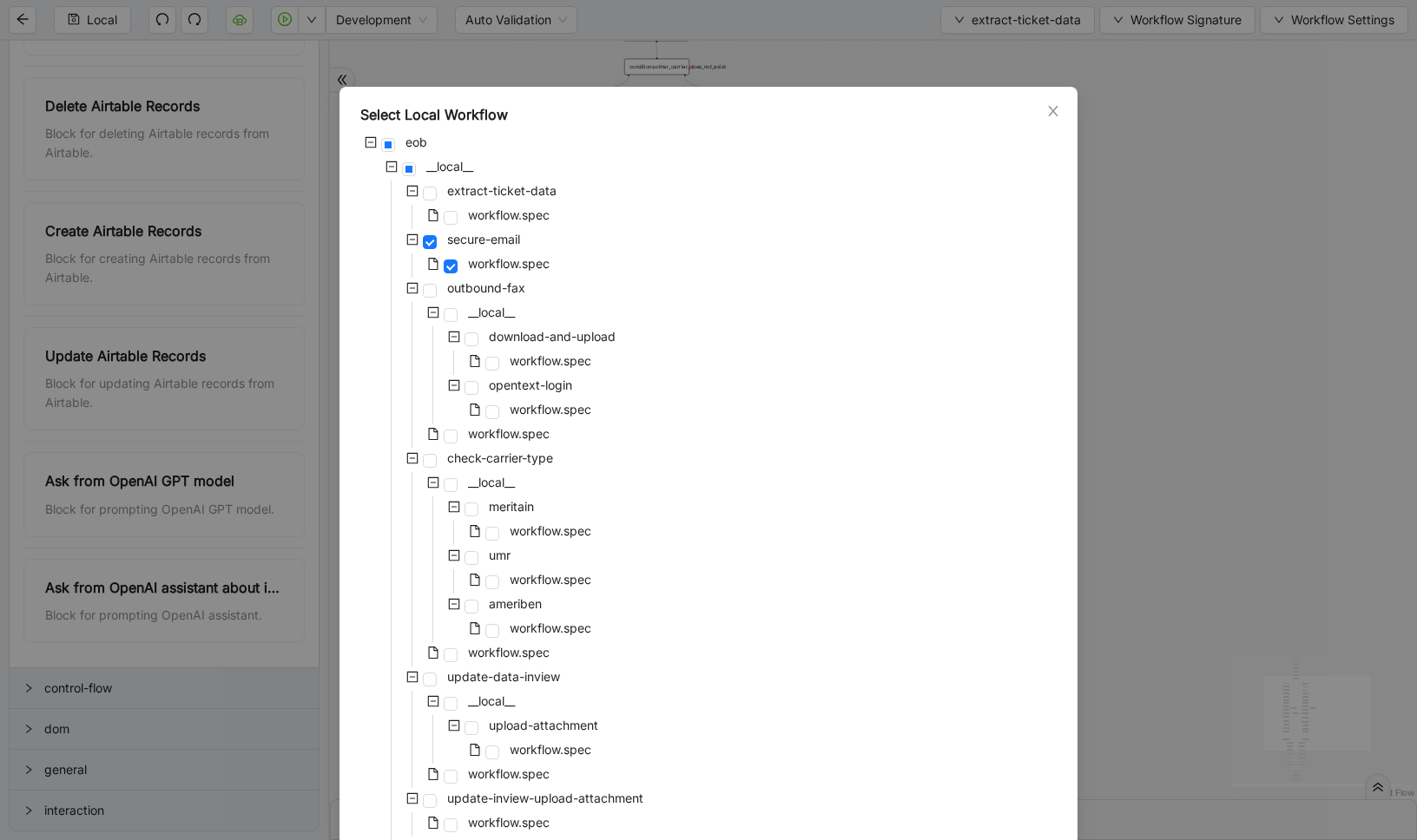 scroll, scrollTop: 219, scrollLeft: 0, axis: vertical 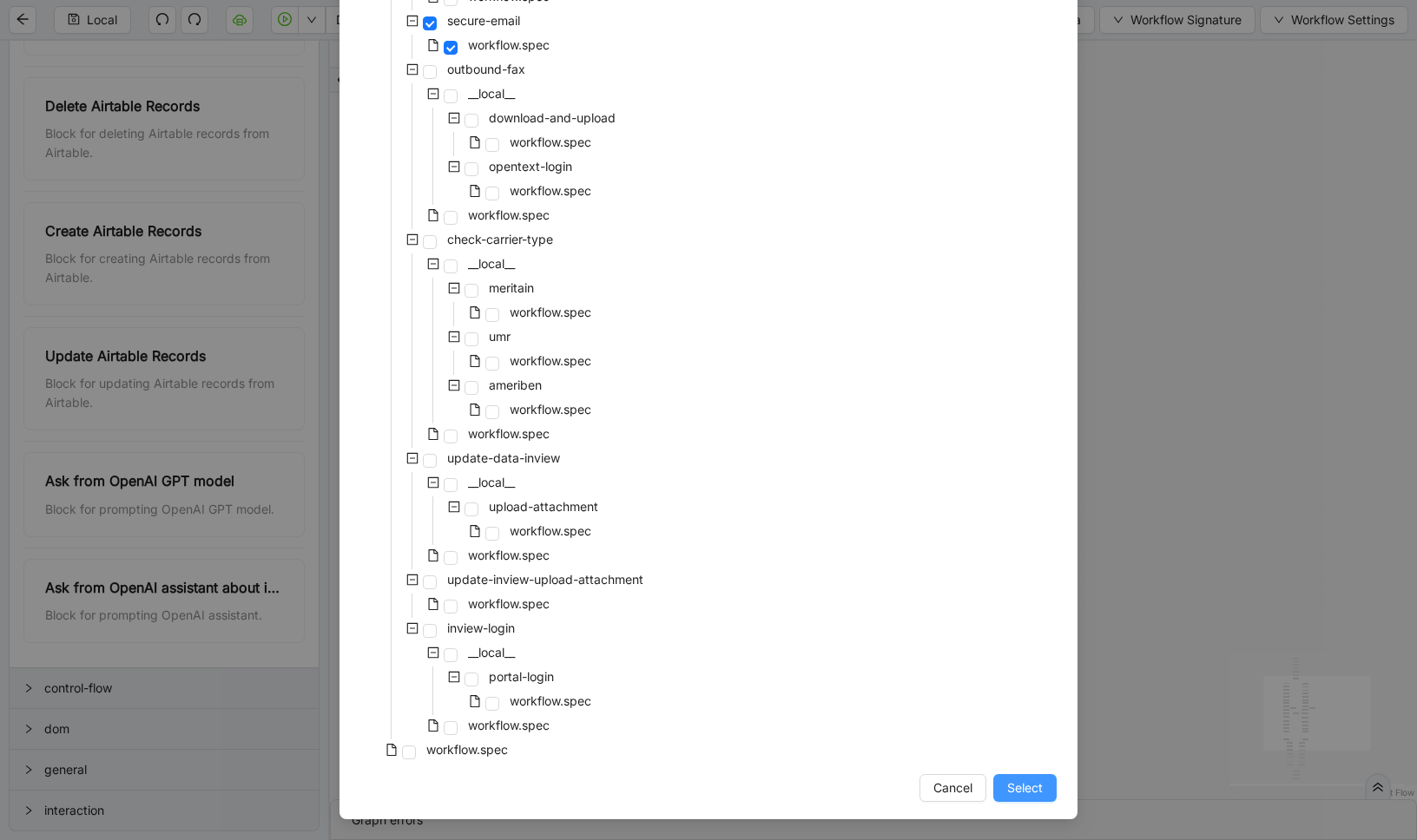 click on "Select" at bounding box center [1025, 788] 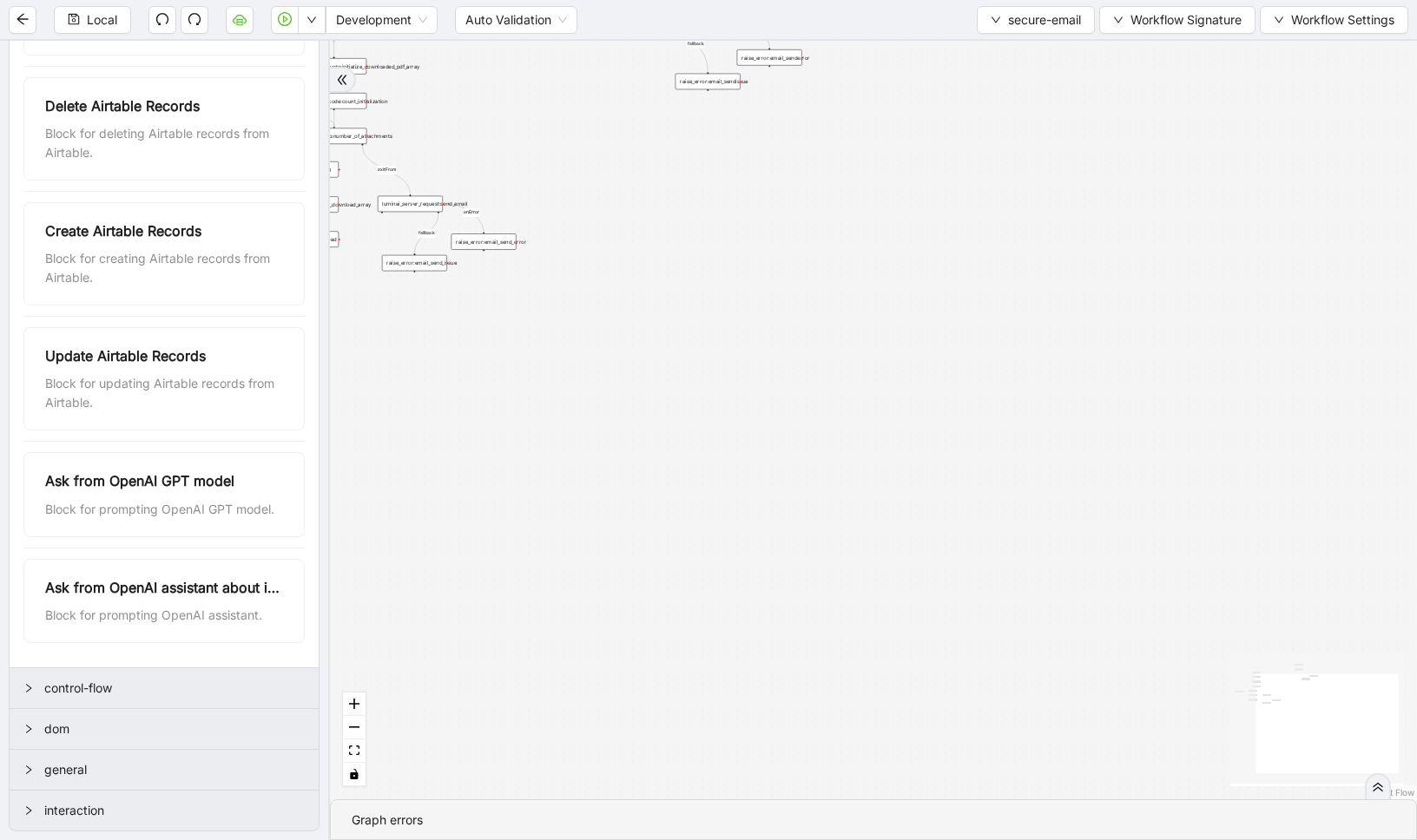 click on "loopFrom exitFrom fallback fallback onError onError trigger download_file:file_url execute_code:count_initialization execute_code:number_of_urls delay:wait_to_download while_loop:number_of_attachments execute_code:initialize_downloaded_pdf_array execute_code:add_to_download_array raise_error:email_send_issue raise_error:email_send_error execute_code:count_increment luminai_server_request:send_email raise_error:email_senderror raise_error:email_sendissue luminai_server_request:send_email_eob" at bounding box center (873, 420) 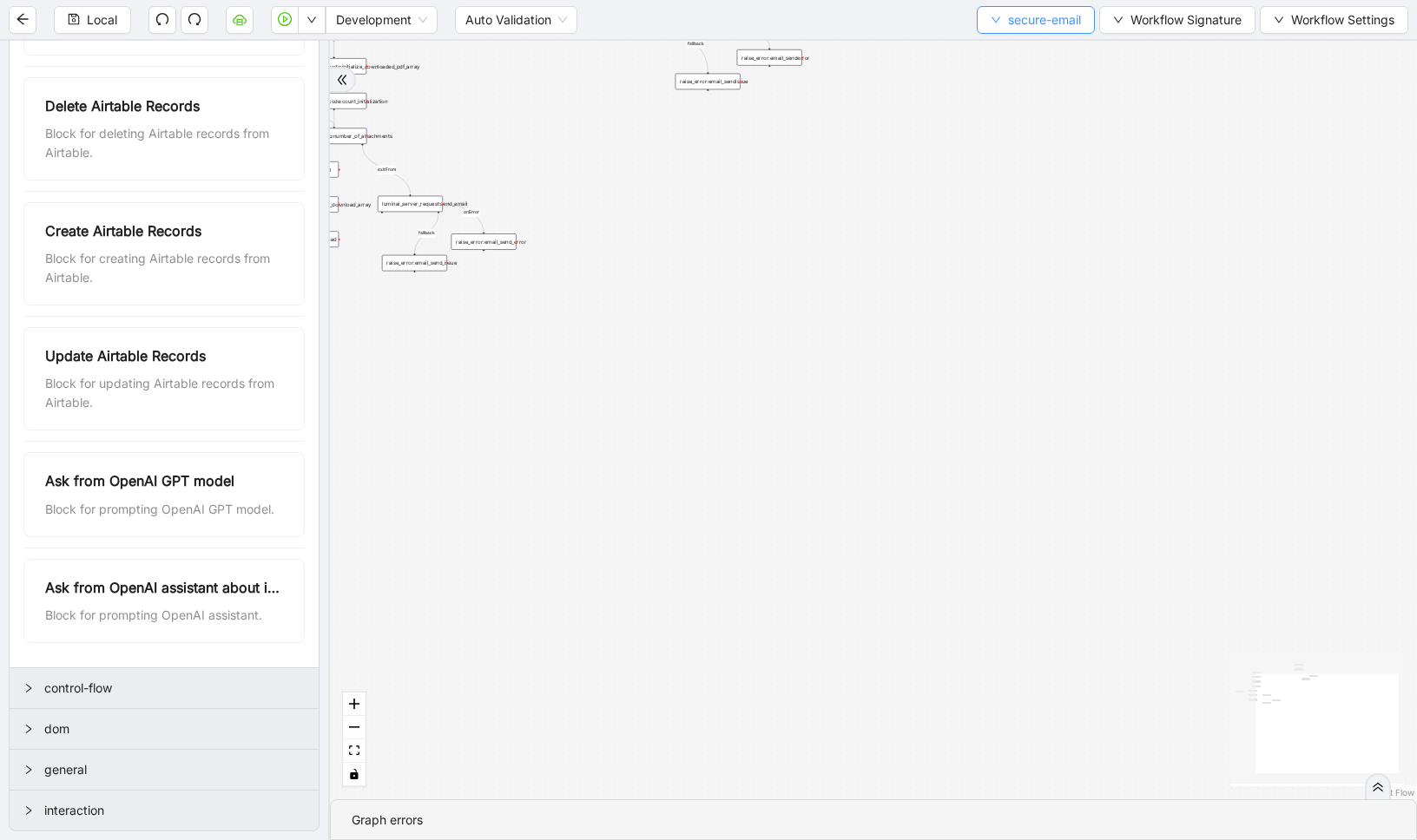 click on "secure-email" at bounding box center (1045, 20) 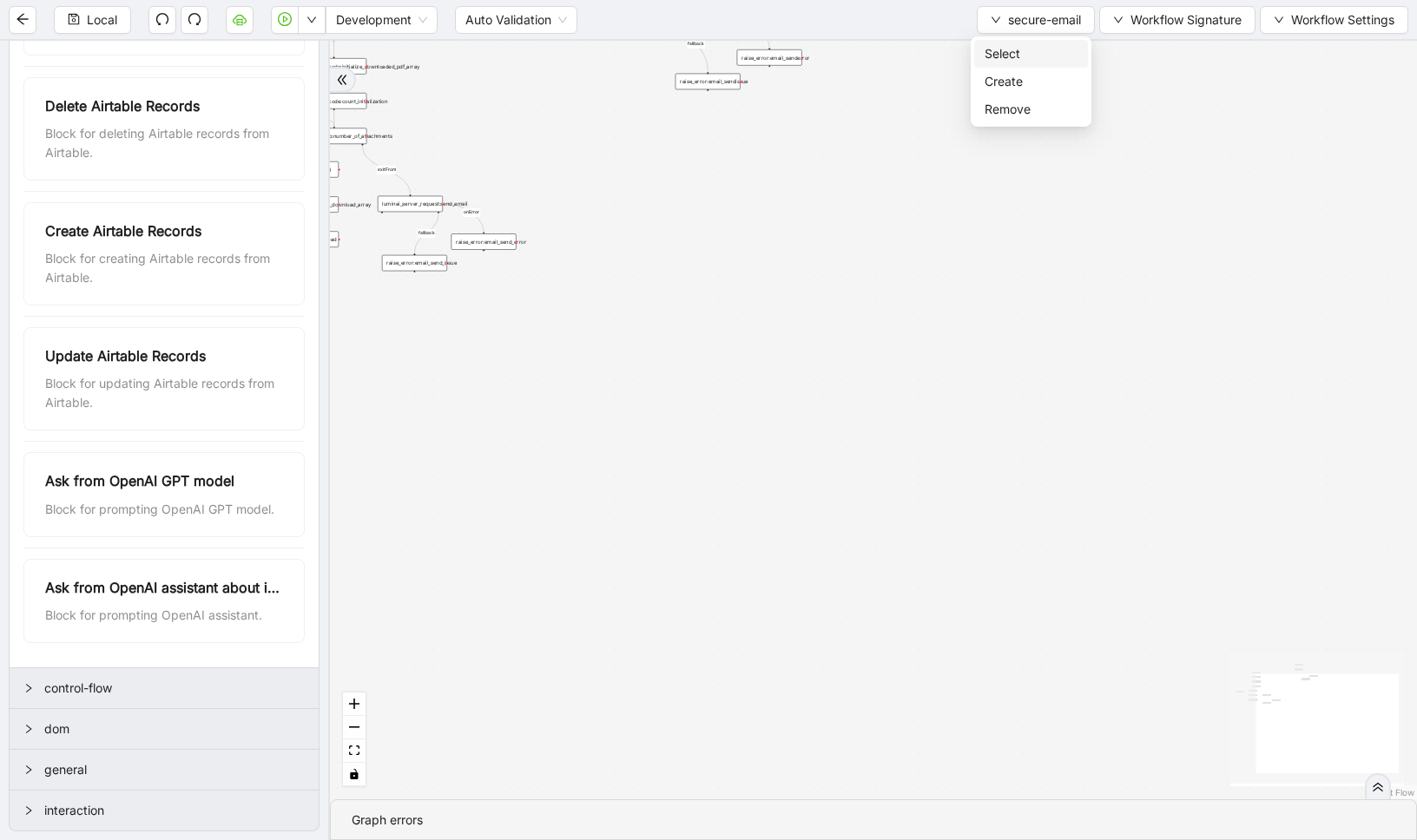 click on "Select" at bounding box center (1031, 54) 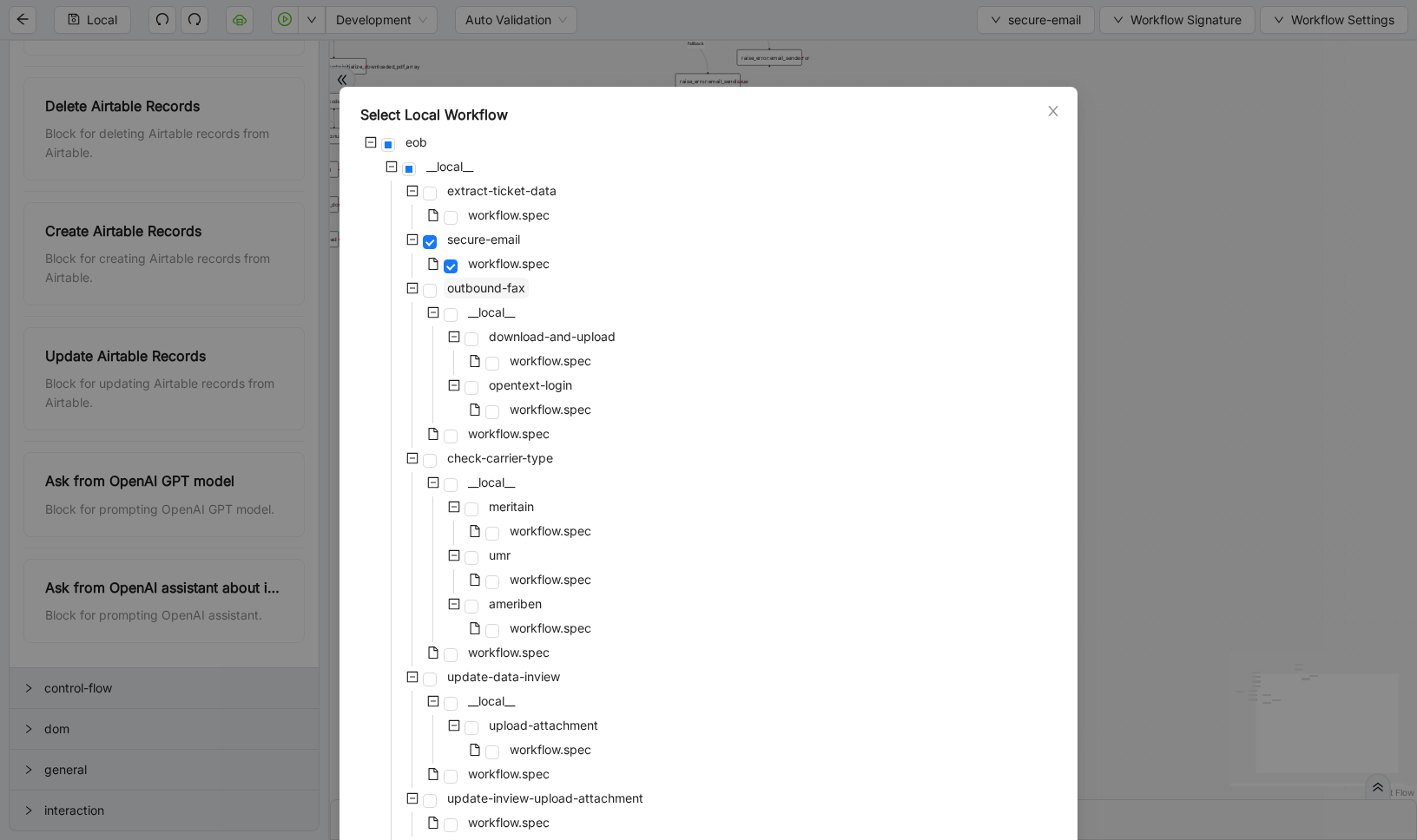 click on "outbound-fax" at bounding box center [486, 287] 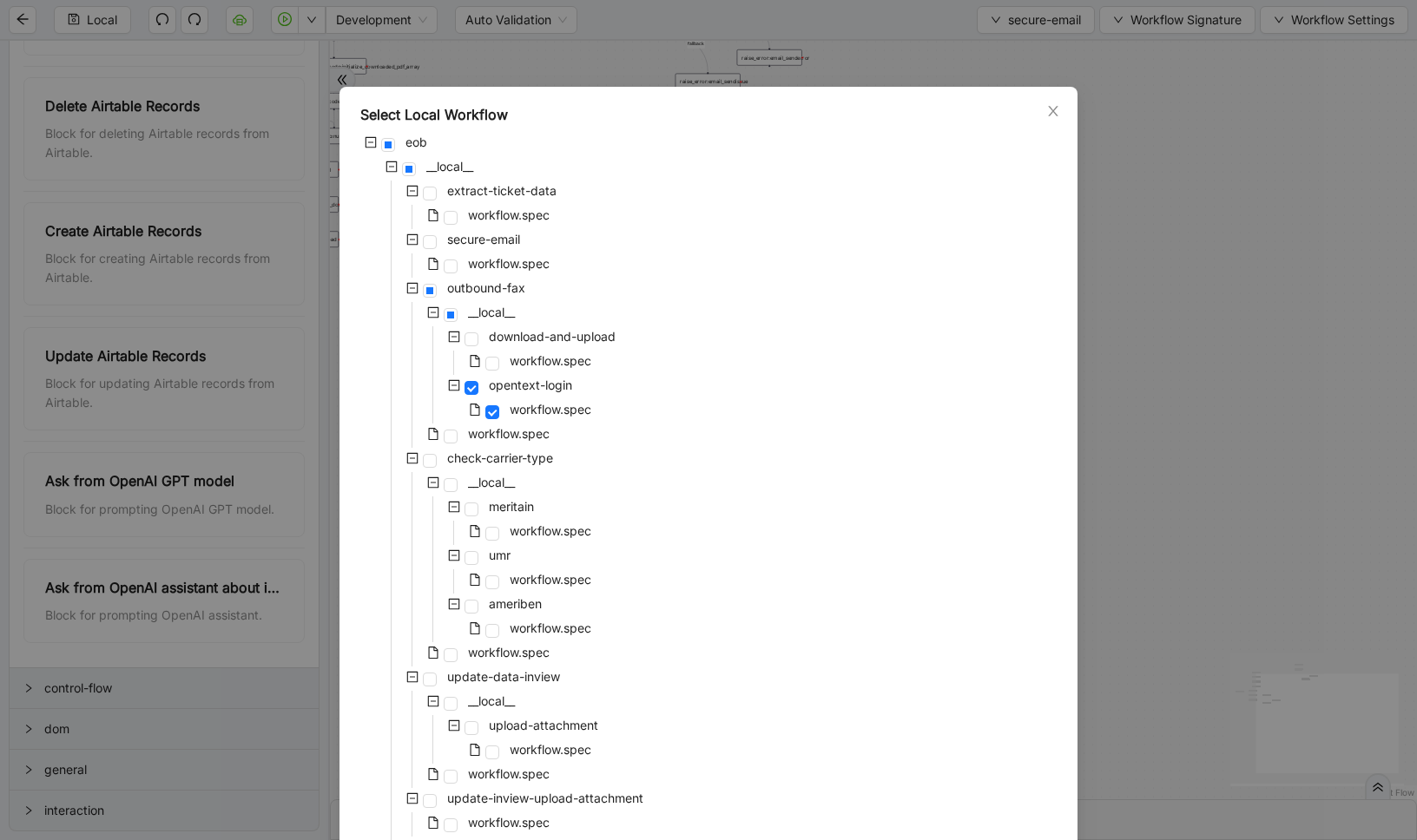 scroll, scrollTop: 219, scrollLeft: 0, axis: vertical 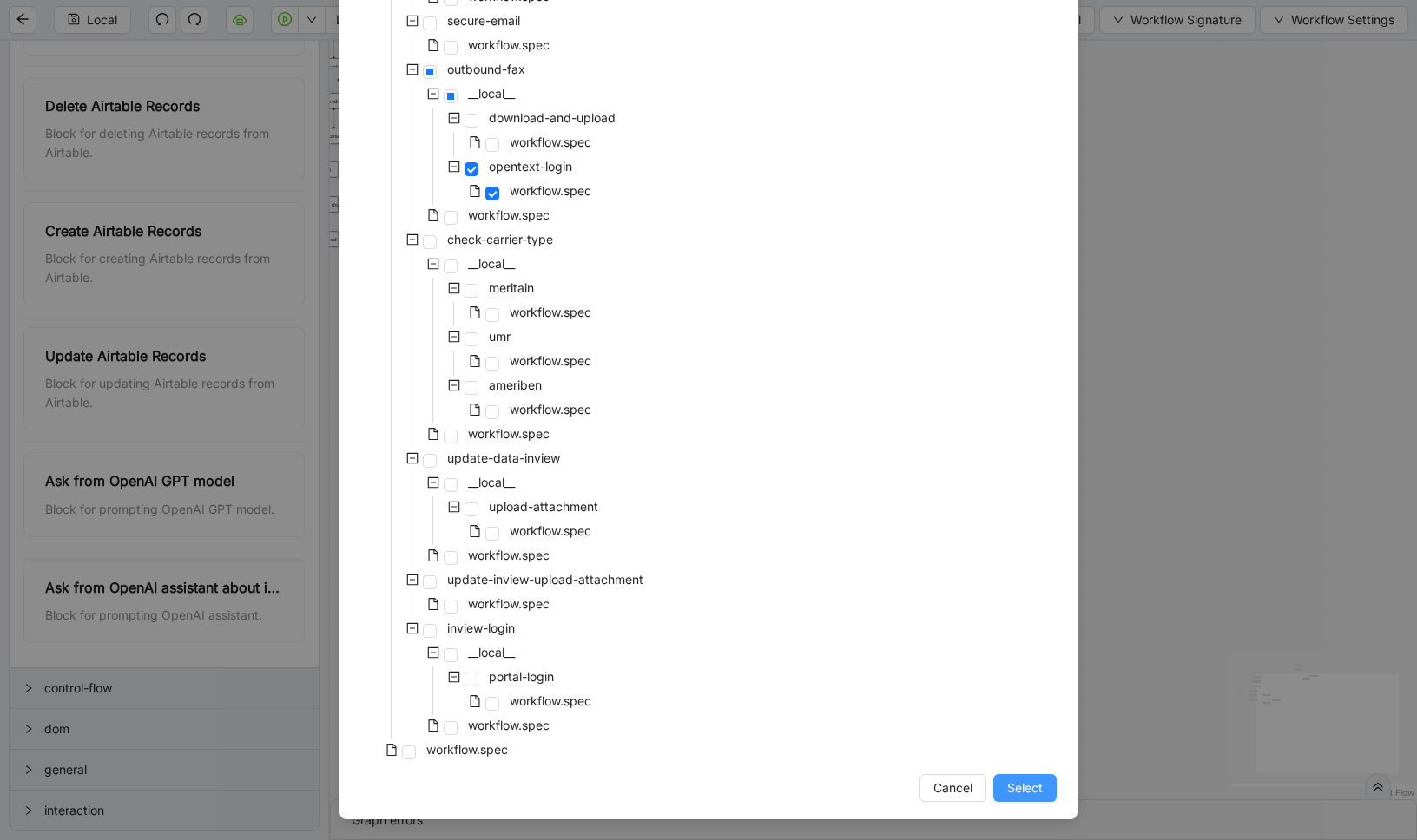 click on "Select" at bounding box center (1025, 788) 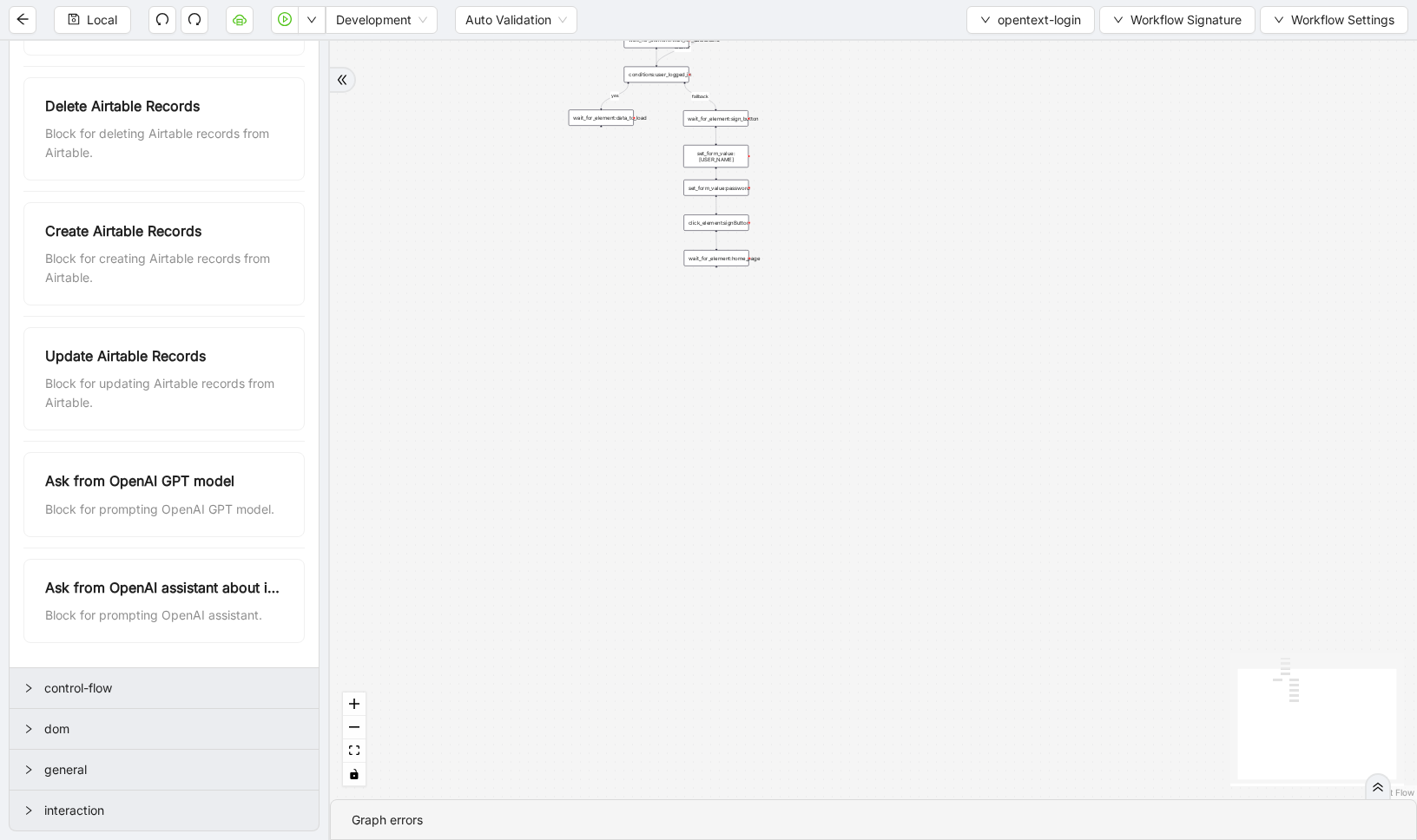 click on "wait_for_element:wait_for_dashboard conditions:user_logged_in wait_for_element:data_to_load wait_for_element:sign_button set_form_value:user_name set_form_value:password click_element:signButton new_tab:open_text_my_portal wait_for_element:home_page" at bounding box center [873, 420] 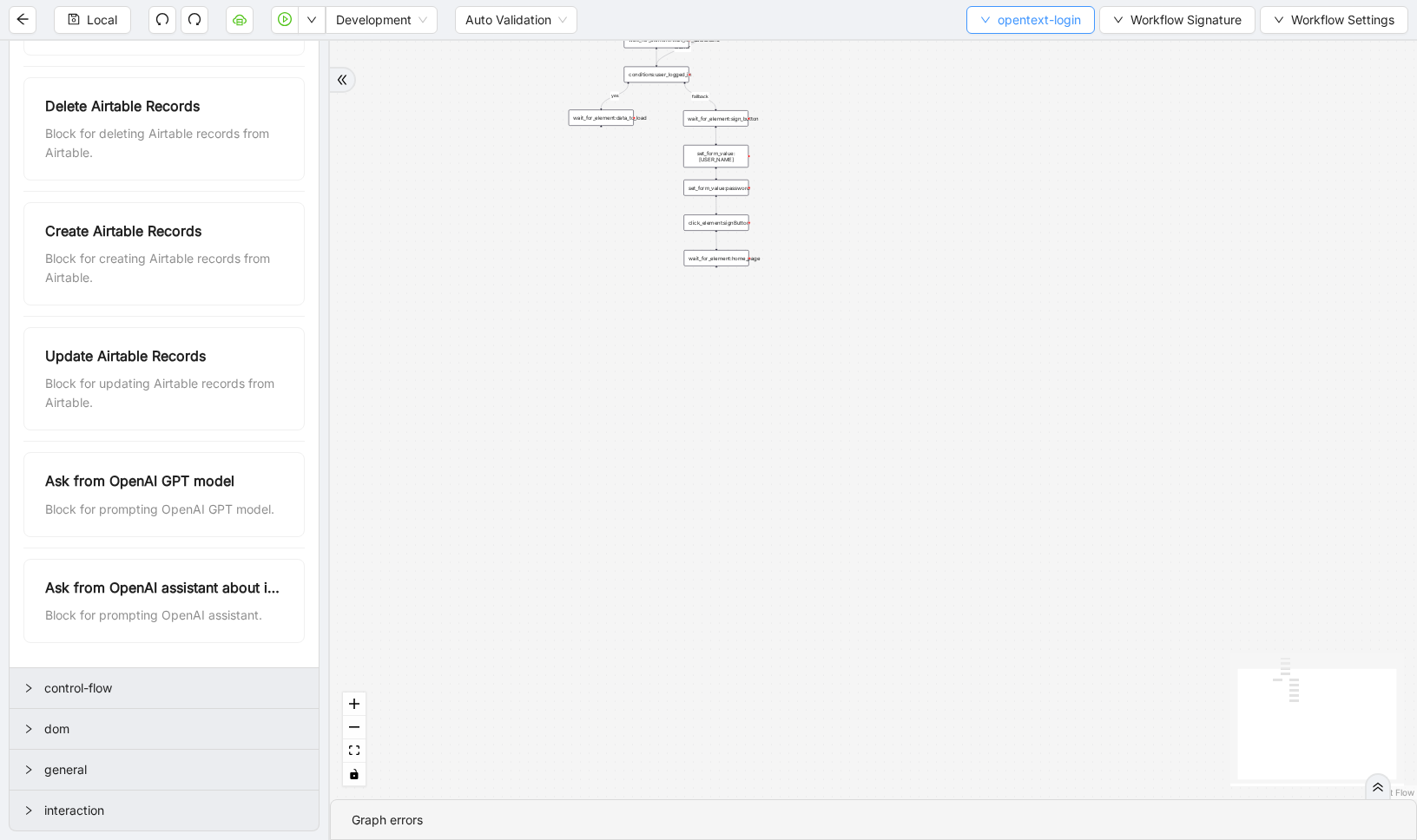 click on "opentext-login" at bounding box center [1039, 20] 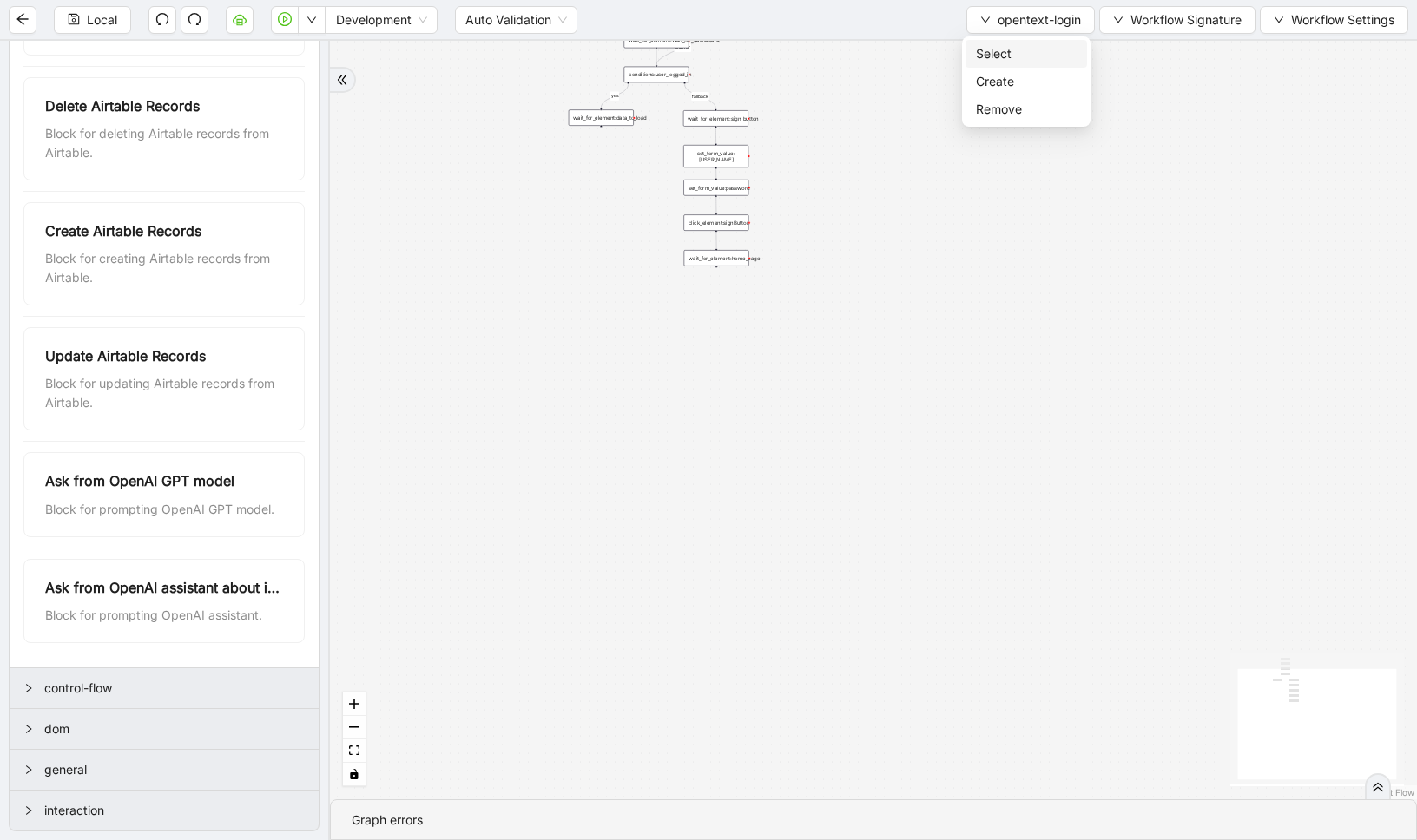 click on "Select" at bounding box center [1026, 54] 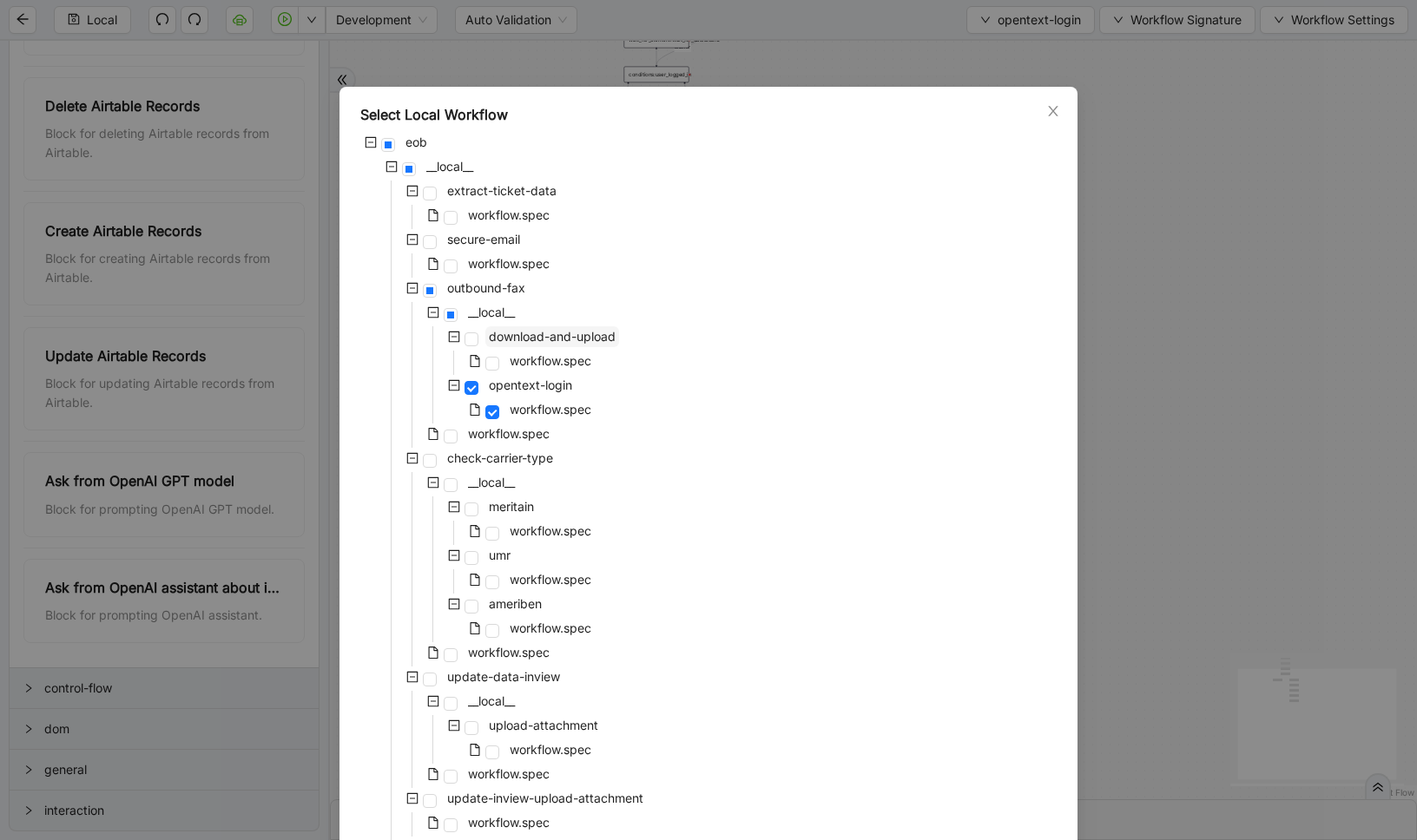 click on "download-and-upload" at bounding box center [552, 336] 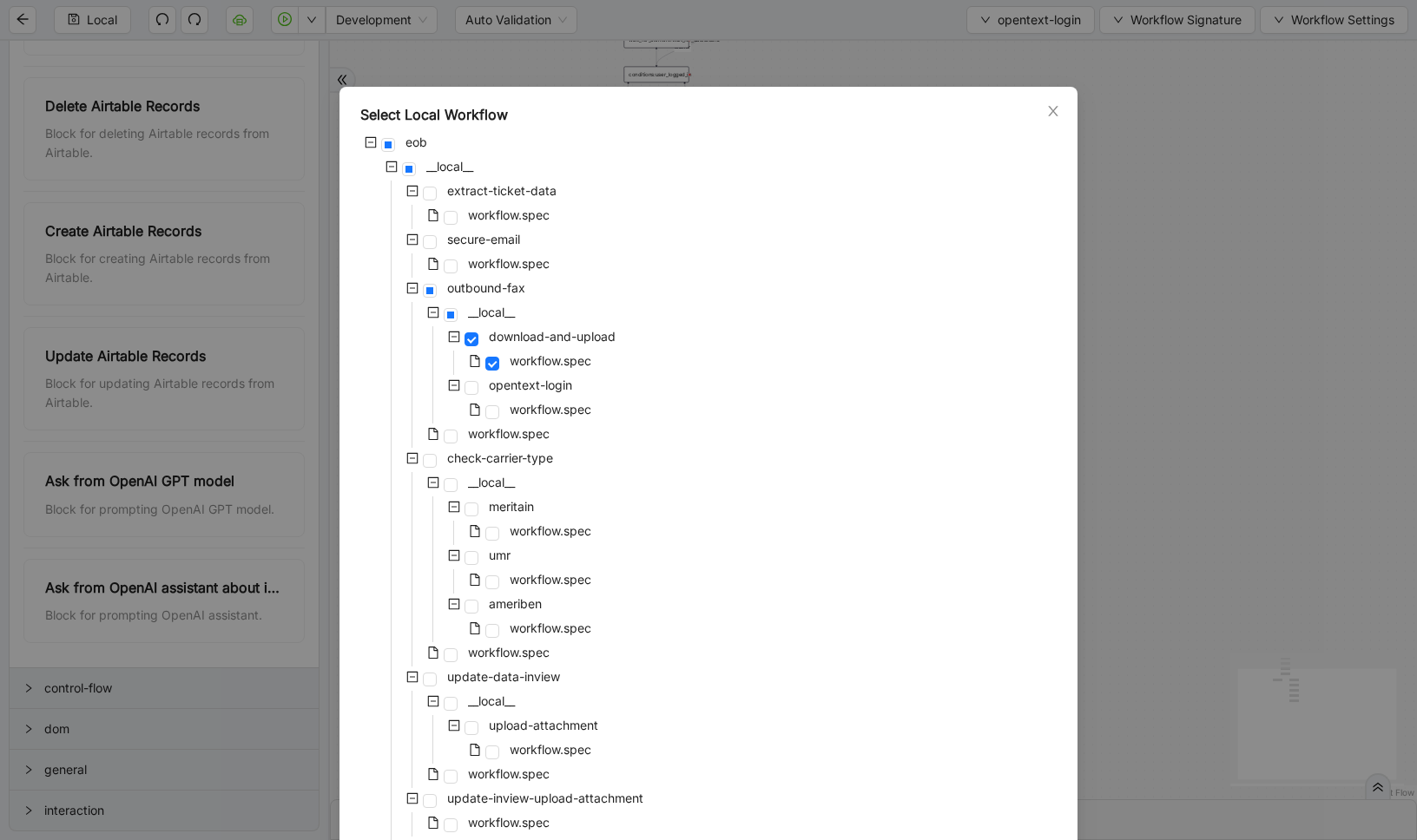 scroll, scrollTop: 219, scrollLeft: 0, axis: vertical 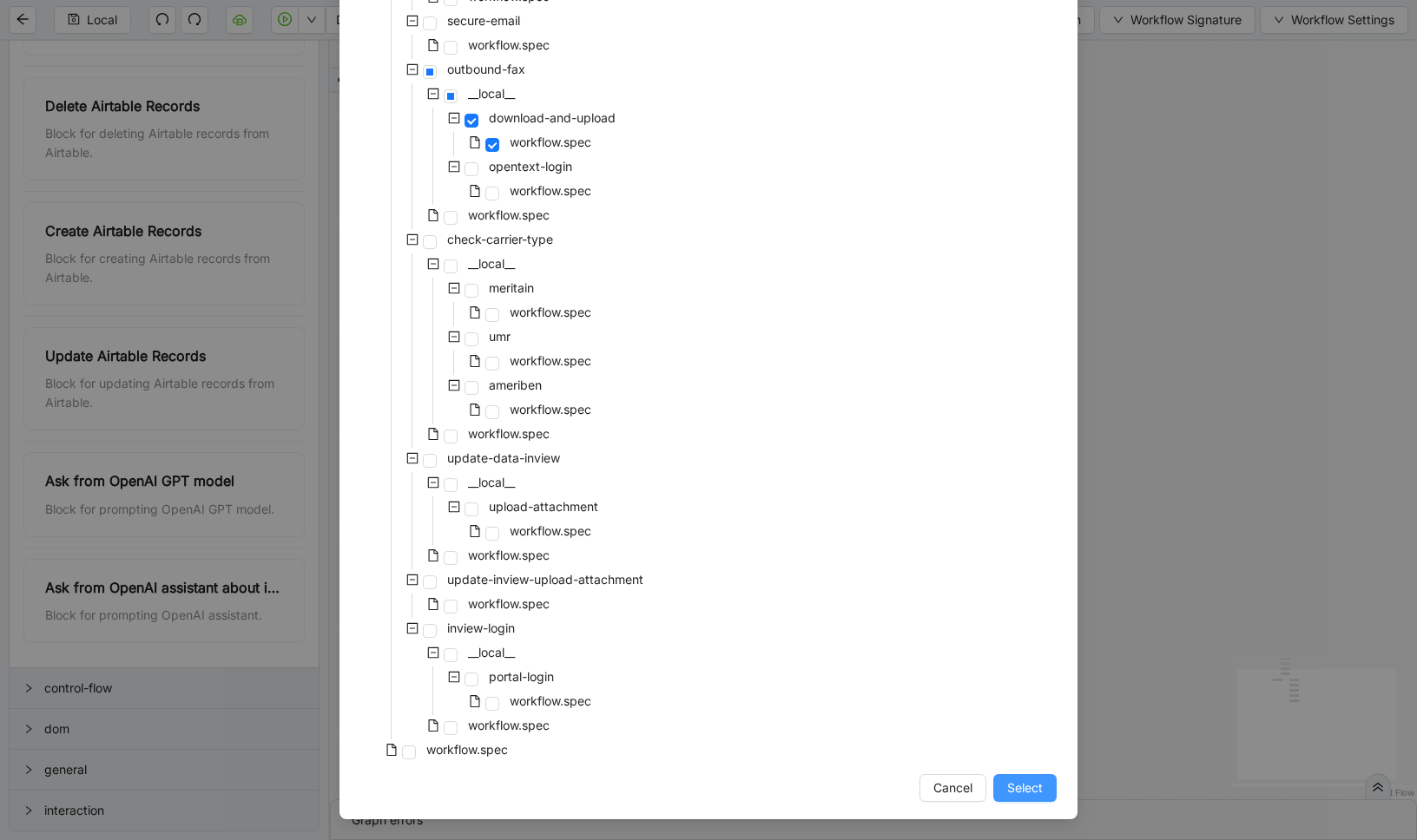 click on "Select" at bounding box center [1025, 788] 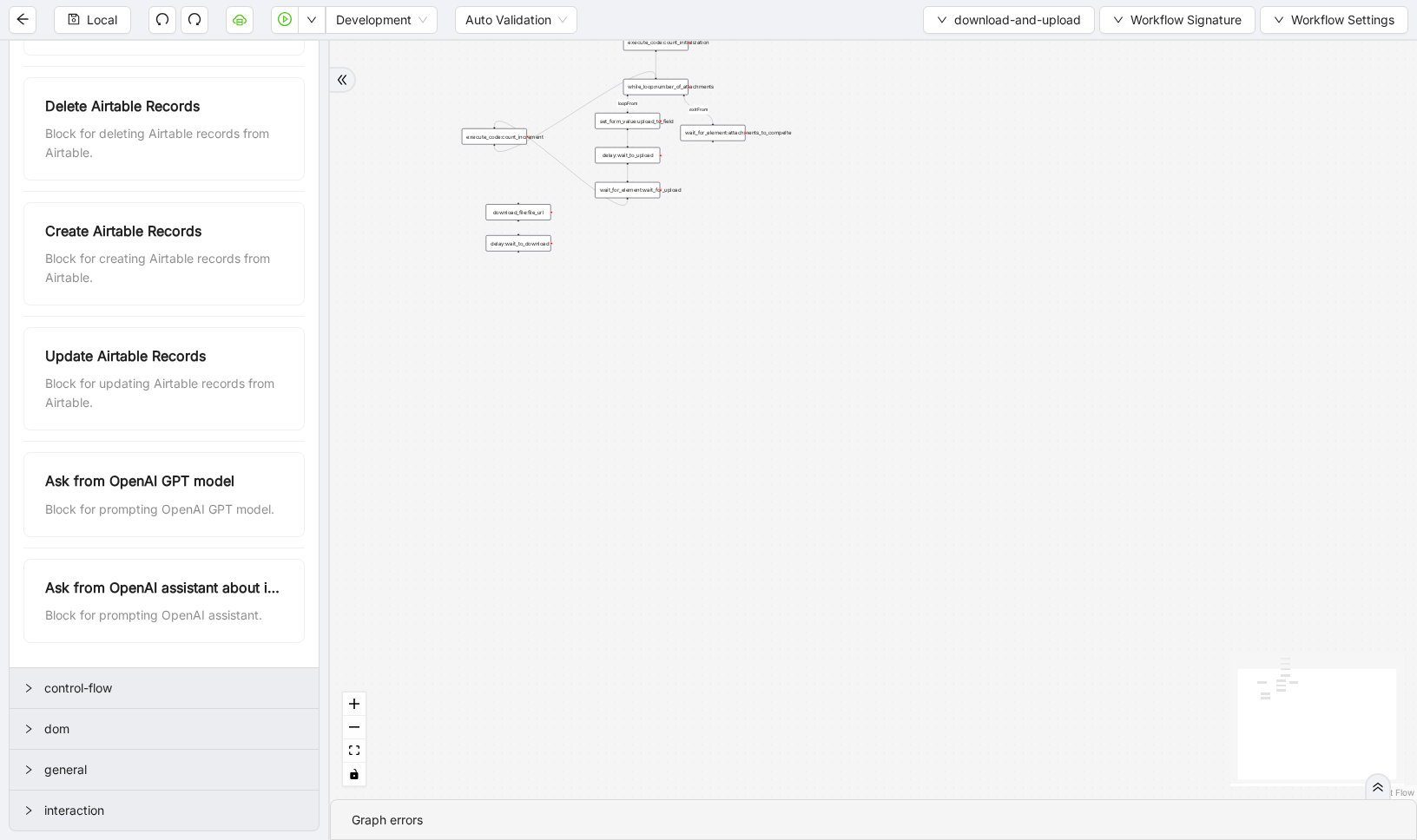 click on "exitFrom loopFrom trigger download_file:file_url set_form_value:upload_to_field execute_code:count_initialization execute_code:count_increment execute_code:number_of_urls delay:wait_to_download delay:wait_to_upload while_loop:number_of_attachments wait_for_element:attachments_to_compelte wait_for_element:wait_for_upload" at bounding box center (873, 420) 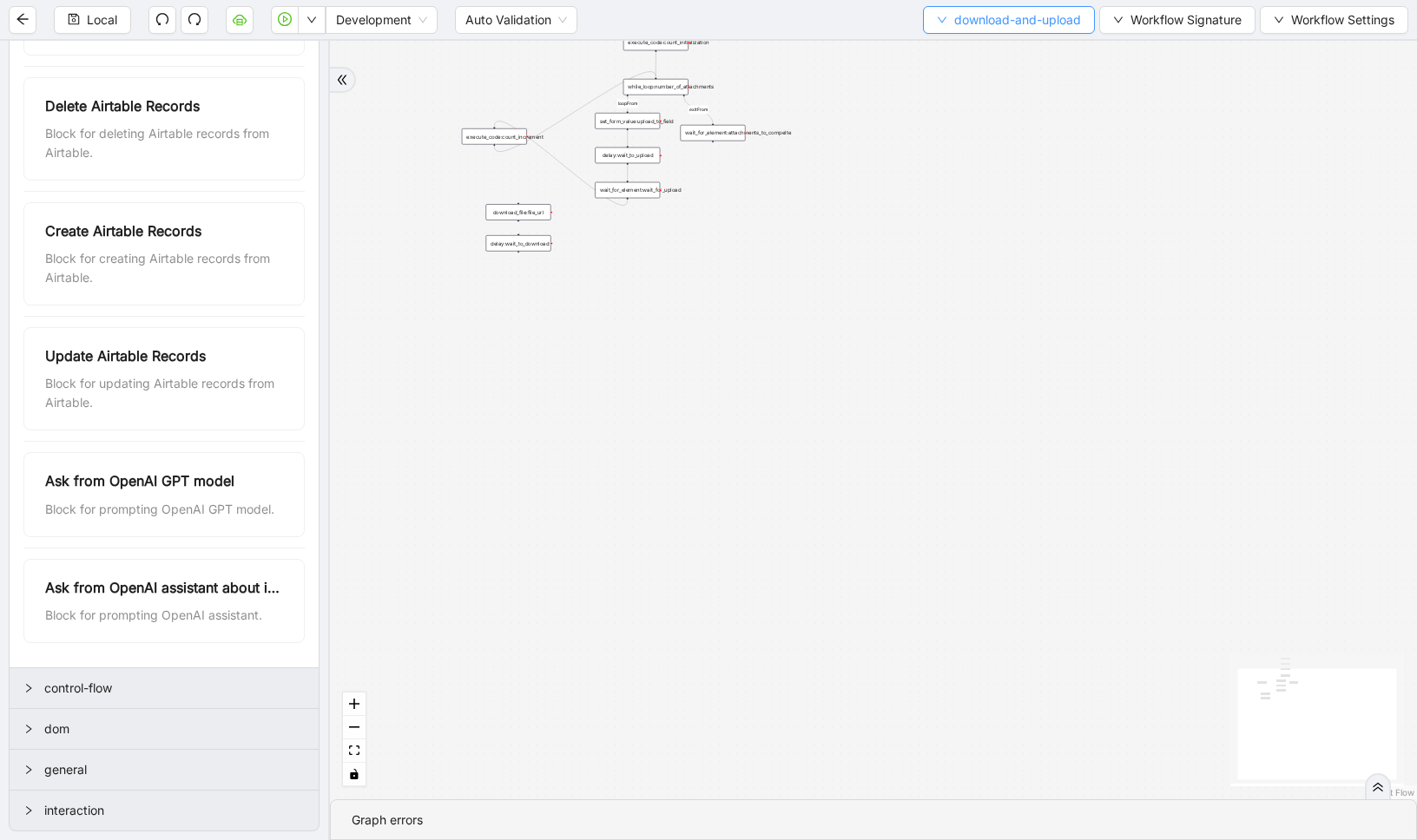 click on "download-and-upload" at bounding box center (1009, 20) 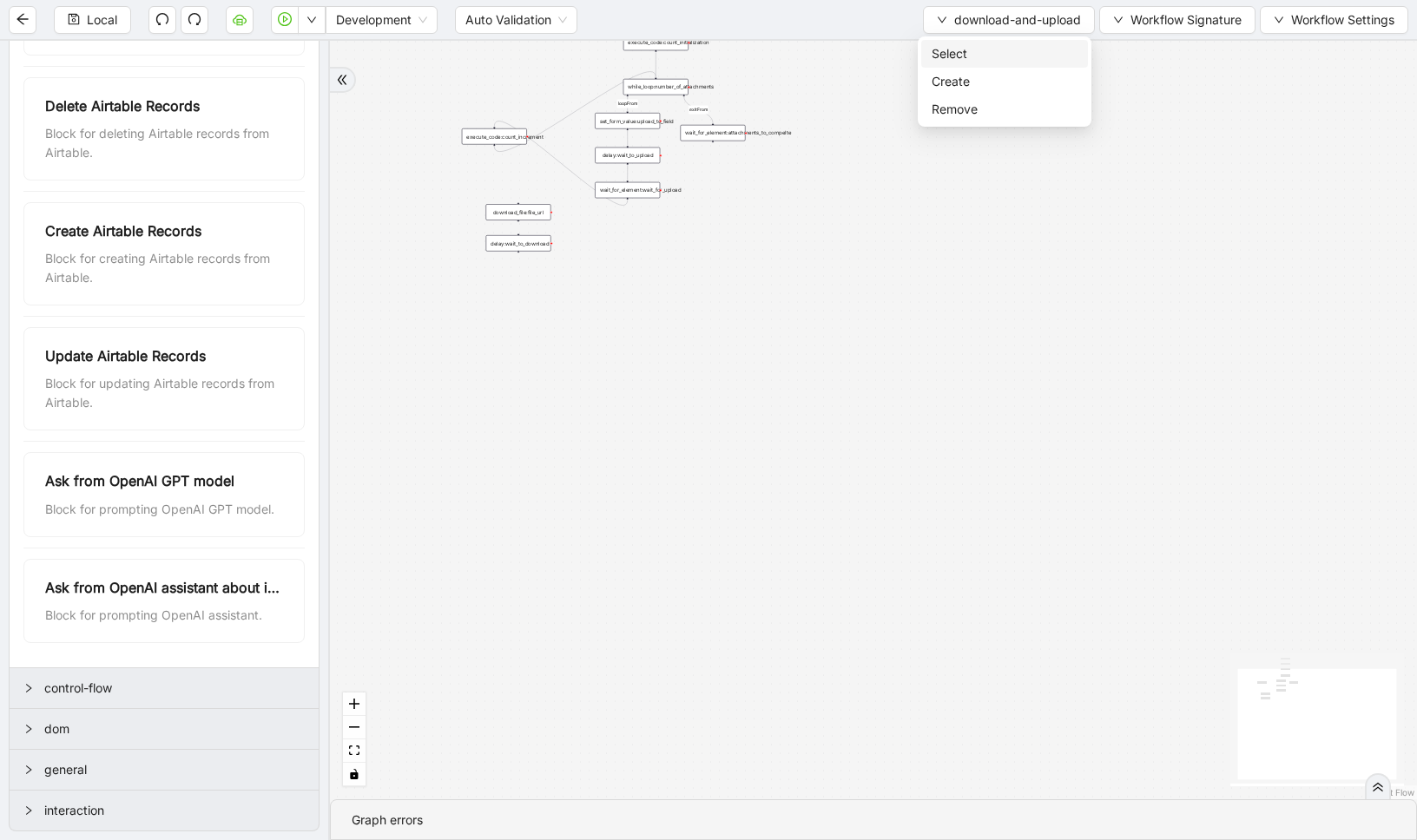click on "Select" at bounding box center [1005, 54] 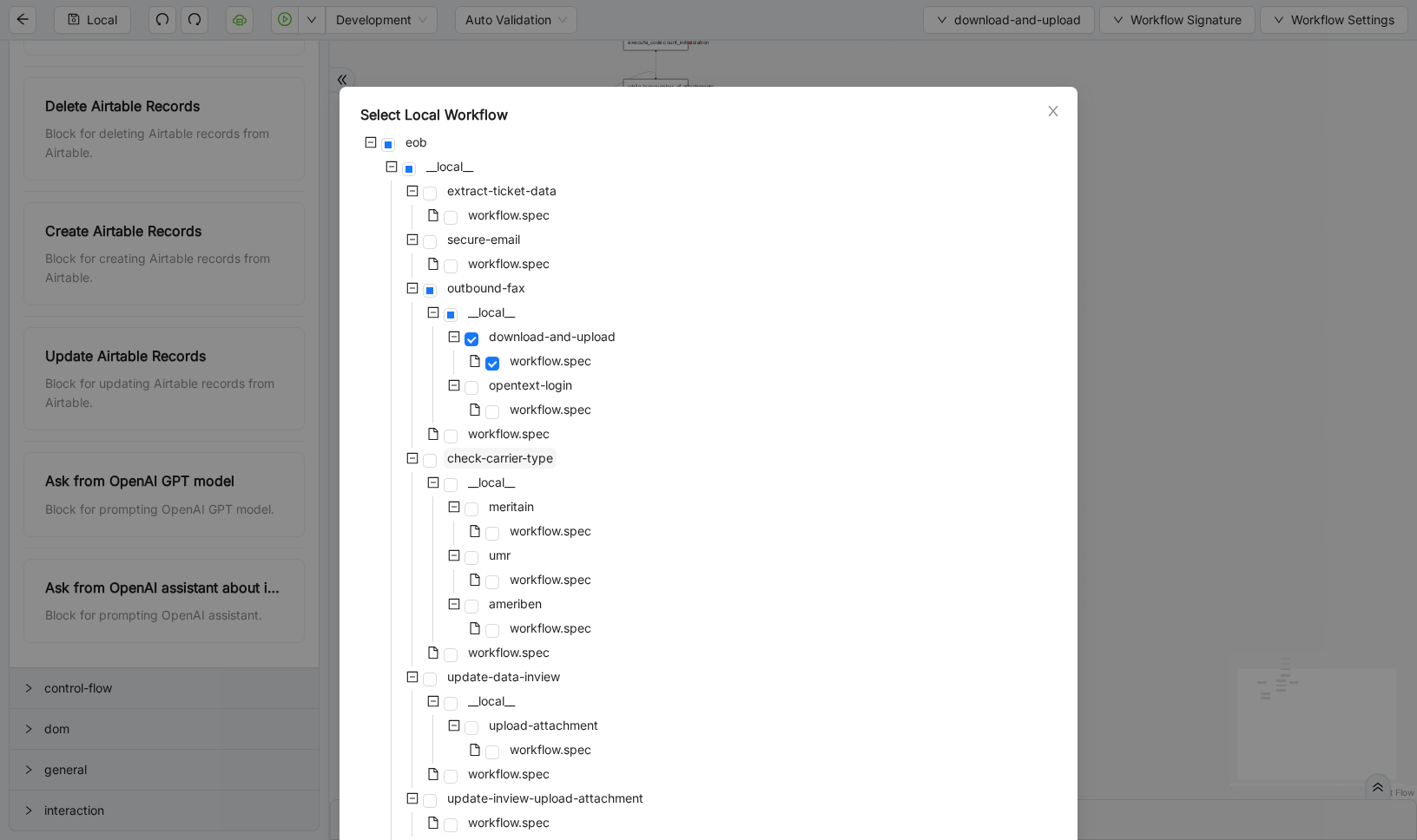 click on "check-carrier-type" at bounding box center (500, 458) 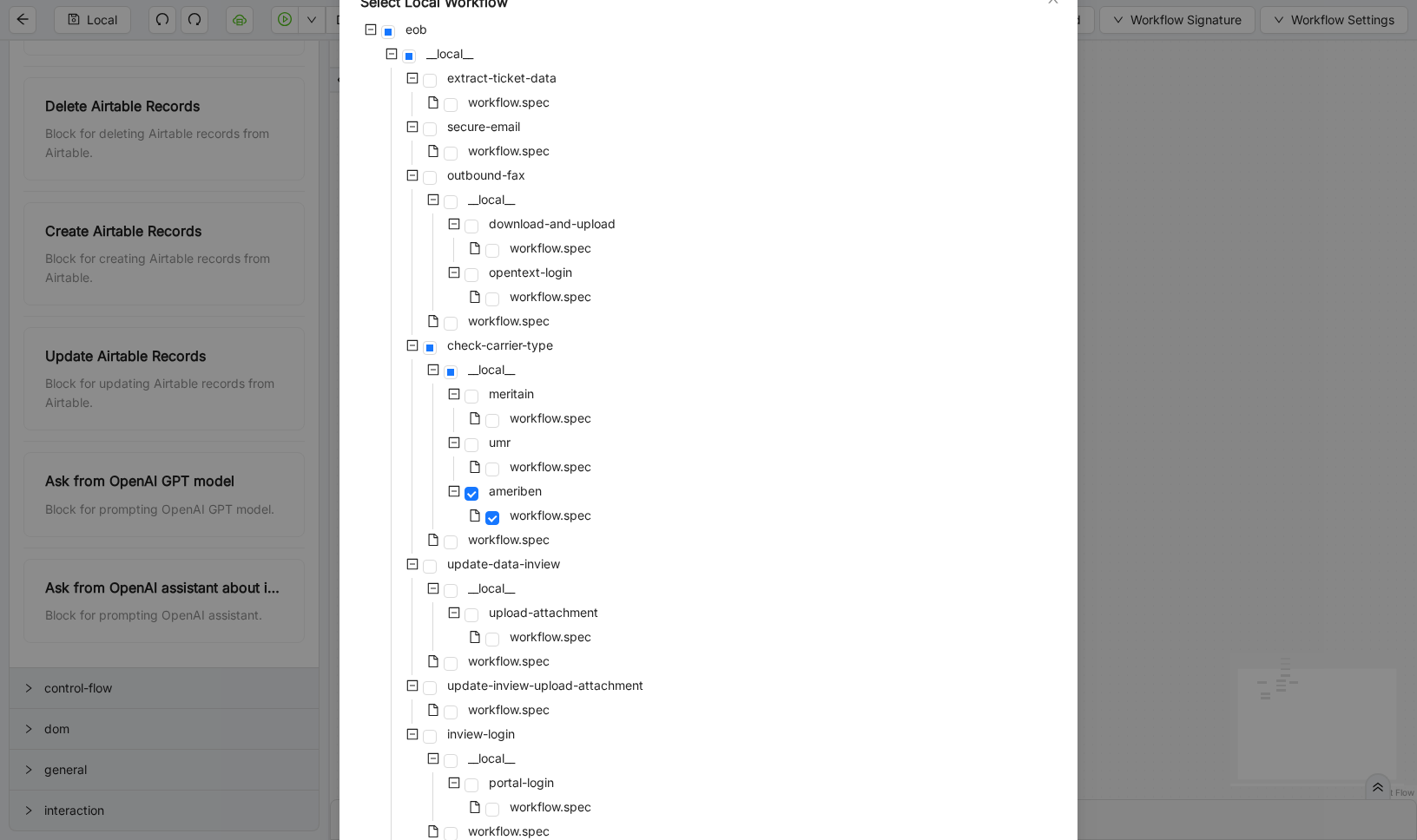 scroll, scrollTop: 219, scrollLeft: 0, axis: vertical 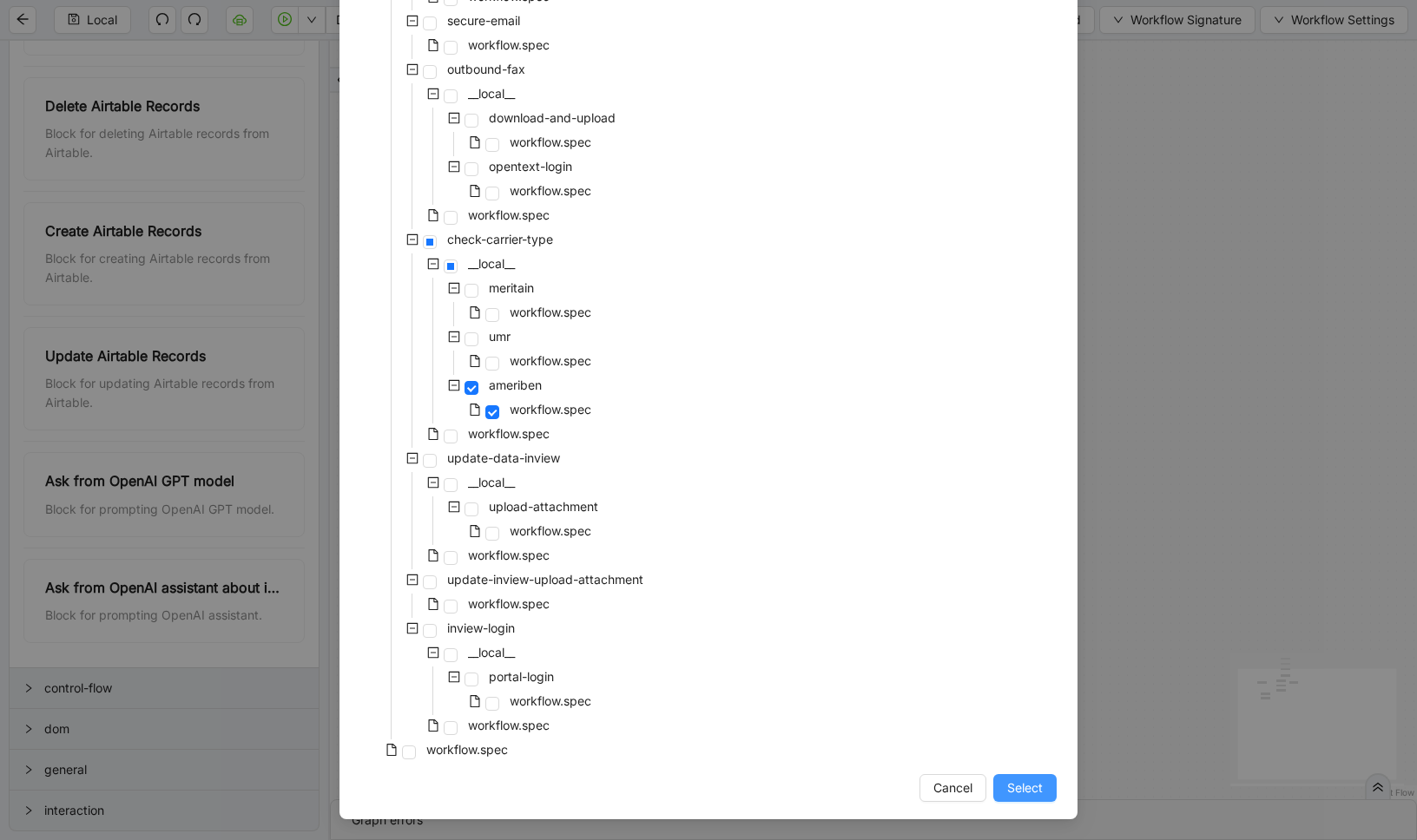 click on "Select" at bounding box center [1025, 788] 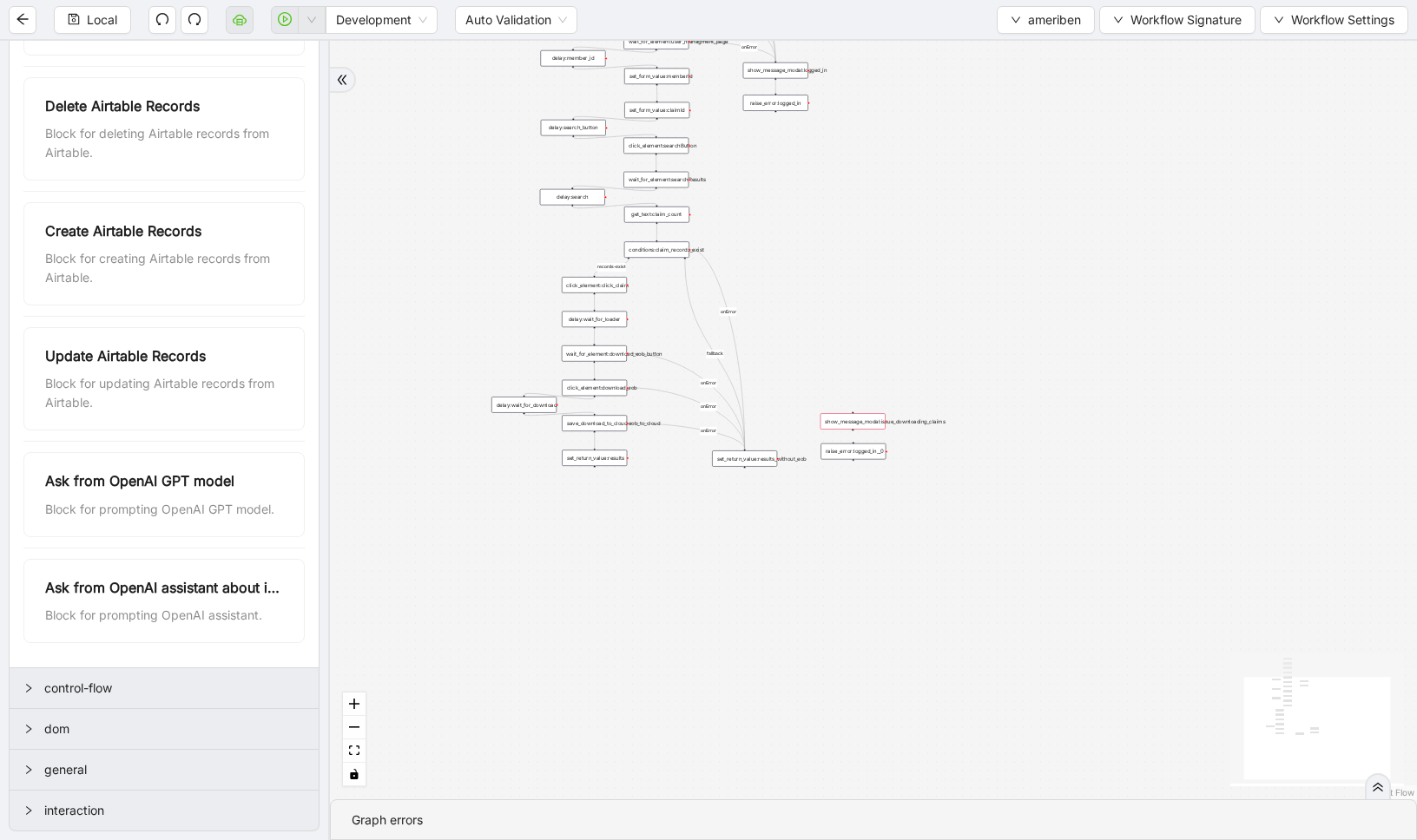 click on "records-exist fallback onError onError onError onError onError onError onError onError trigger wait_for_element:user_managment_page set_form_value:memberId click_element:searchButton wait_for_element:searchResults show_message_modal:logged_in raise_error:logged_in delay:search delay:search_button delay:member_id set_form_value:claimId get_text:claim_count conditions:claim_records_exist click_element:click_claim wait_for_element:download_eob_button click_element:download_eob save_download_to_cloud:eob_to_cloud set_return_value:results raise_error:logged_in__0 show_message_modal:issue_downloading_claims delay:wait_for_loader delay:wait_for_download go_to_url:member_management new_tab:open_ameriben_user_management wait_for_element:home_page set_return_value:results_without_eob" at bounding box center (873, 420) 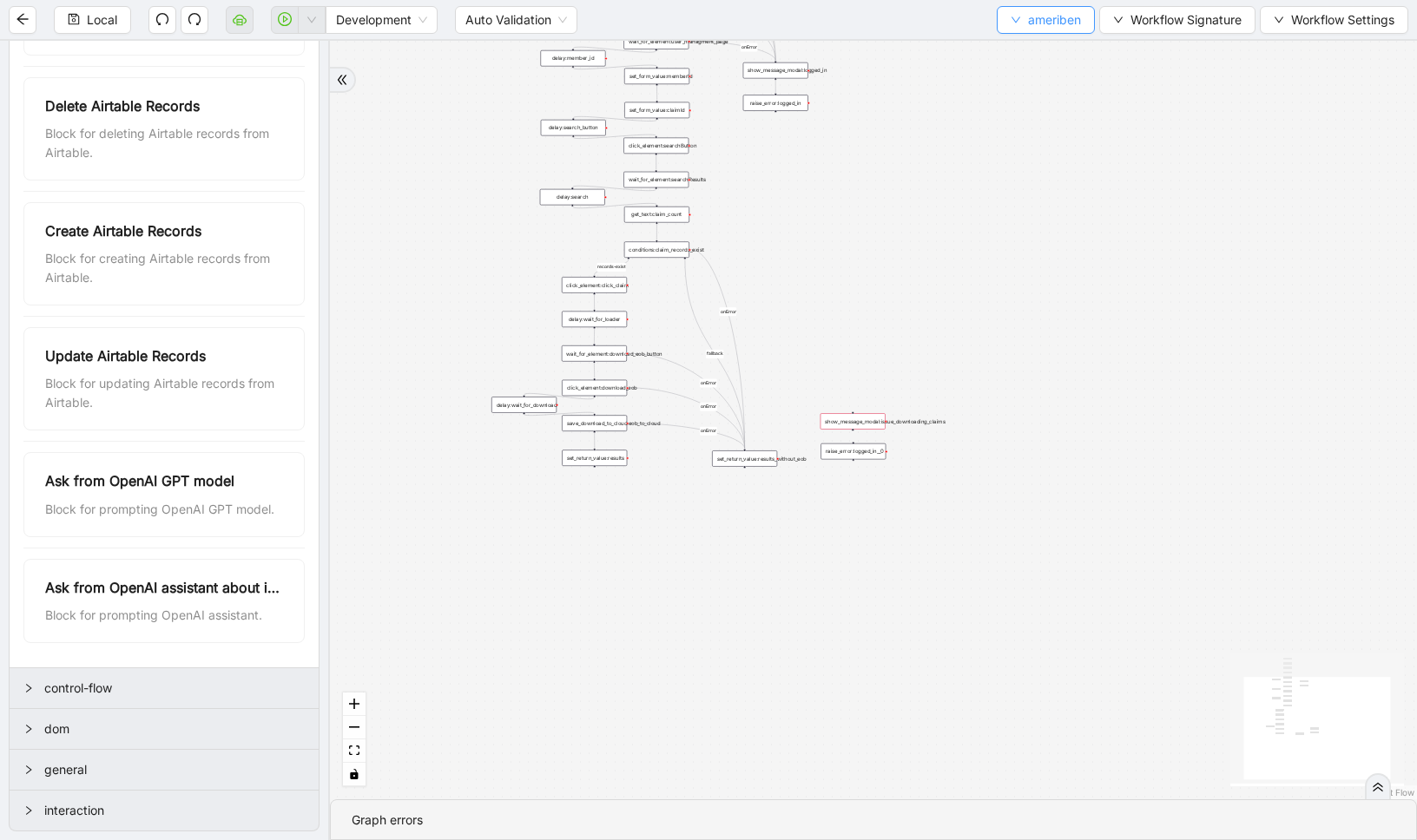 click on "ameriben" at bounding box center [1045, 20] 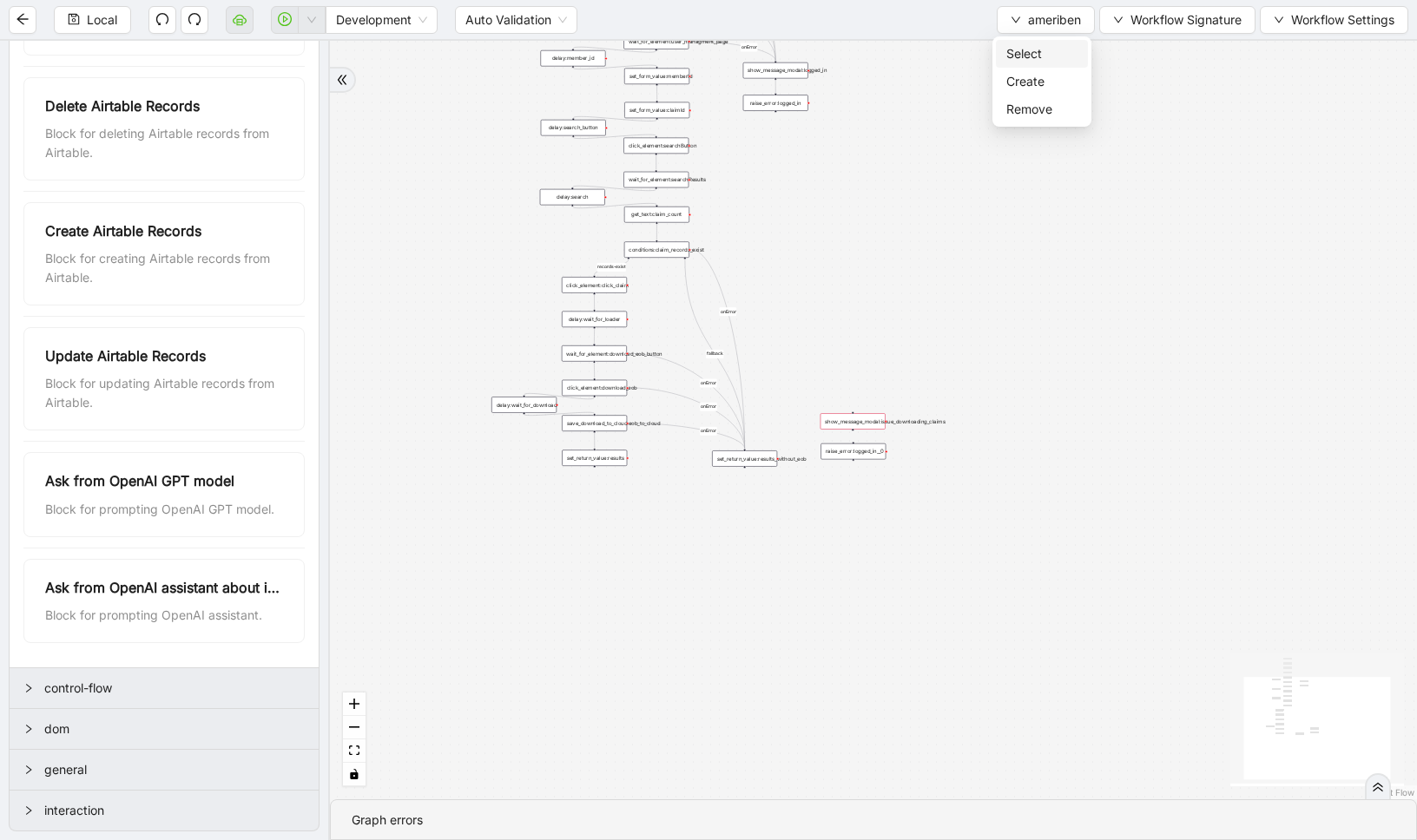 click on "Select" at bounding box center (1042, 54) 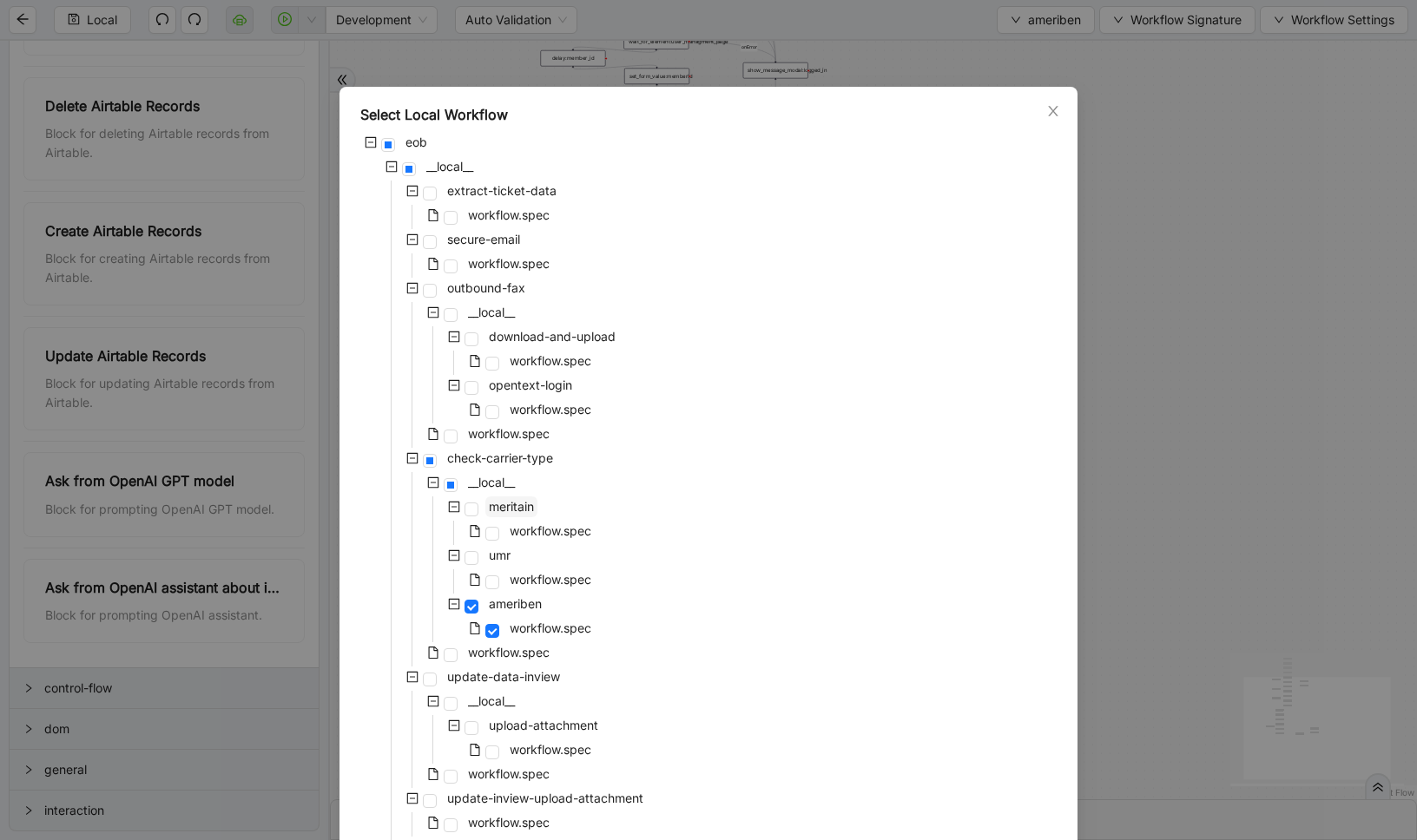 click on "meritain" at bounding box center (511, 506) 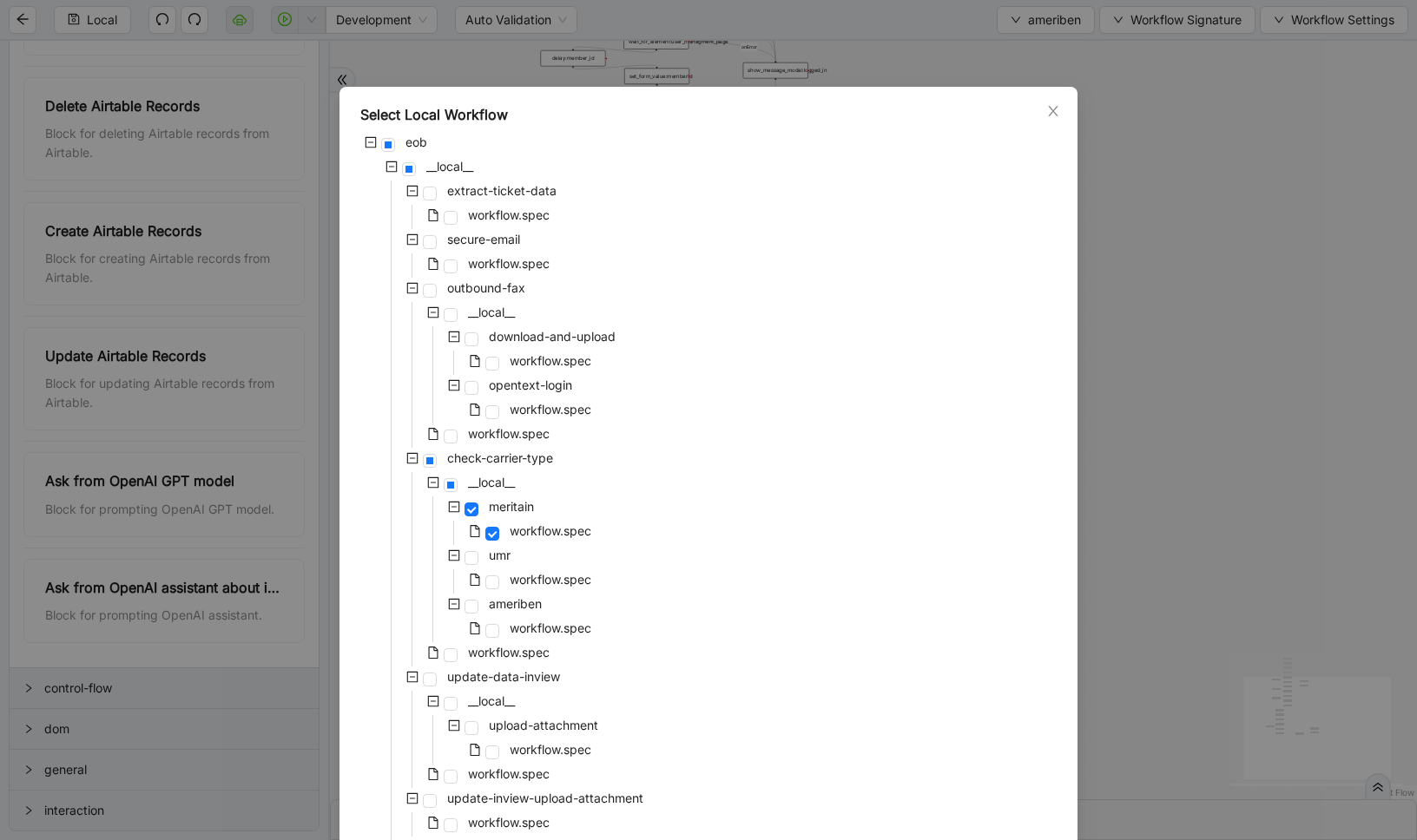 scroll, scrollTop: 219, scrollLeft: 0, axis: vertical 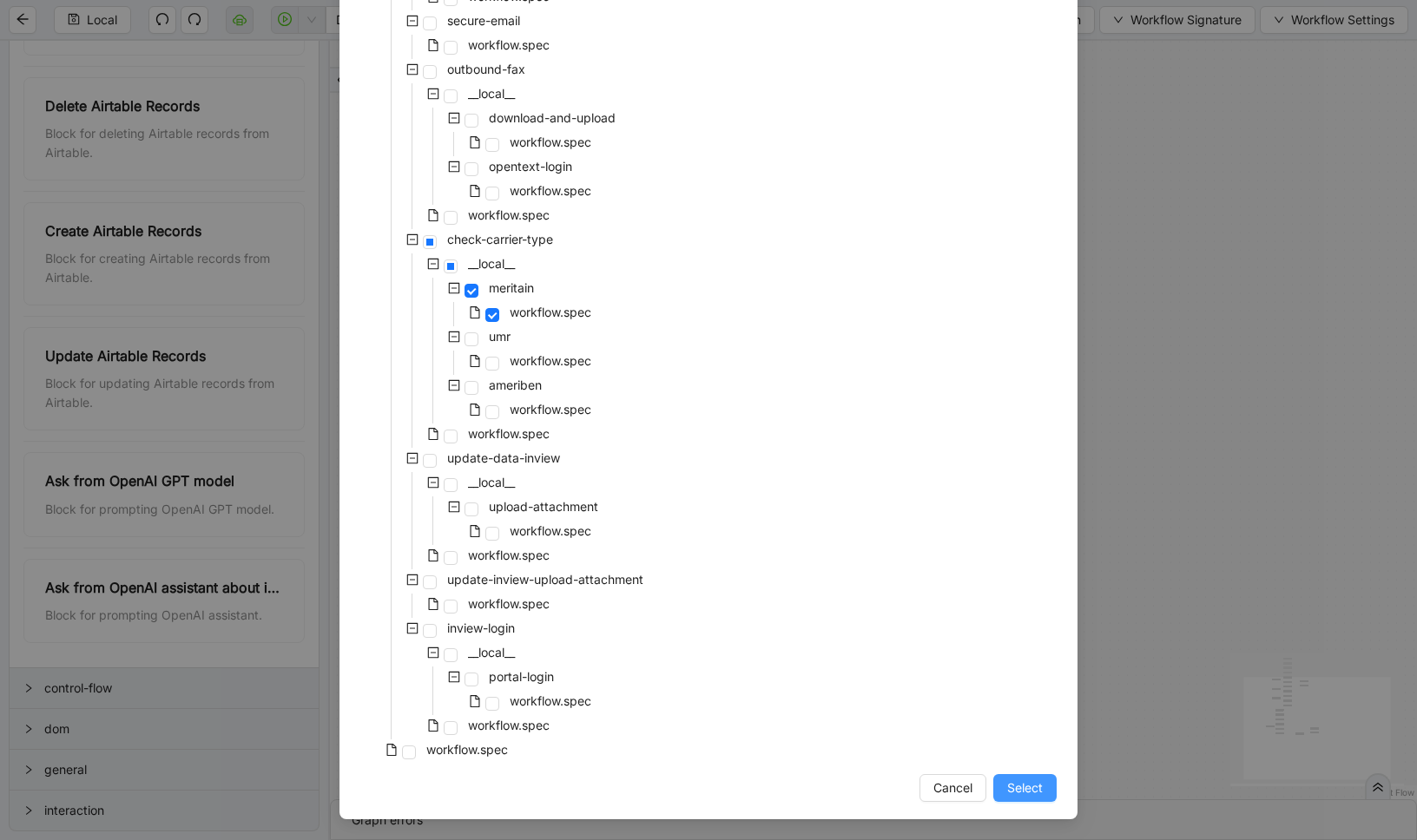 click on "Select" at bounding box center (1025, 788) 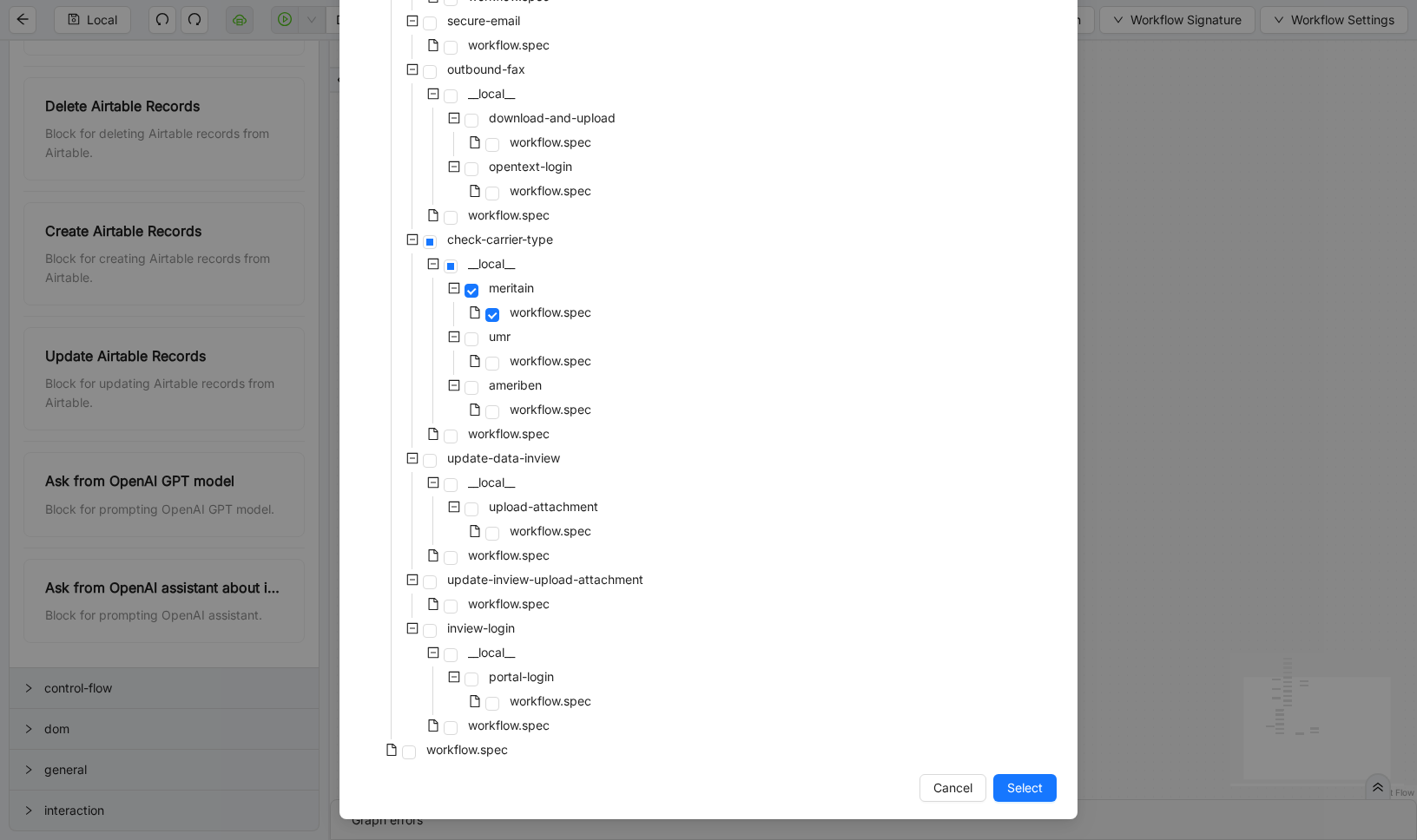 click on "records-exist fallback onError onError onError onError onError onError onError onError trigger wait_for_element:user_managment_page set_form_value:memberId click_element:searchButton wait_for_element:searchResults show_message_modal:logged_in raise_error:logged_in delay:search delay:search_button delay:member_id set_form_value:claimId get_text:claim_count conditions:claim_records_exist click_element:click_claim wait_for_element:download_eob_button click_element:download_eob save_download_to_cloud:eob_to_cloud set_return_value:results raise_error:logged_in__0 show_message_modal:issue_downloading_claims delay:wait_for_loader delay:wait_for_download go_to_url:member_management new_tab:open_ameriben_user_management wait_for_element:home_page set_return_value:results_without_eob" at bounding box center [873, 420] 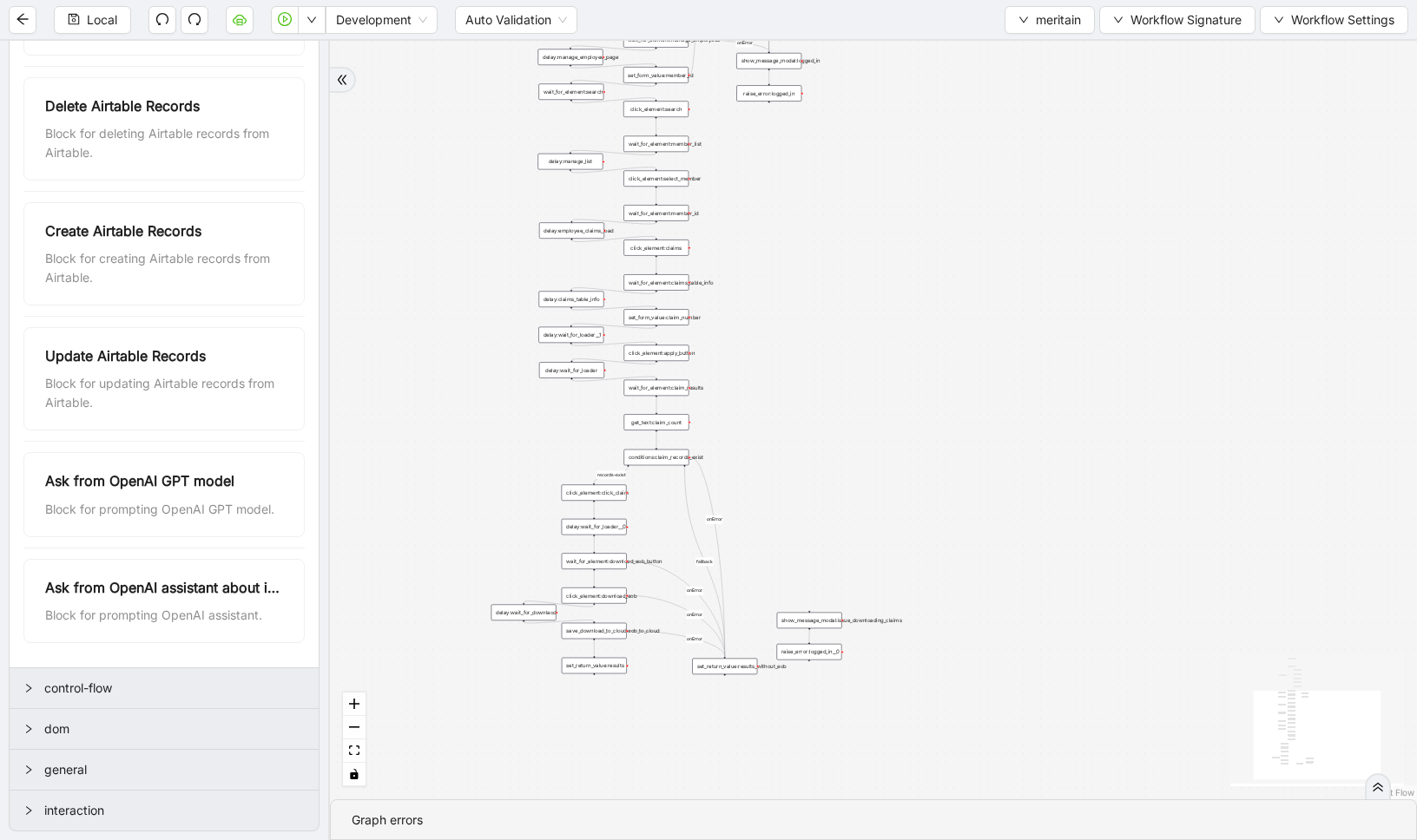 click on "records-exist fallback server_run fallback onError onError onError onError onError onError onError onError trigger wait_for_element:manage_employees set_form_value:member_id click_element:search click_element:select_member wait_for_element:member_list delay:manage_employee_page delay:manage_list show_message_modal:logged_in raise_error:logged_in delay:employee_claims_load click_element:claims wait_for_element:member_id wait_for_element:claims_table_info delay:claims_table_info set_form_value:claim_number click_element:apply_button get_text:claim_count conditions:claim_records_exist delay:wait_for_loader click_element:click_claim delay:wait_for_loader__0 wait_for_element:download_eob_button click_element:download_eob save_download_to_cloud:eob_to_cloud set_return_value:results raise_error:logged_in__0 show_message_modal:issue_downloading_claims wait_for_element:claim_results delay:wait_for_loader__1 delay:wait_for_downlaod new_tab:meritain_home_page wait_for_element:wait_to_appear_loading" at bounding box center (873, 420) 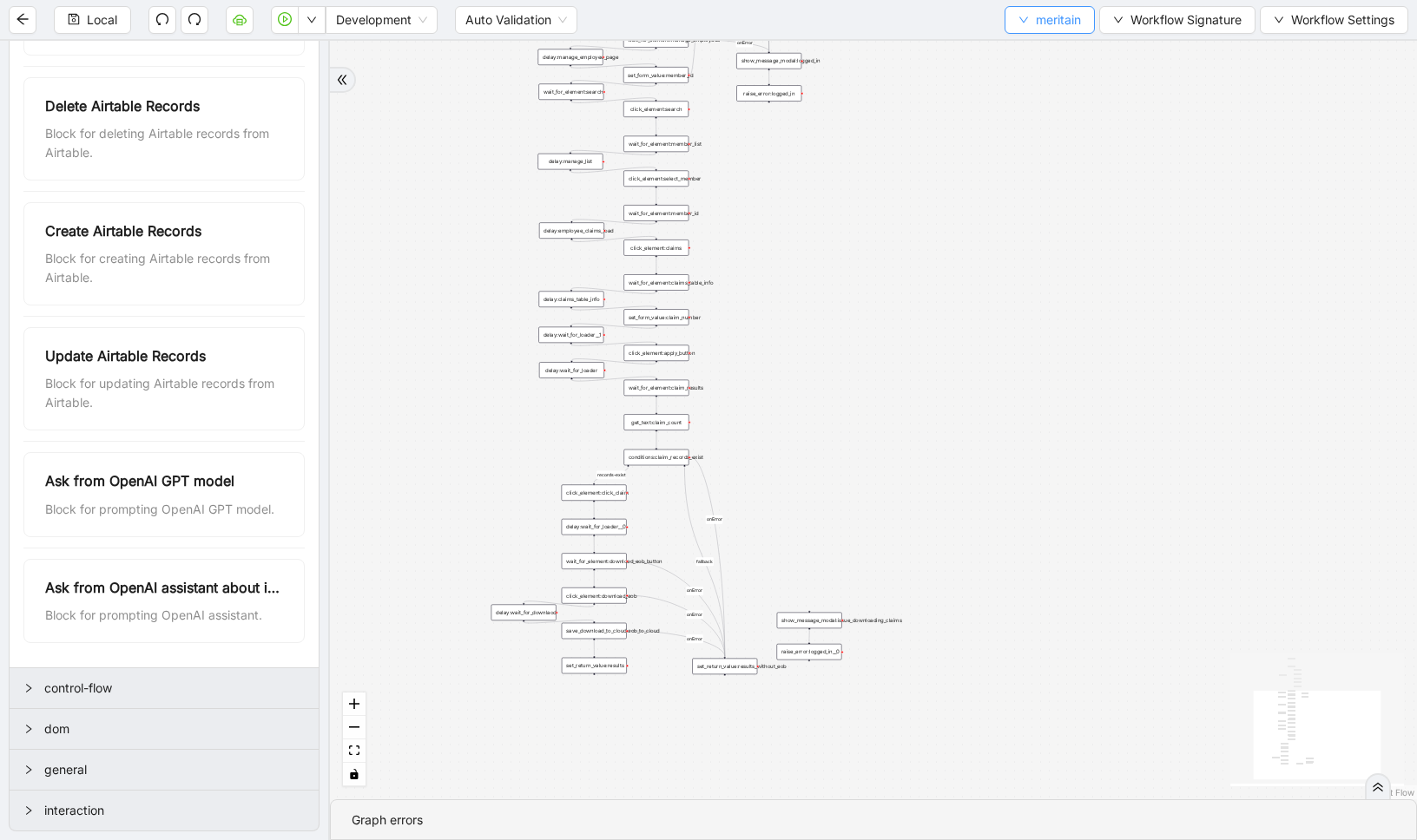 click on "meritain" at bounding box center (1050, 20) 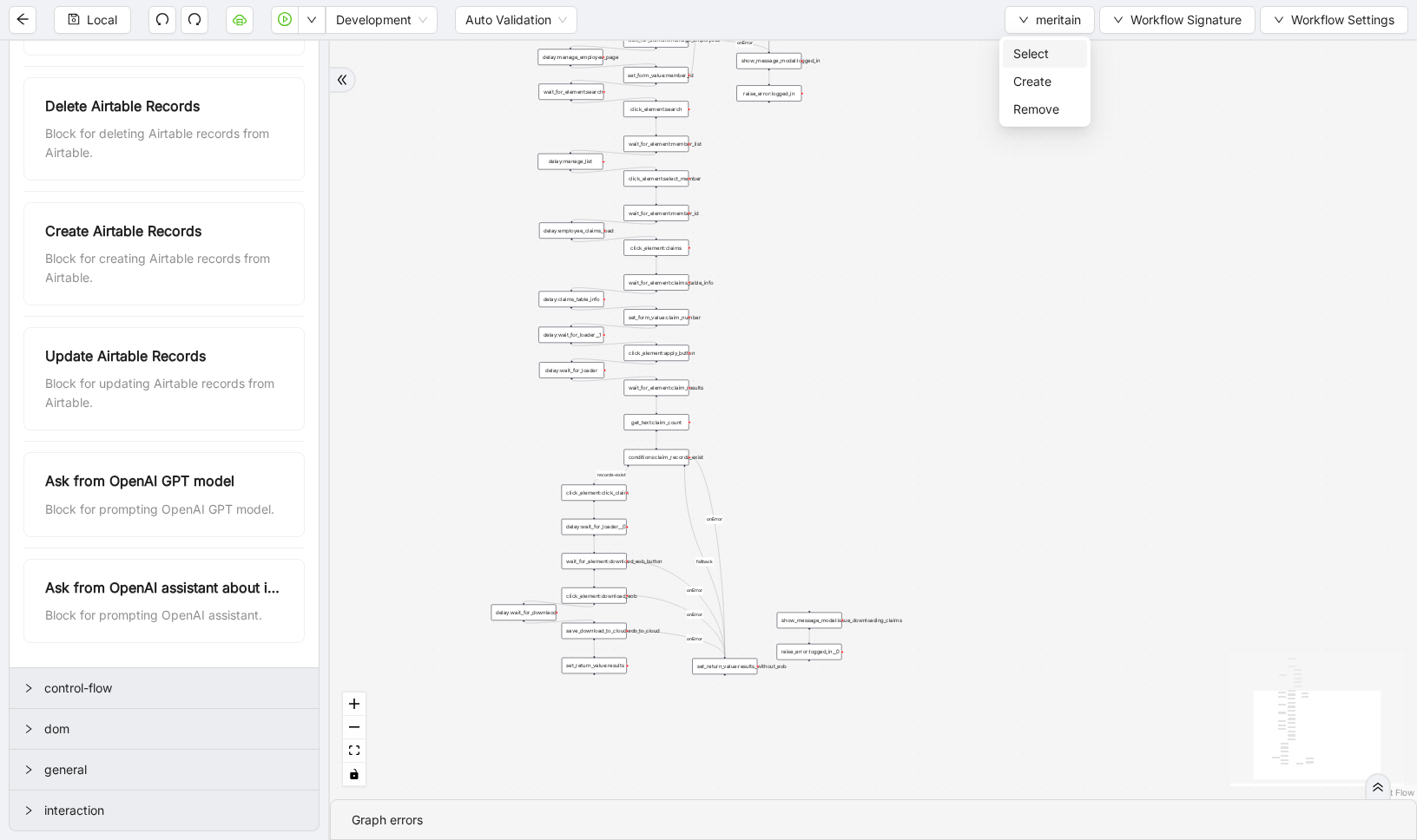 click on "Select" at bounding box center (1045, 54) 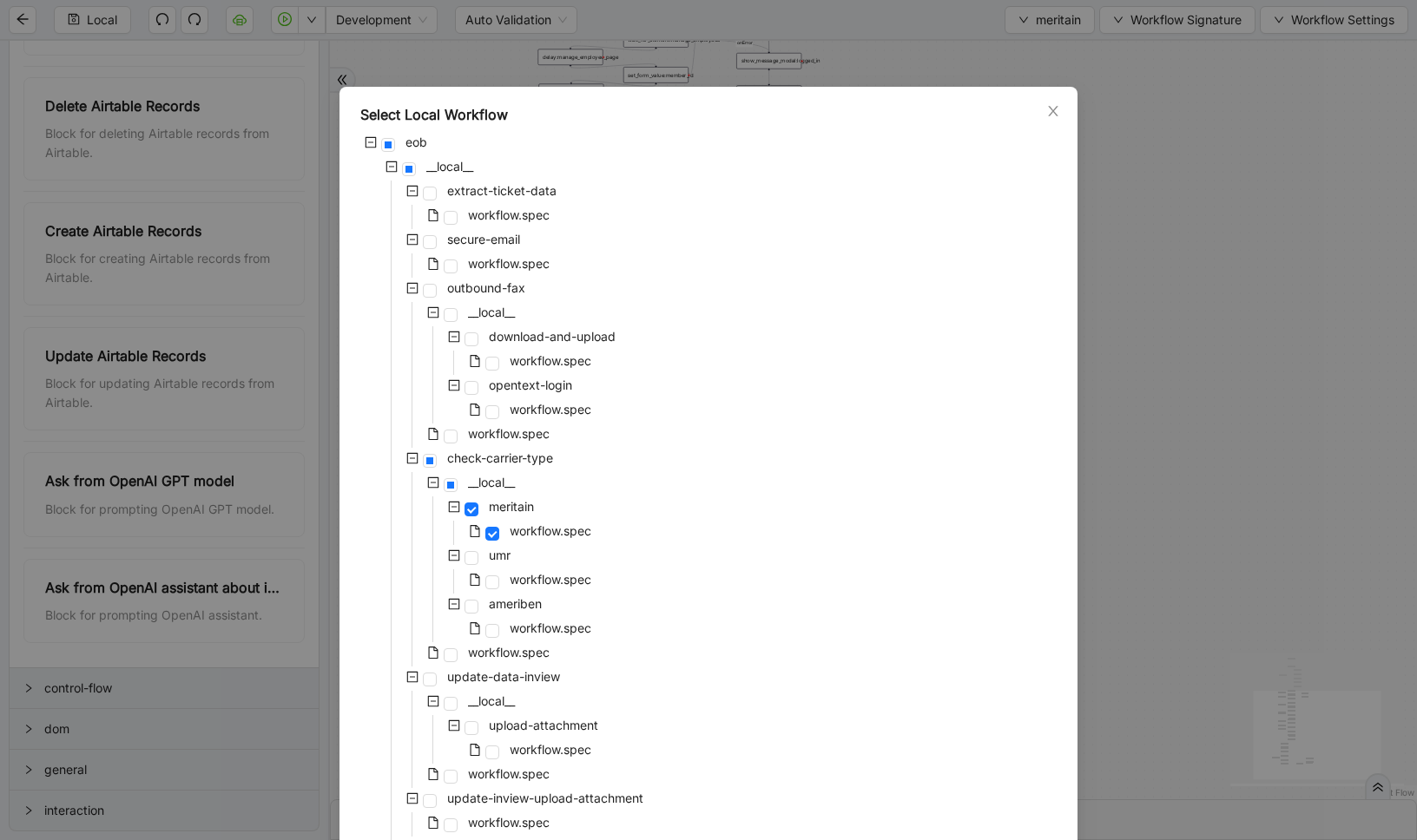 click on "umr" at bounding box center (437, 557) 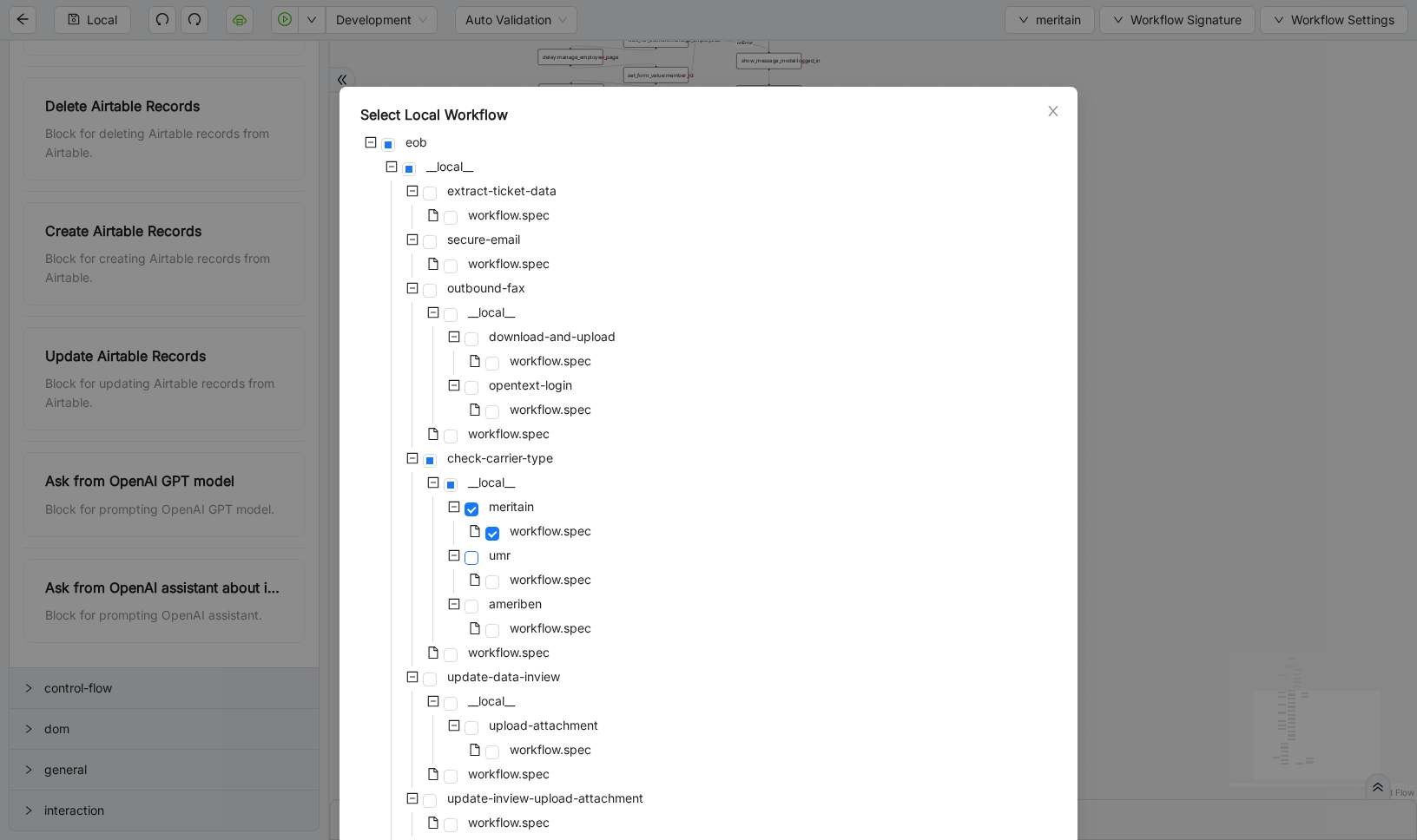 click at bounding box center [471, 558] 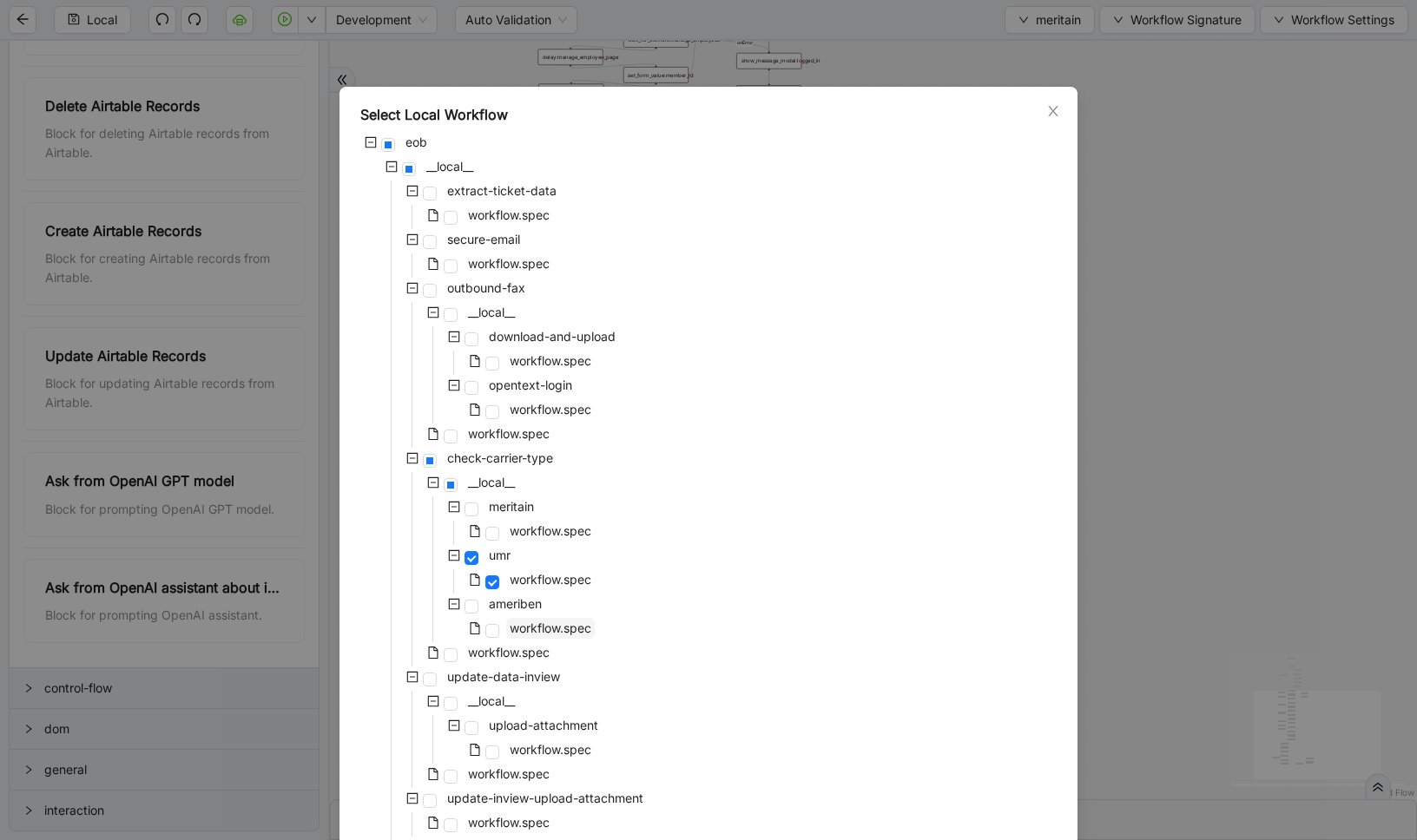 scroll, scrollTop: 219, scrollLeft: 0, axis: vertical 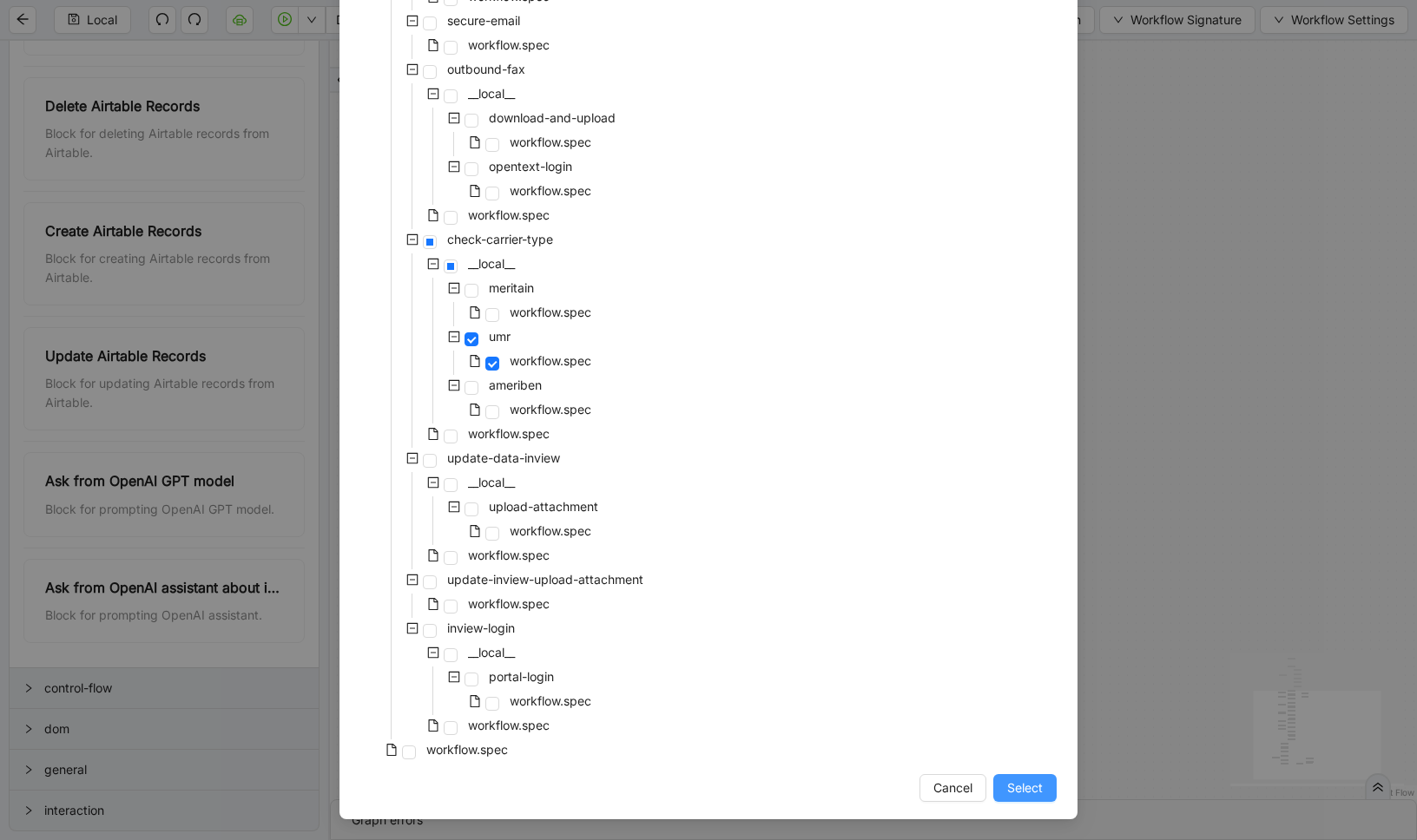 click on "Select" at bounding box center [1025, 788] 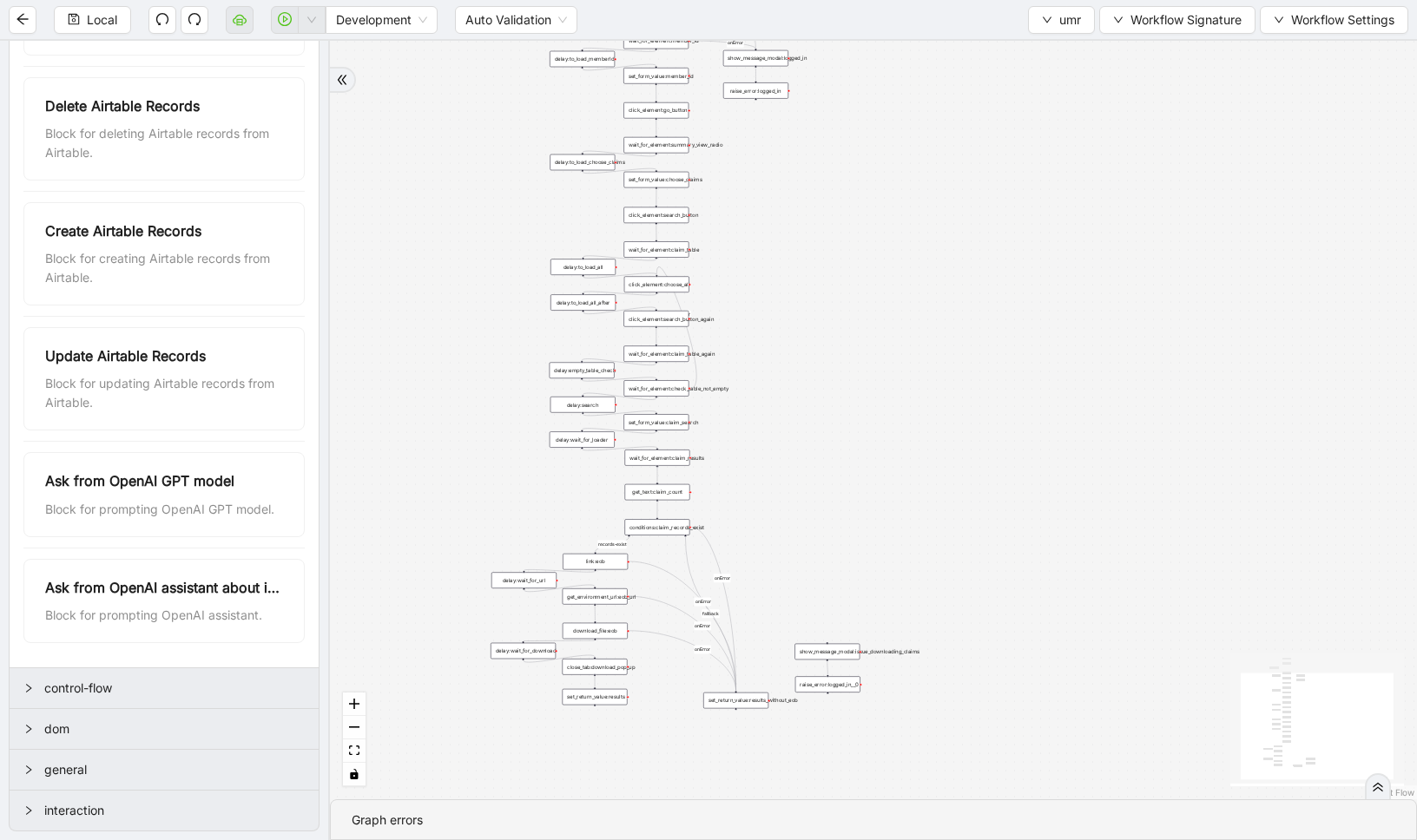 click on "records-exist fallback onError onError onError onError onError onError onError trigger wait_for_element:member_id set_form_value:member_id click_element:go_button raise_error:logged_in show_message_modal:logged_in wait_for_element:summary_view_radio go_to_url:umr_site set_form_value:choose_claims click_element:search_button wait_for_element:claim_table click_element:search_button_again wait_for_element:claim_table_again set_form_value:claim_search get_text:claim_count conditions:claim_records_exist delay:wait_for_loader set_return_value:results raise_error:logged_in__0 show_message_modal:issue_downloading_claims wait_for_element:claim_results delay:to_load_memberId delay:to_load_choose_claims link:eob get_environment_url:eob_url download_file:eob delay:search delay:wait_for_download close_tab:download_pop_up new_tab:umr_site_okta delay:to_load_all delay:to_load_all_after wait_for_element:check_table_not_empty delay:empty_table_check set_return_value:results_without_eob click_element:choose_all" at bounding box center [873, 420] 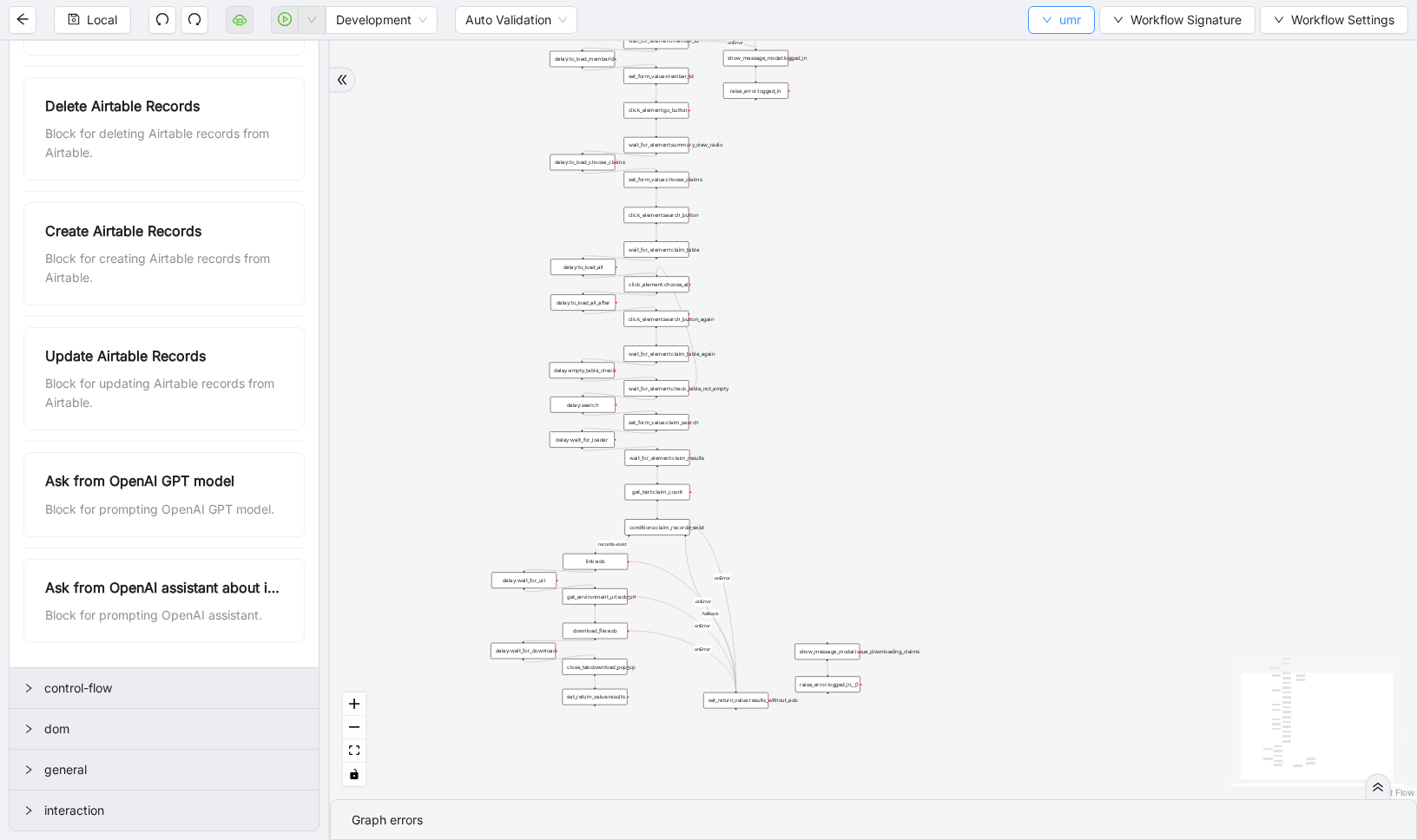 click on "umr" at bounding box center [1061, 20] 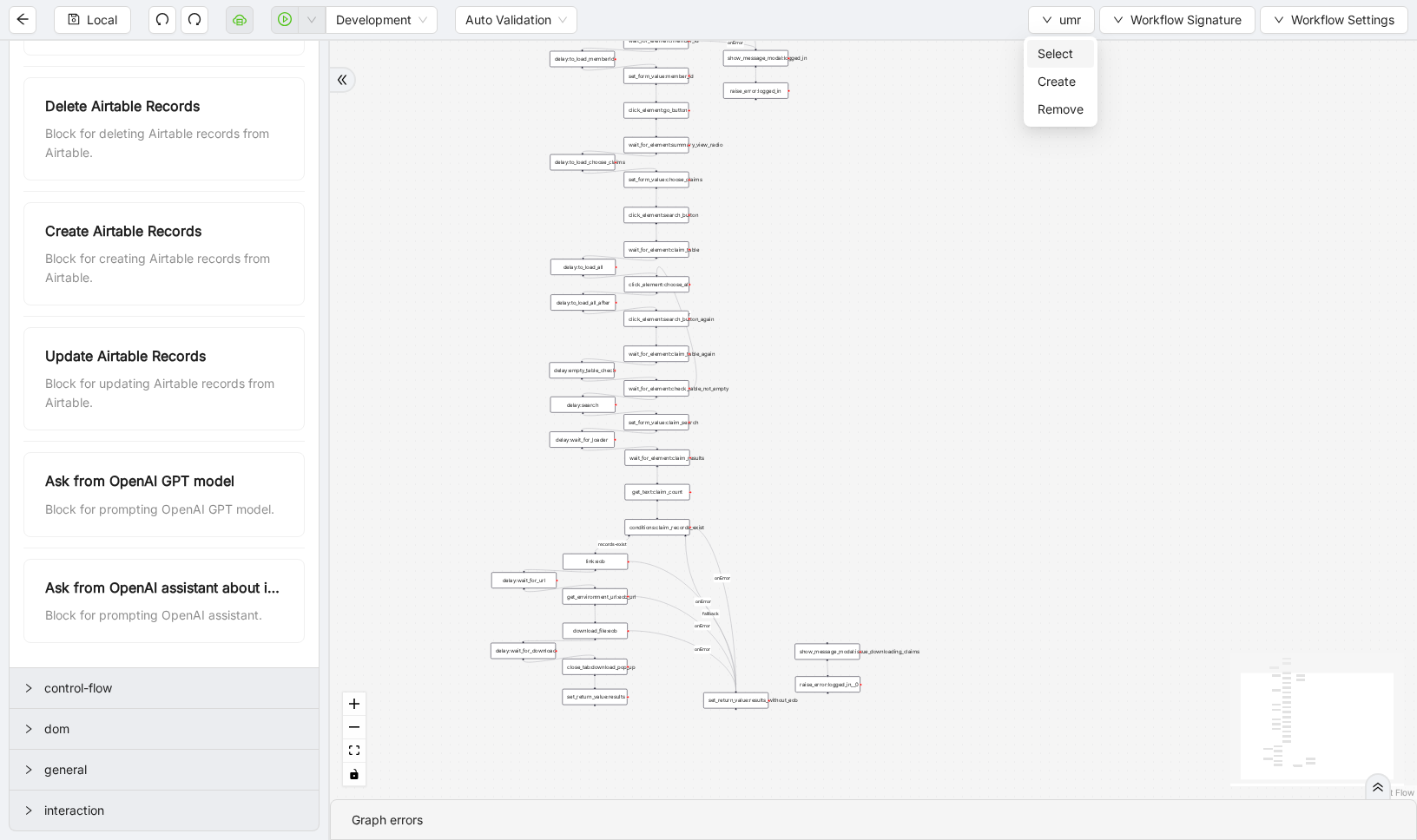 click on "Select" at bounding box center (1060, 54) 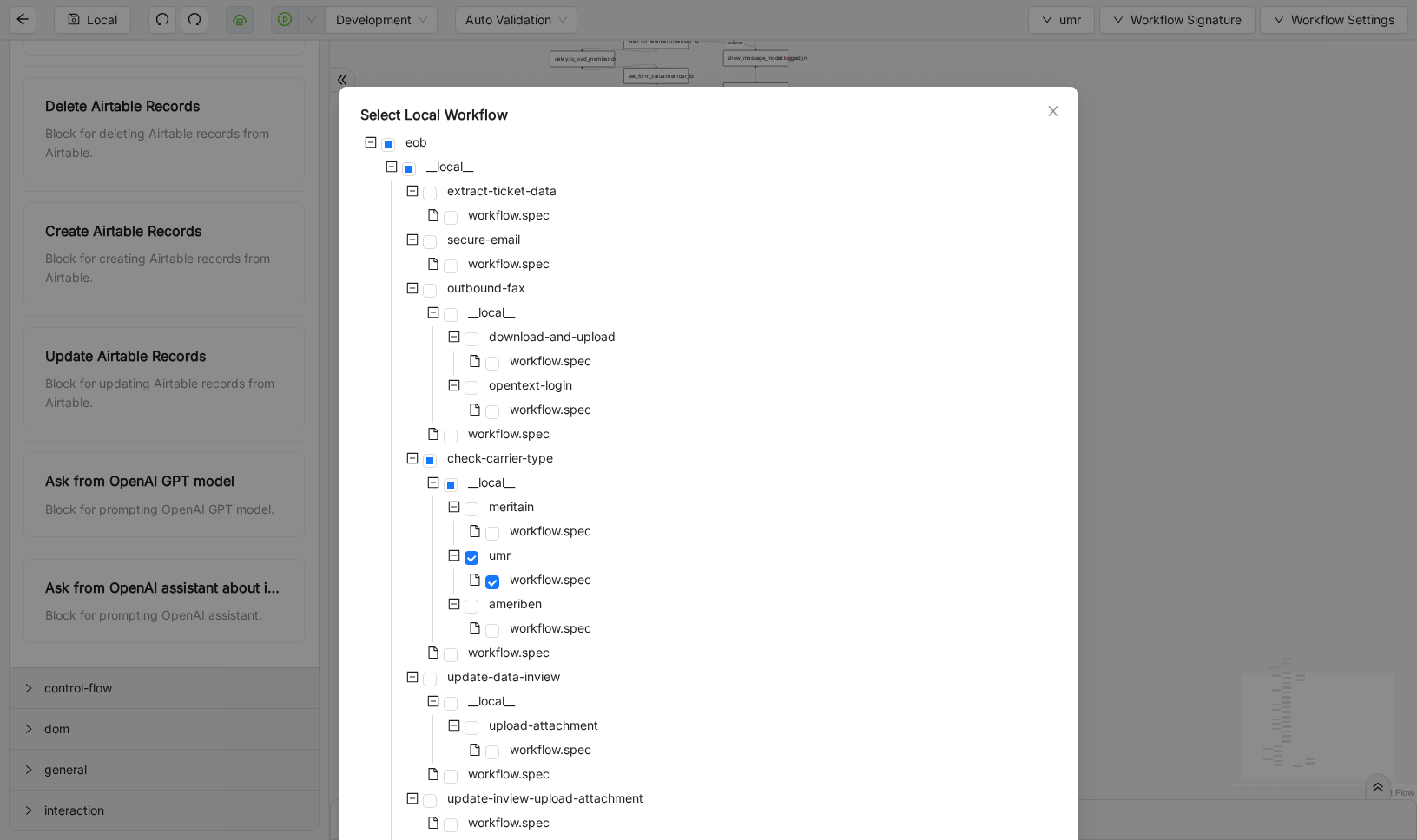 scroll, scrollTop: 219, scrollLeft: 0, axis: vertical 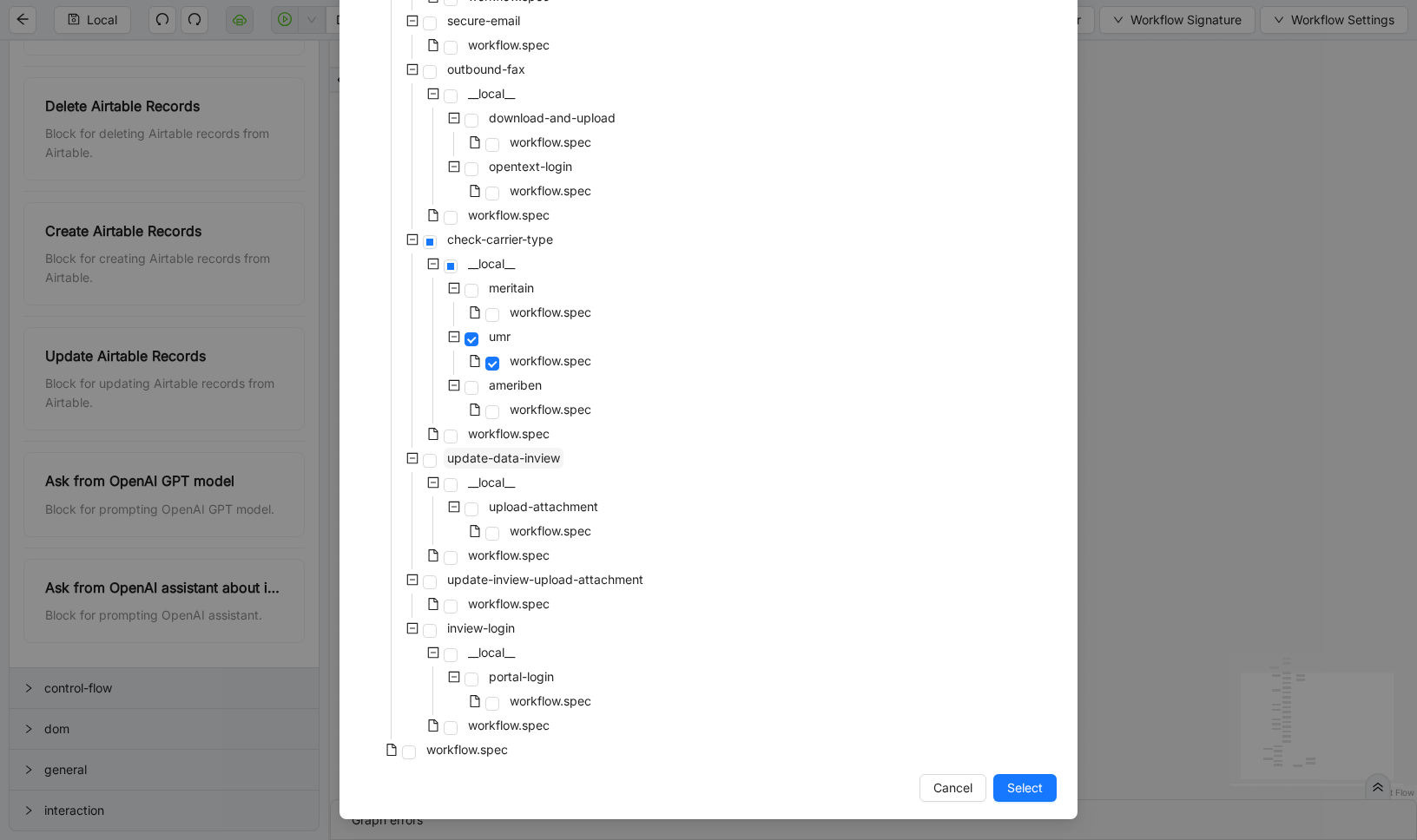 click on "update-data-inview" at bounding box center [504, 457] 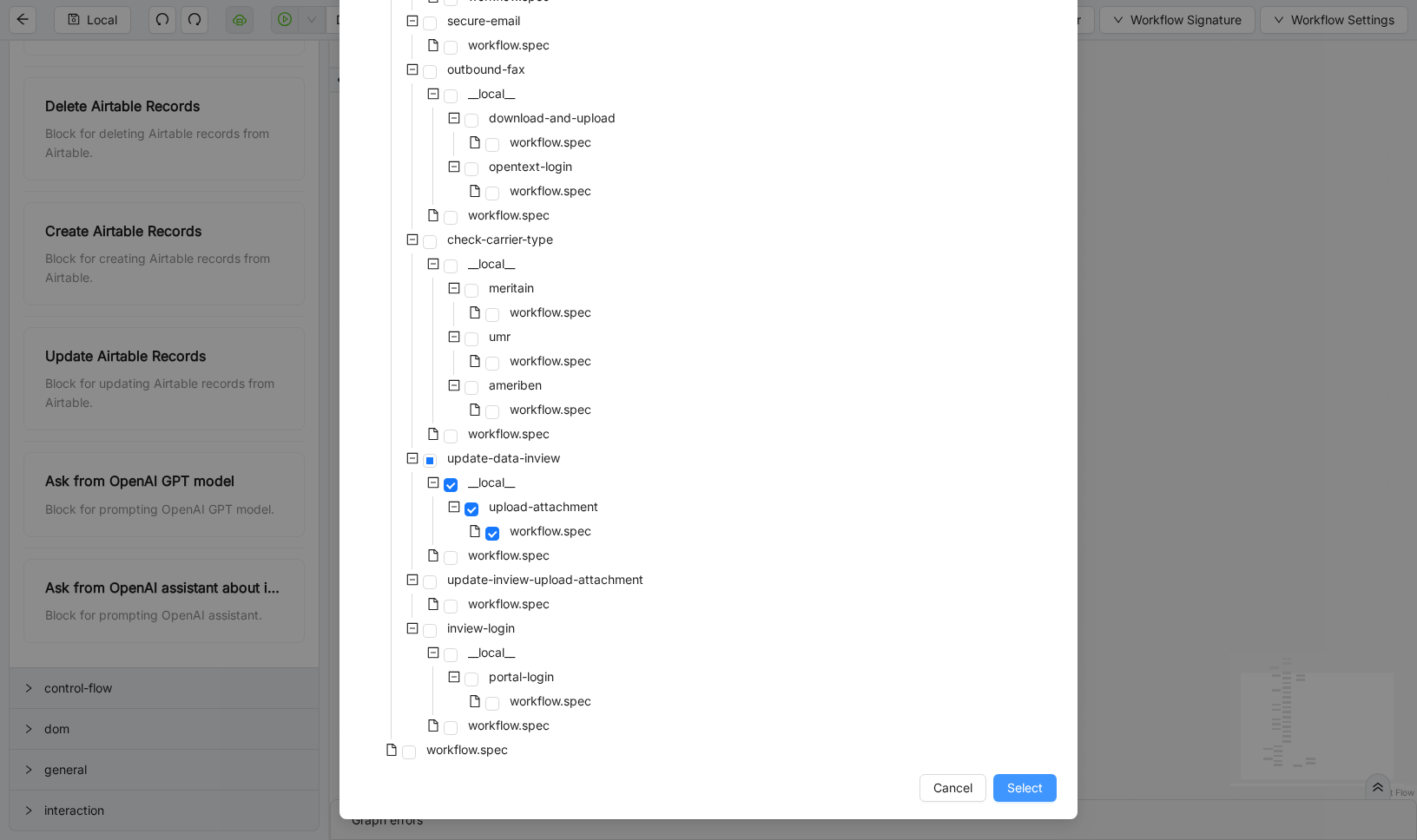 click on "Select" at bounding box center (1025, 788) 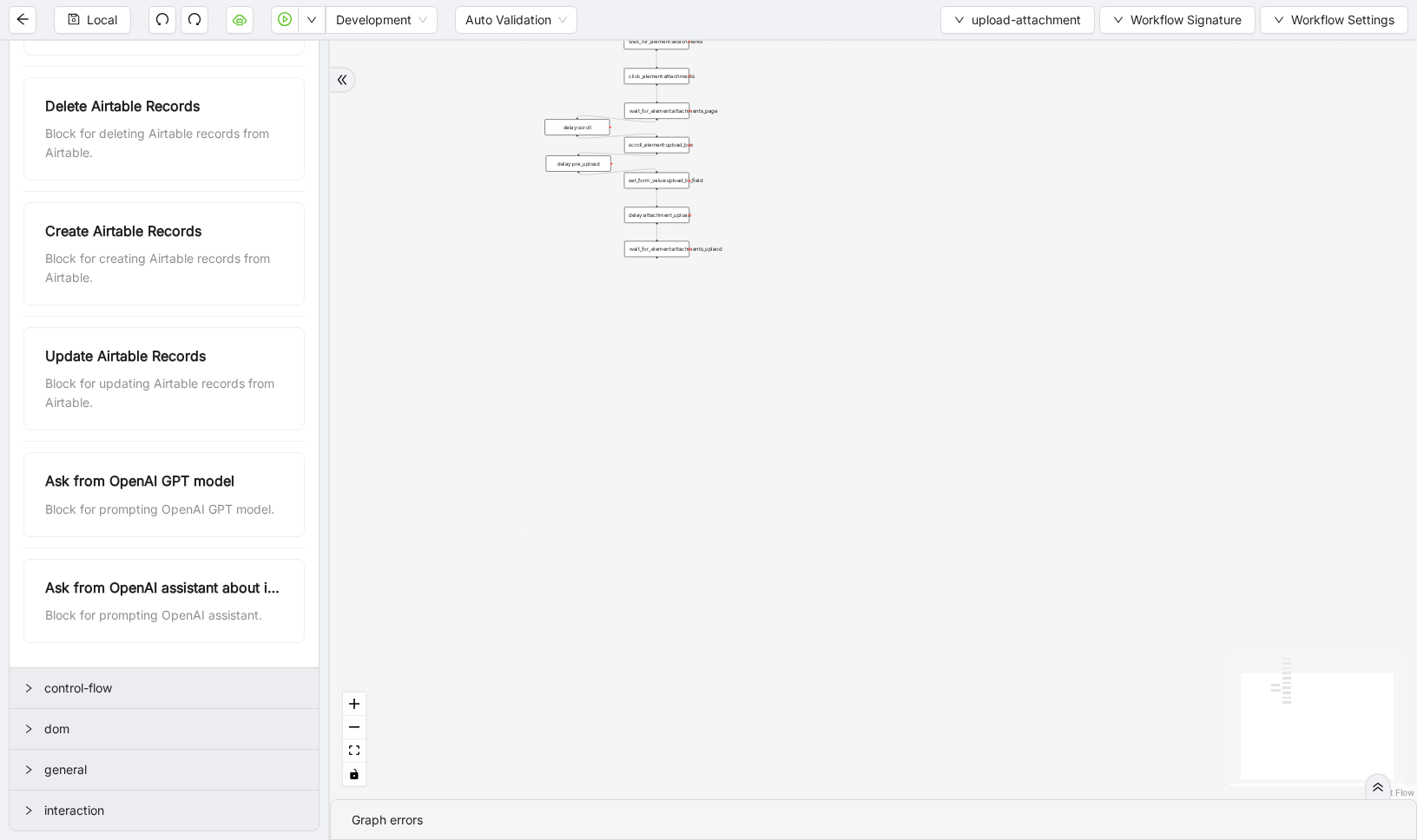 click on "trigger set_form_value:upload_to_field click_element:history_nav wait_for_element:attachments click_element:attachments wait_for_element:attachments_page scroll_element:upload_box delay:attachment_upload wait_for_element:attachments_uplaod delay:scroll delay:pre_upload wait_for_element:history_nav" at bounding box center (873, 420) 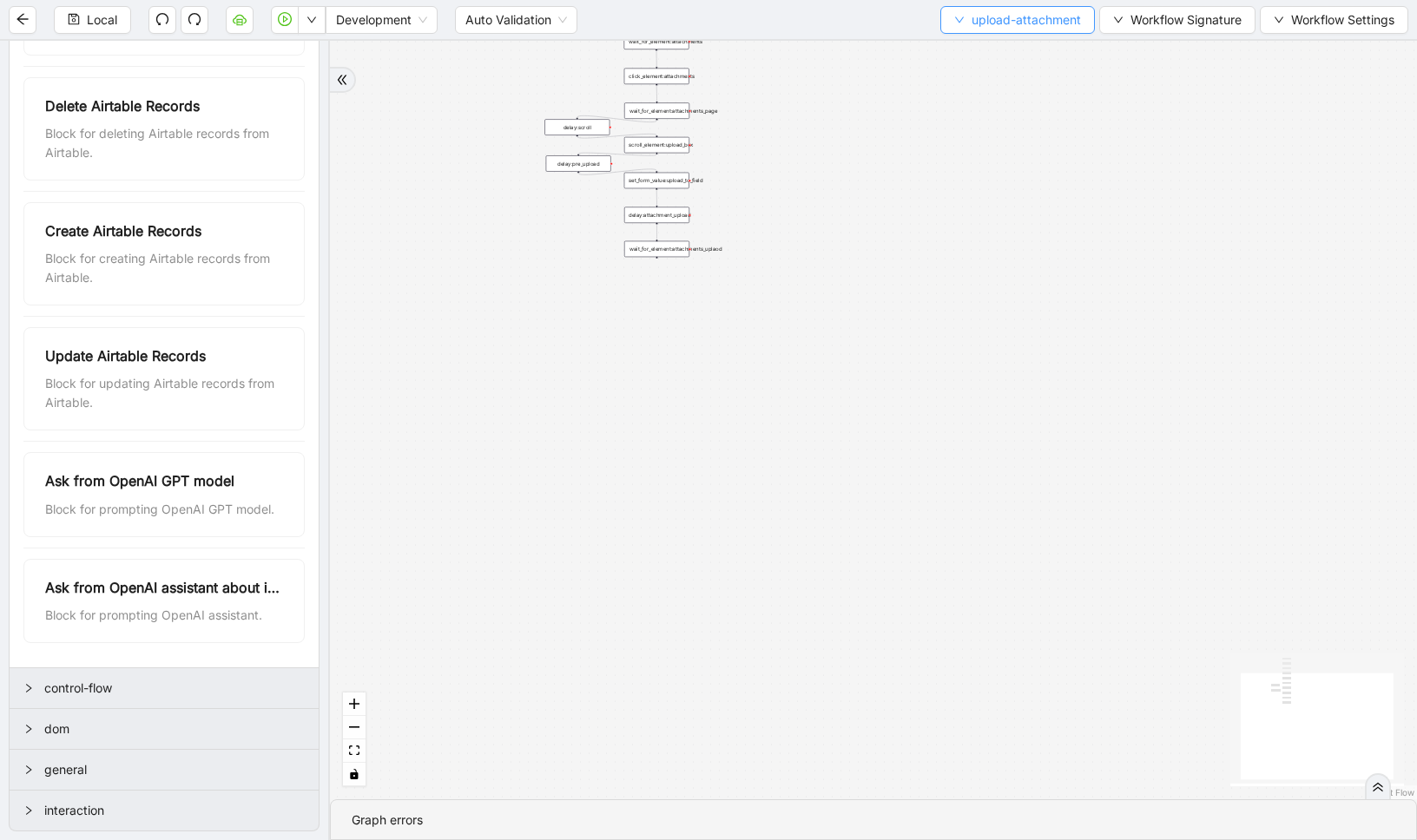 click on "upload-attachment" at bounding box center (1026, 20) 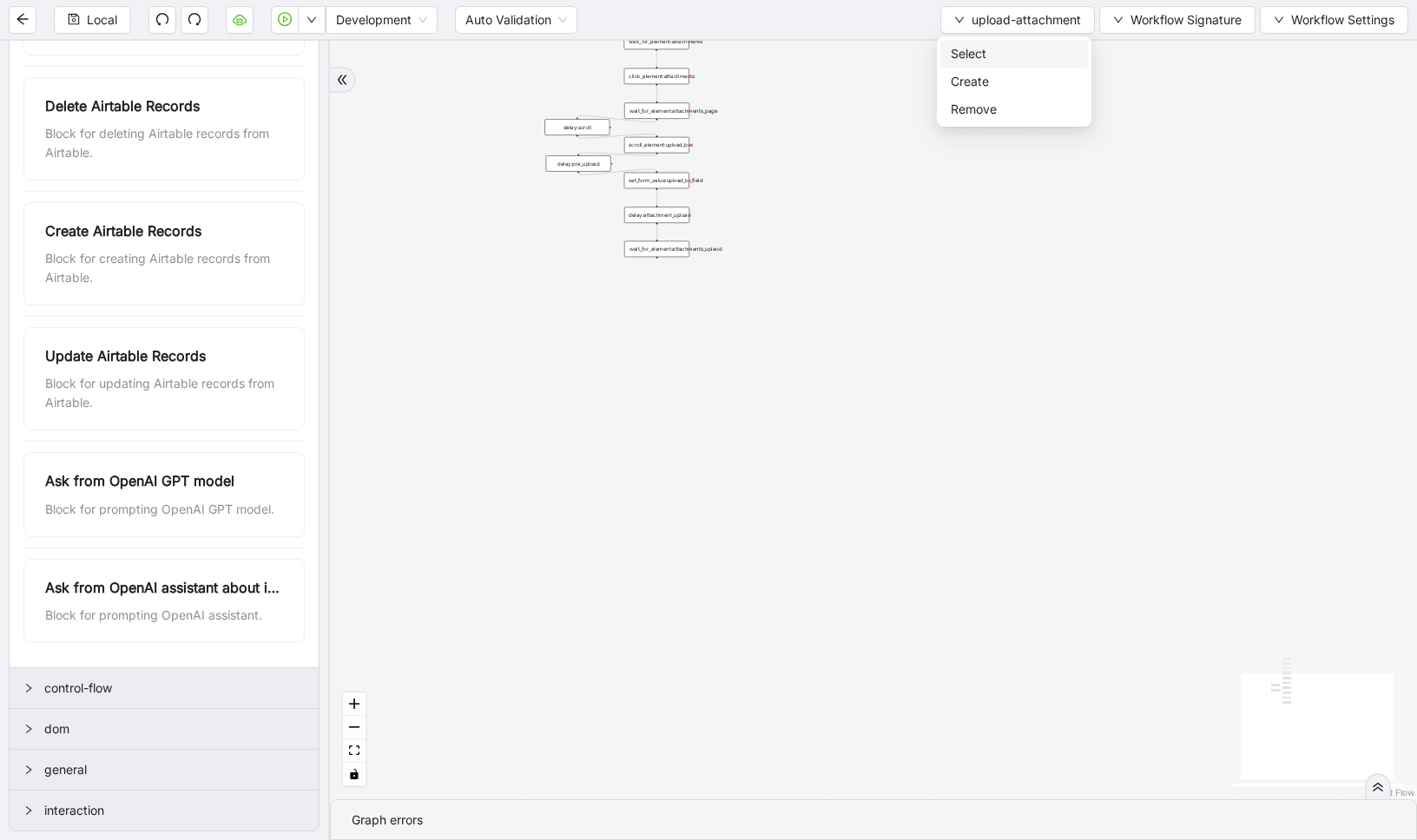 click on "Select" at bounding box center (1014, 54) 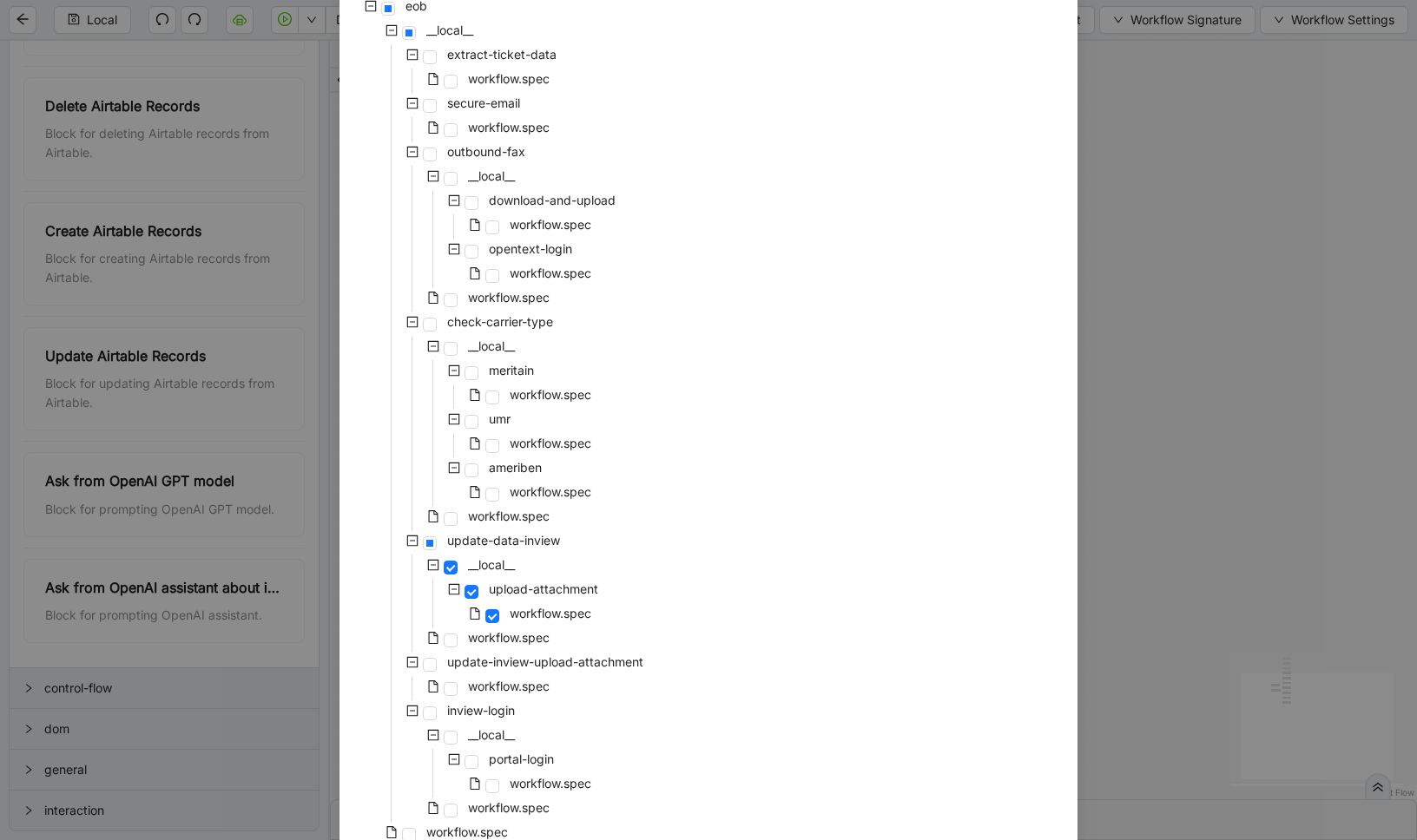 scroll, scrollTop: 219, scrollLeft: 0, axis: vertical 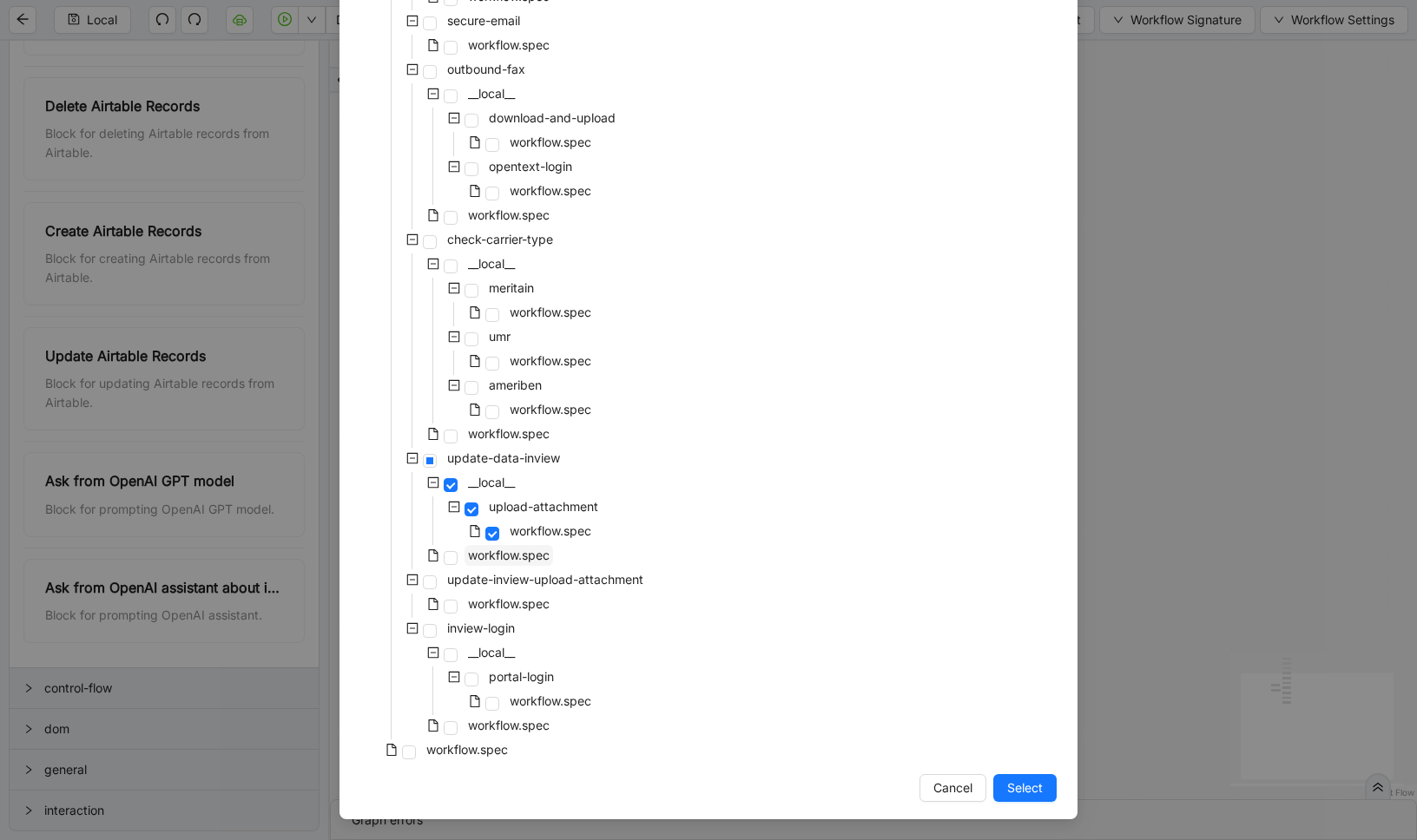 click on "workflow.spec" at bounding box center (509, 555) 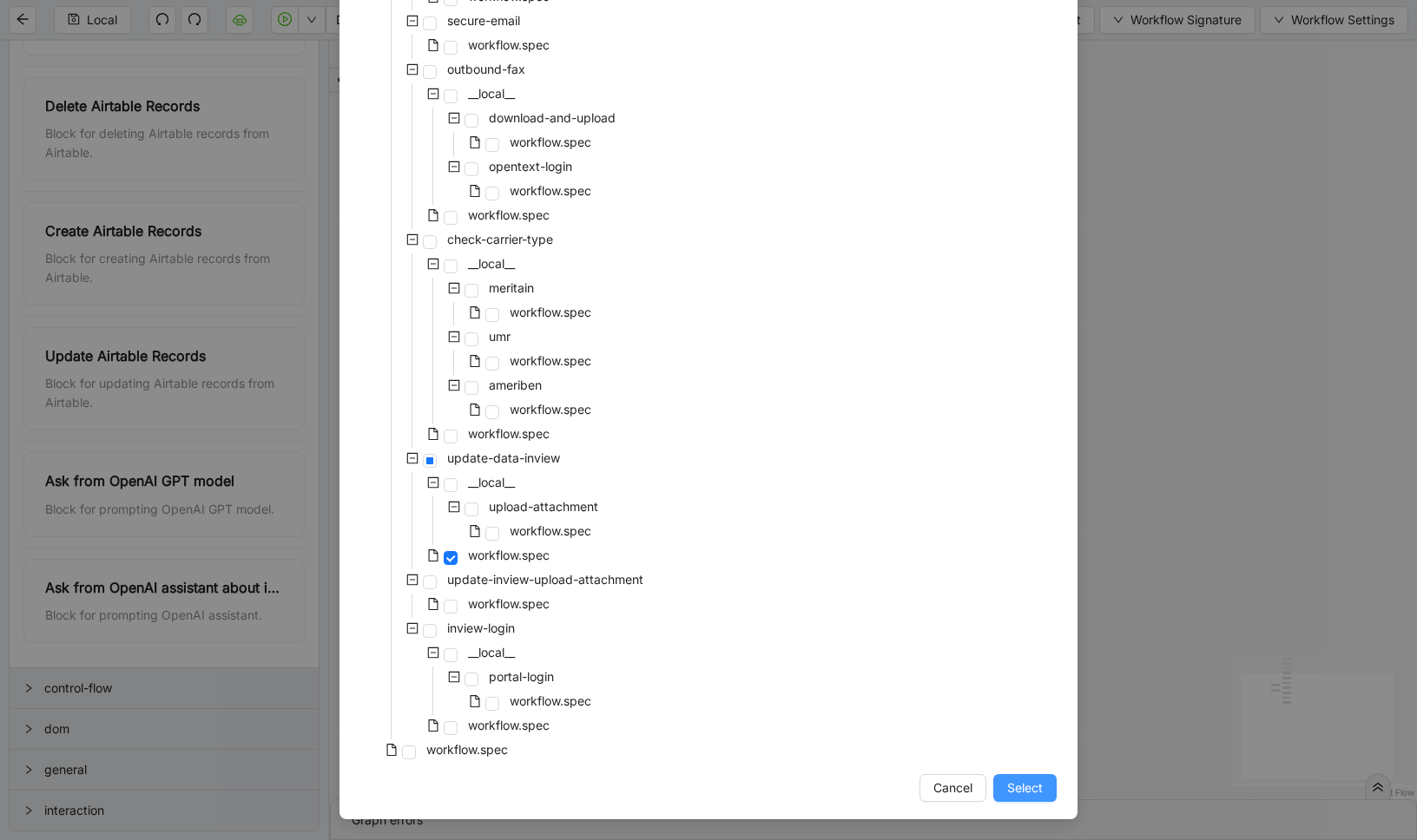 click on "Select" at bounding box center [1025, 788] 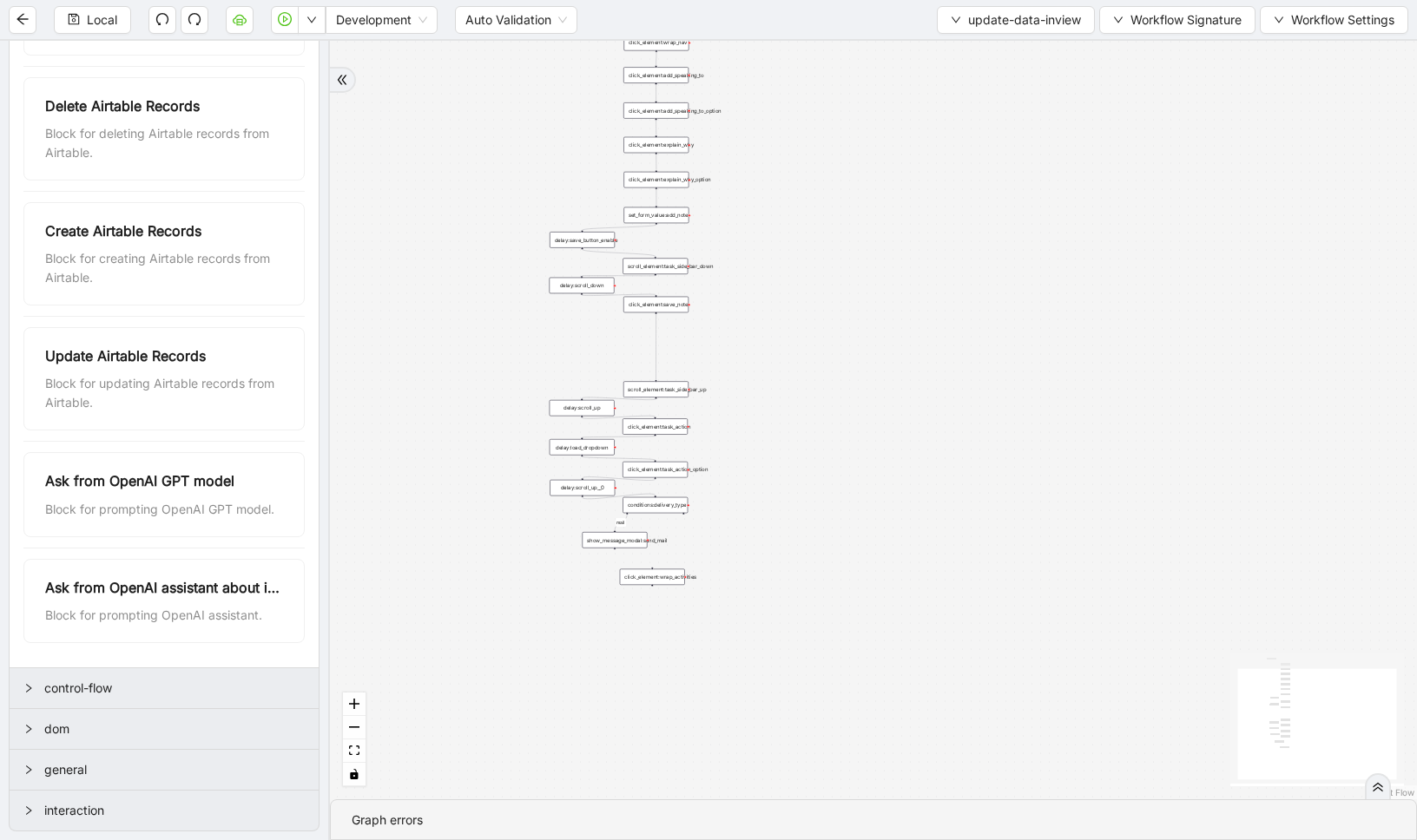 click on "mail trigger click_element:wrap_nav click_element:add_speaking_to click_element:add_speaking_to_option click_element:explain_why click_element:explain_why_option set_form_value:add_note delay:save_button_enable click_element:wrap_activities delay:scroll_down delay:scroll_up click_element:task_action click_element:save_note scroll_element:task_side_bar_down scroll_element:task_side_bar_up delay:scroll_up__0 click_element:task_action_option execute_workflow:upload_attachments conditions:delivery_type show_message_modal:send_mail delay:load_dropdown" at bounding box center [873, 420] 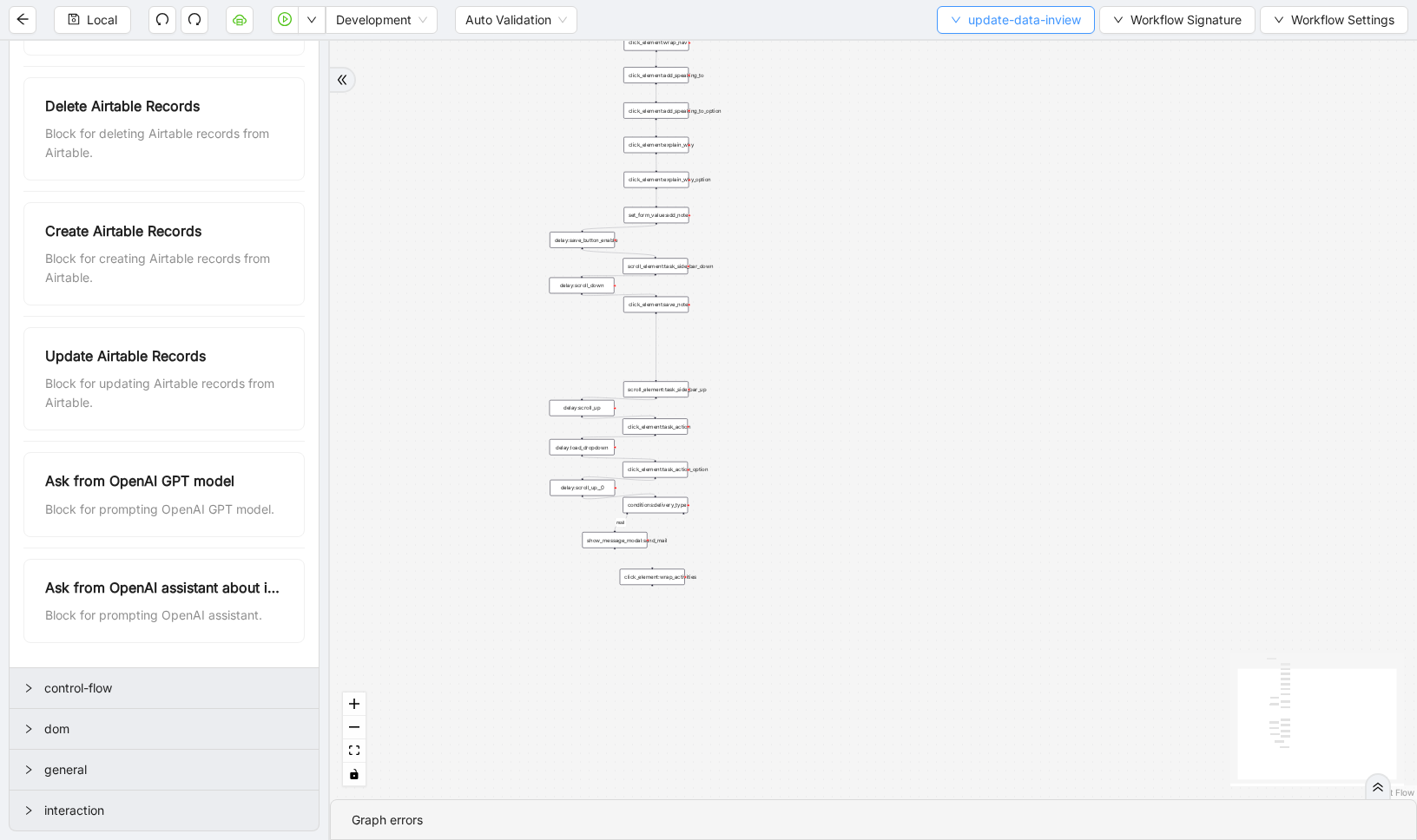 click on "update-data-inview" at bounding box center [1025, 20] 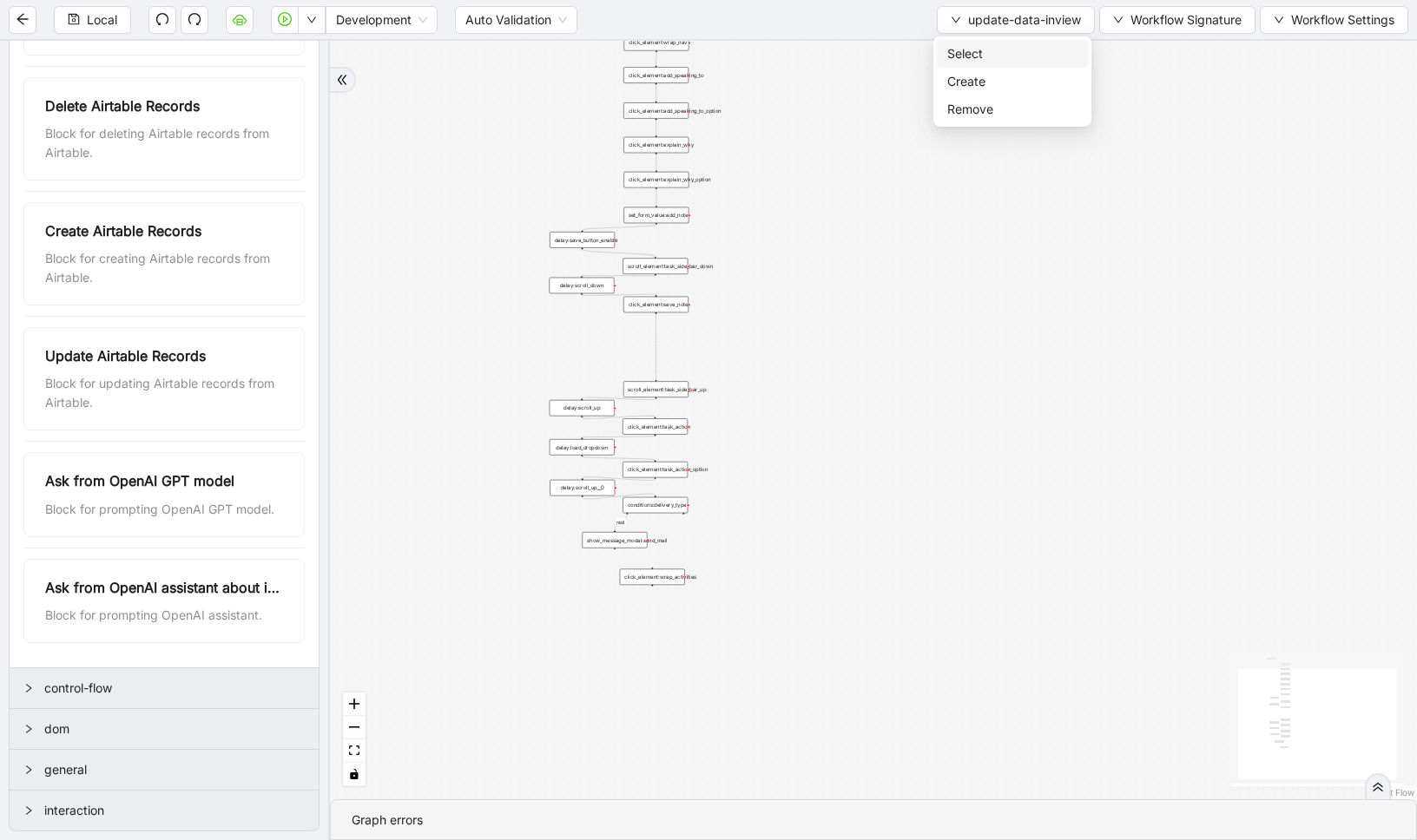 click on "Select" at bounding box center (1012, 54) 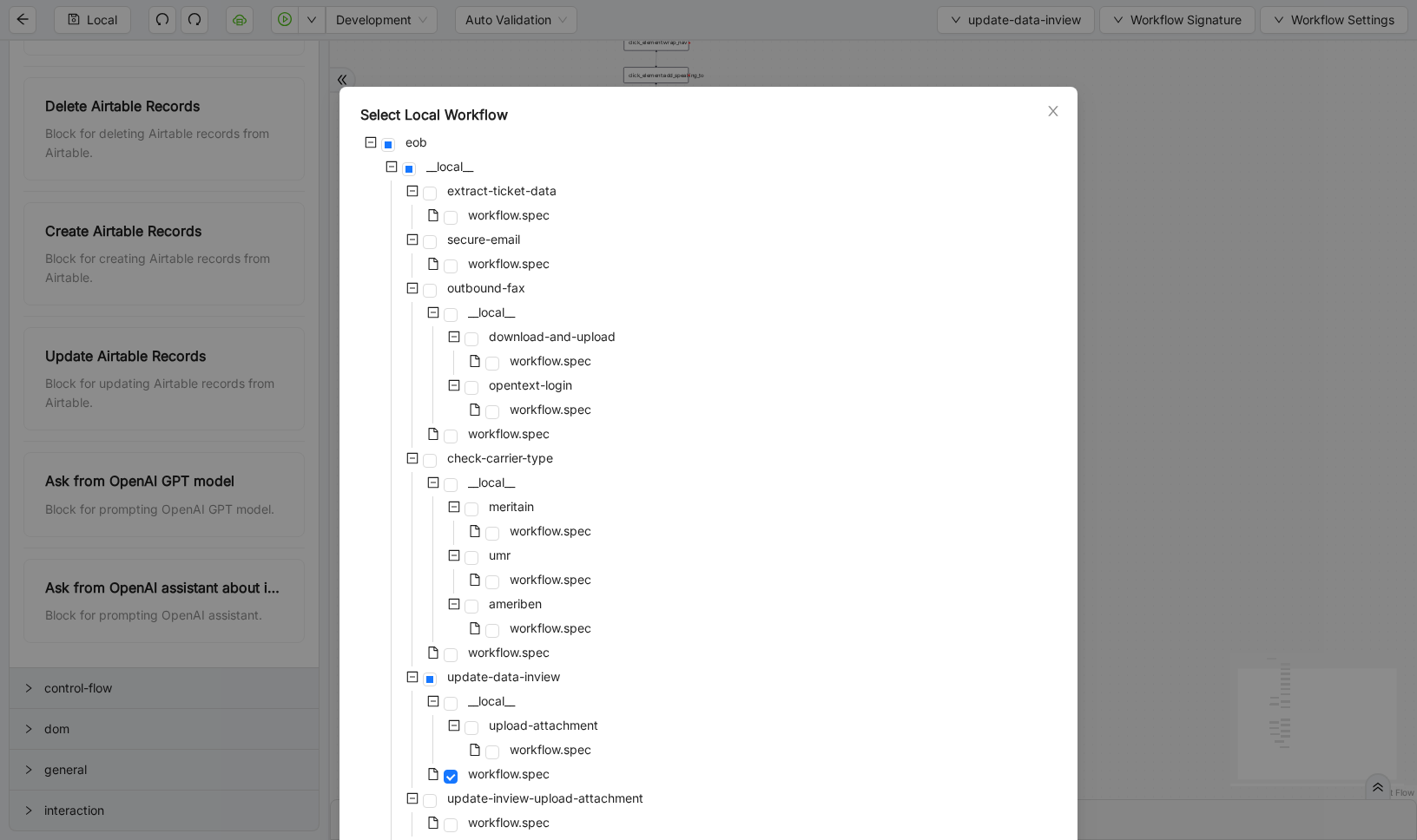 scroll, scrollTop: 219, scrollLeft: 0, axis: vertical 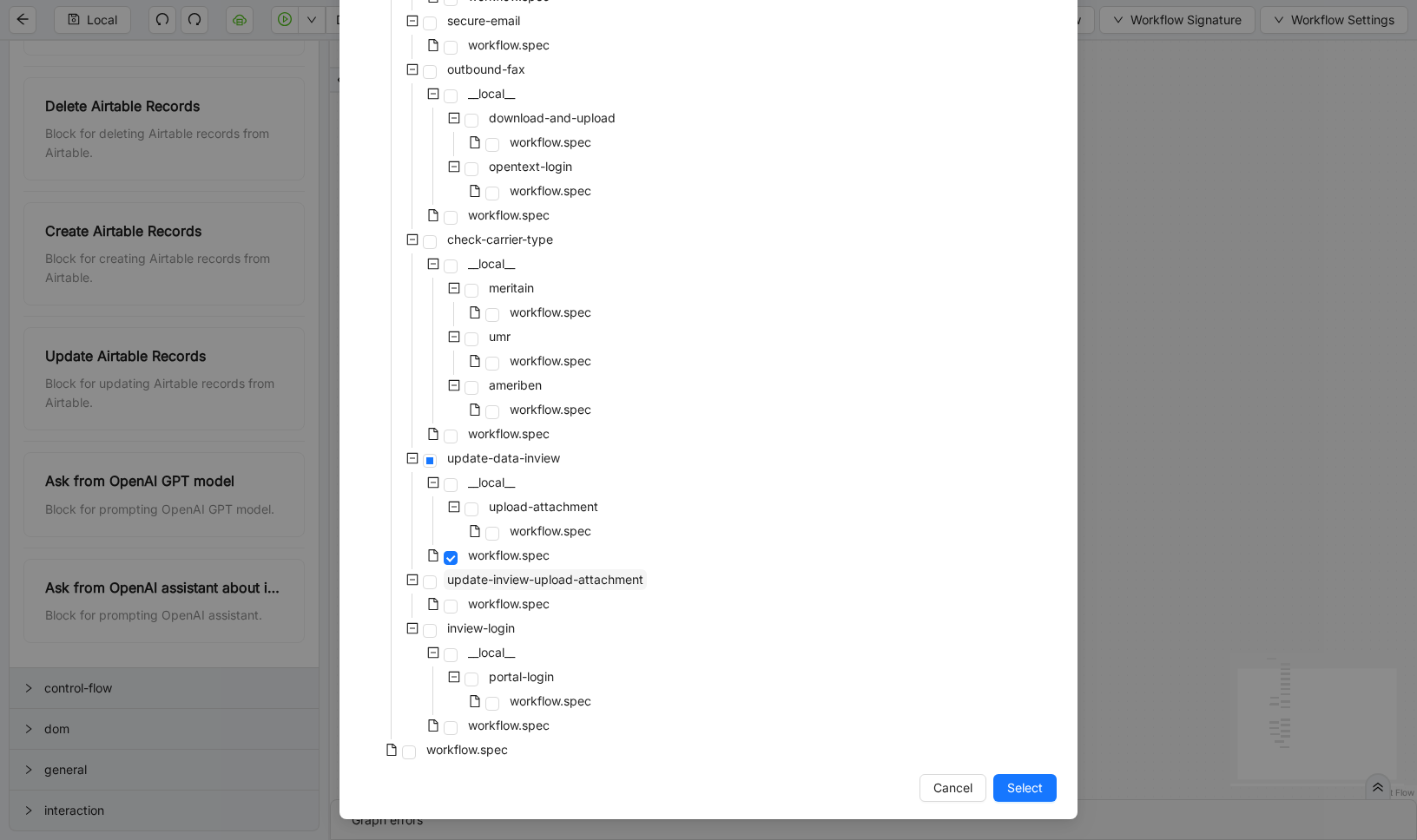 click on "update-inview-upload-attachment" at bounding box center (545, 579) 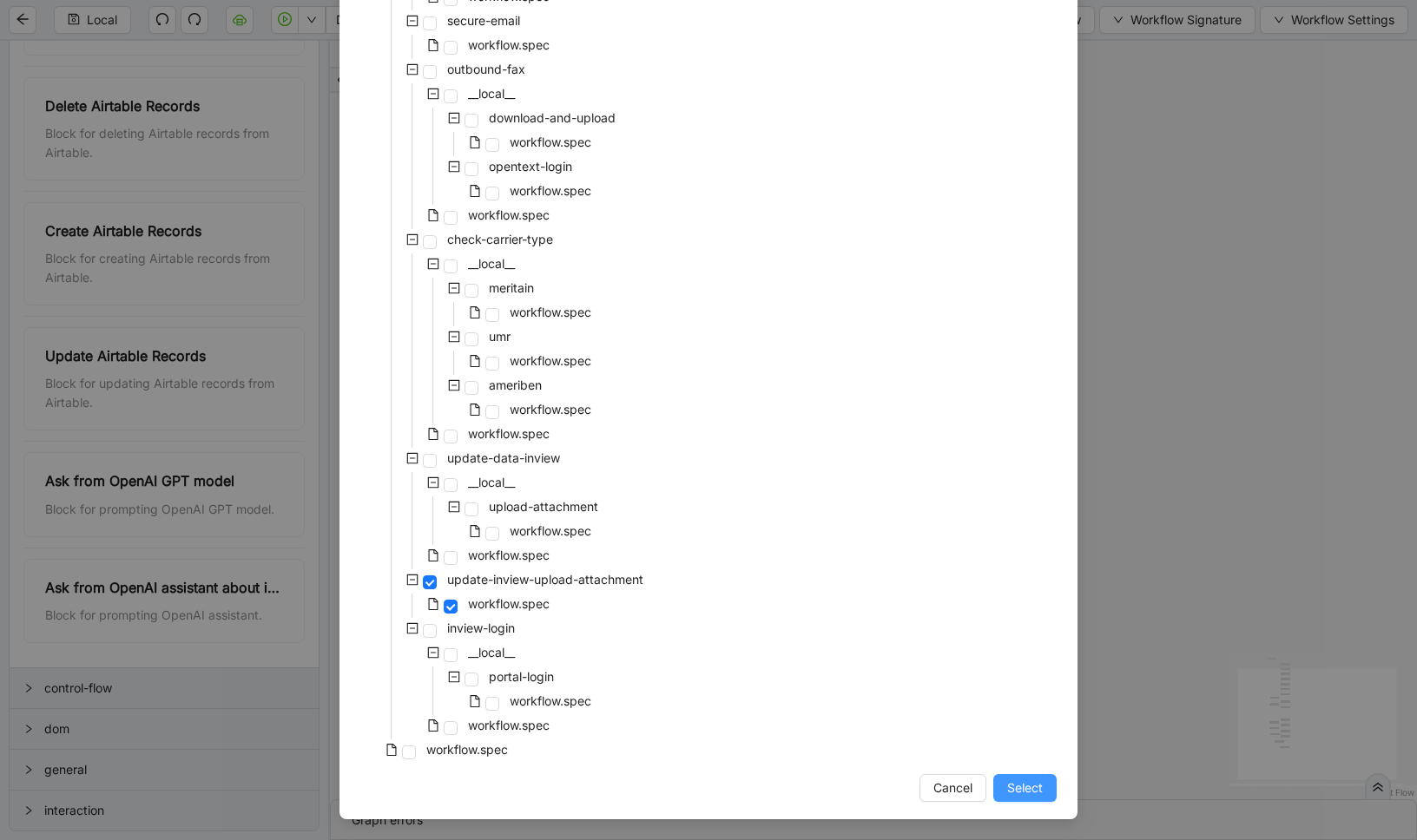 click on "Select" at bounding box center [1025, 788] 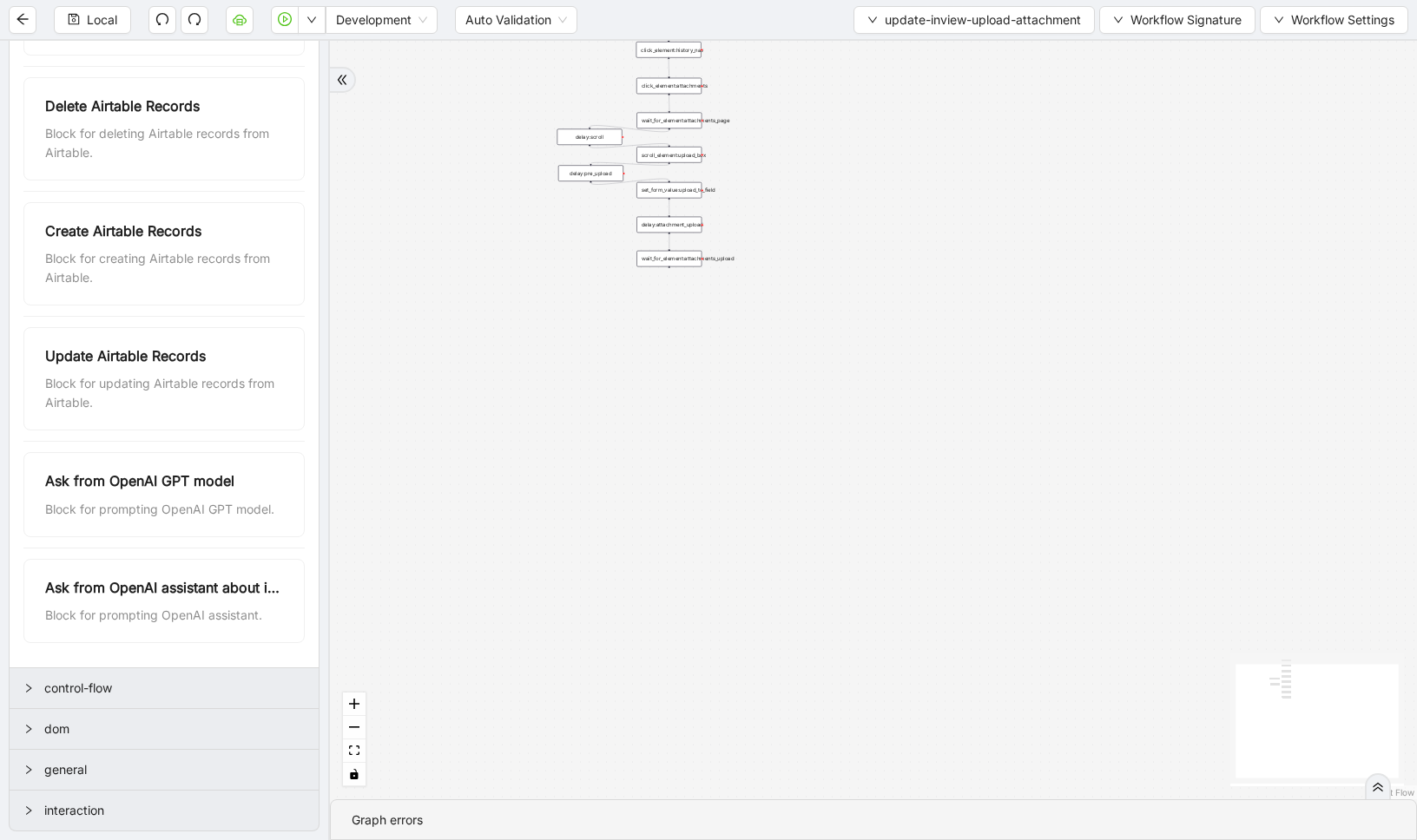 click on "trigger set_form_value:upload_to_field click_element:history_nav click_element:attachments wait_for_element:attachments_page scroll_element:upload_box delay:attachment_upload delay:scroll delay:pre_upload wait_for_element:attachments_upload" at bounding box center (873, 420) 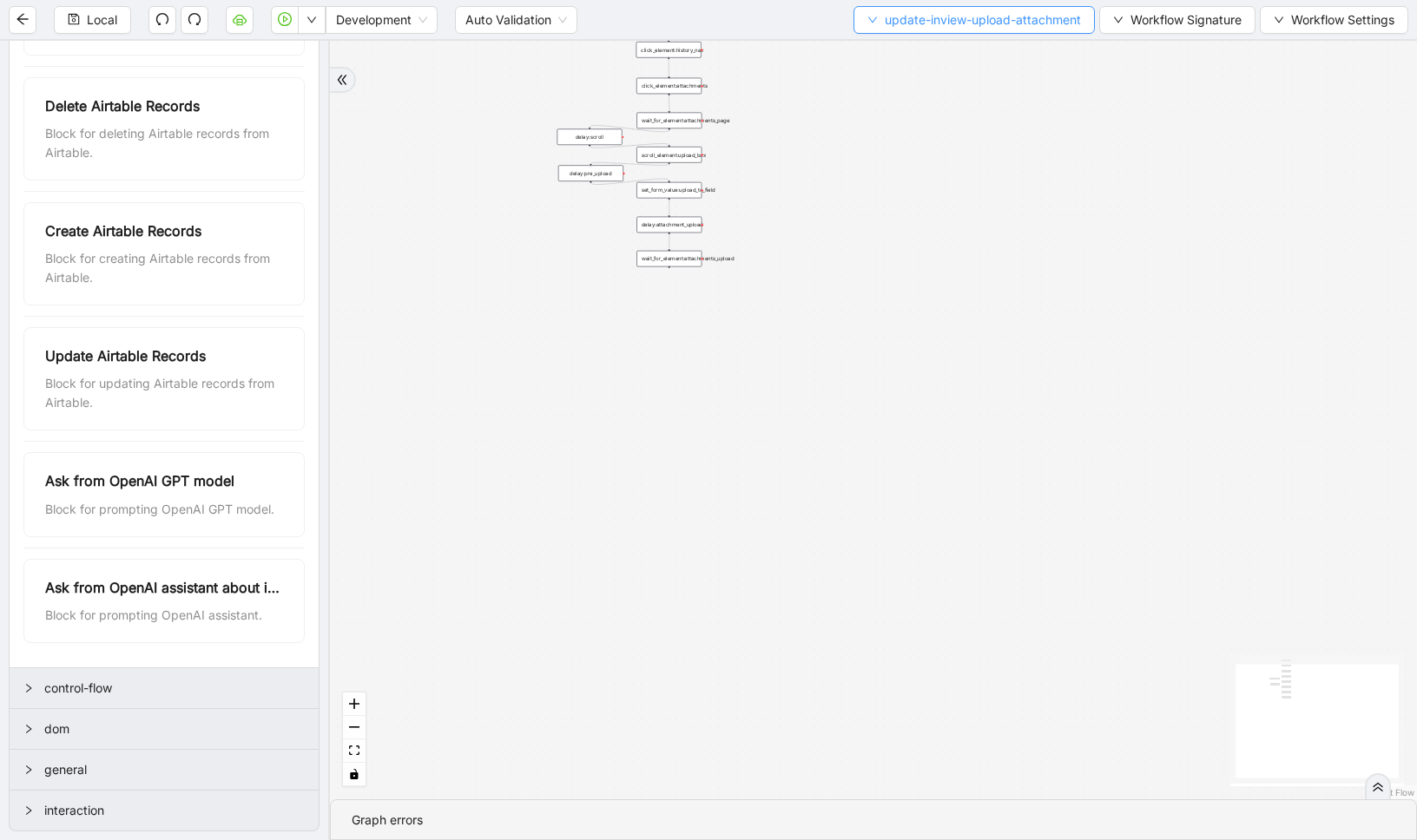click on "update-inview-upload-attachment" at bounding box center [983, 20] 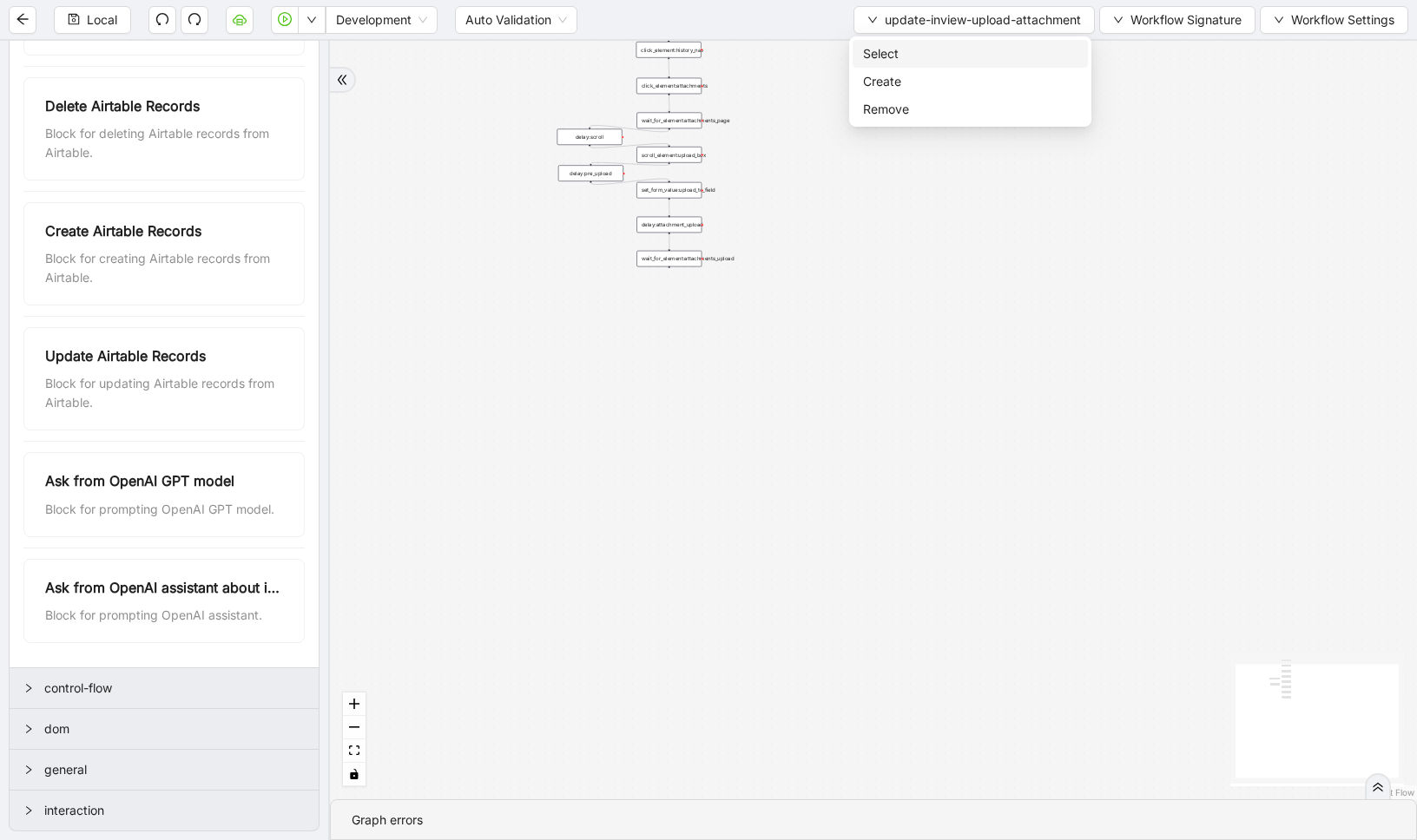 click on "Select" at bounding box center (970, 54) 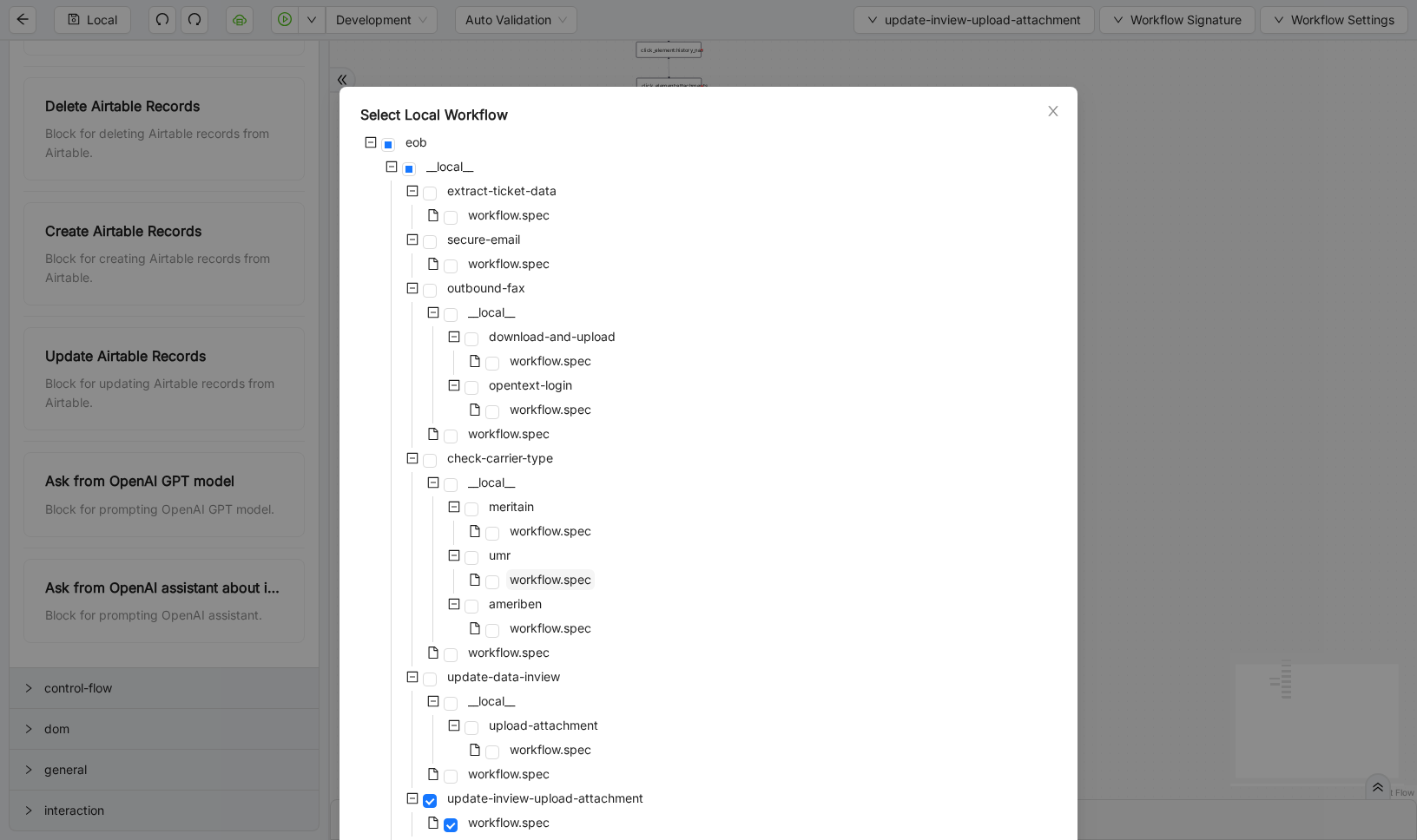 scroll, scrollTop: 219, scrollLeft: 0, axis: vertical 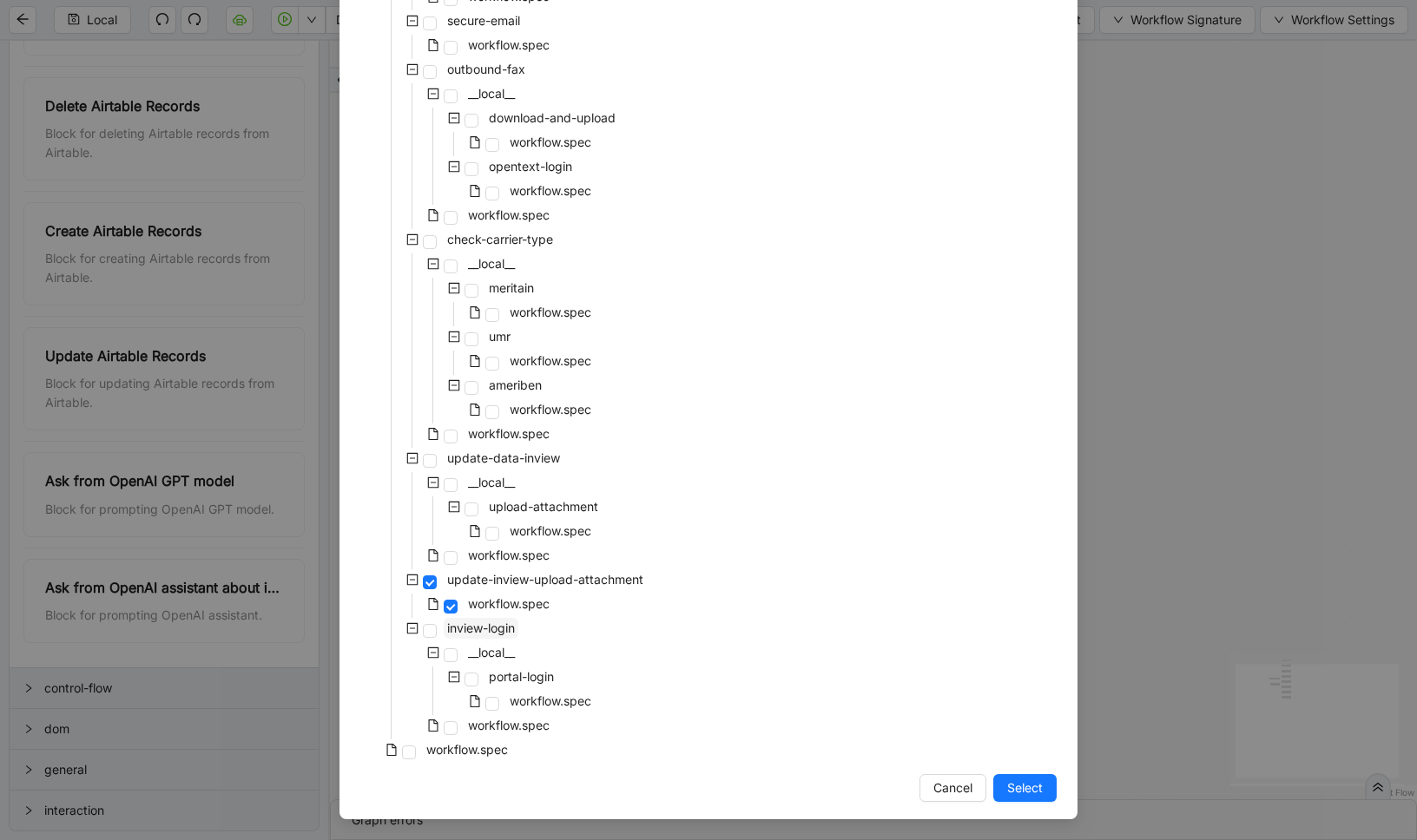click on "inview-login" at bounding box center [481, 627] 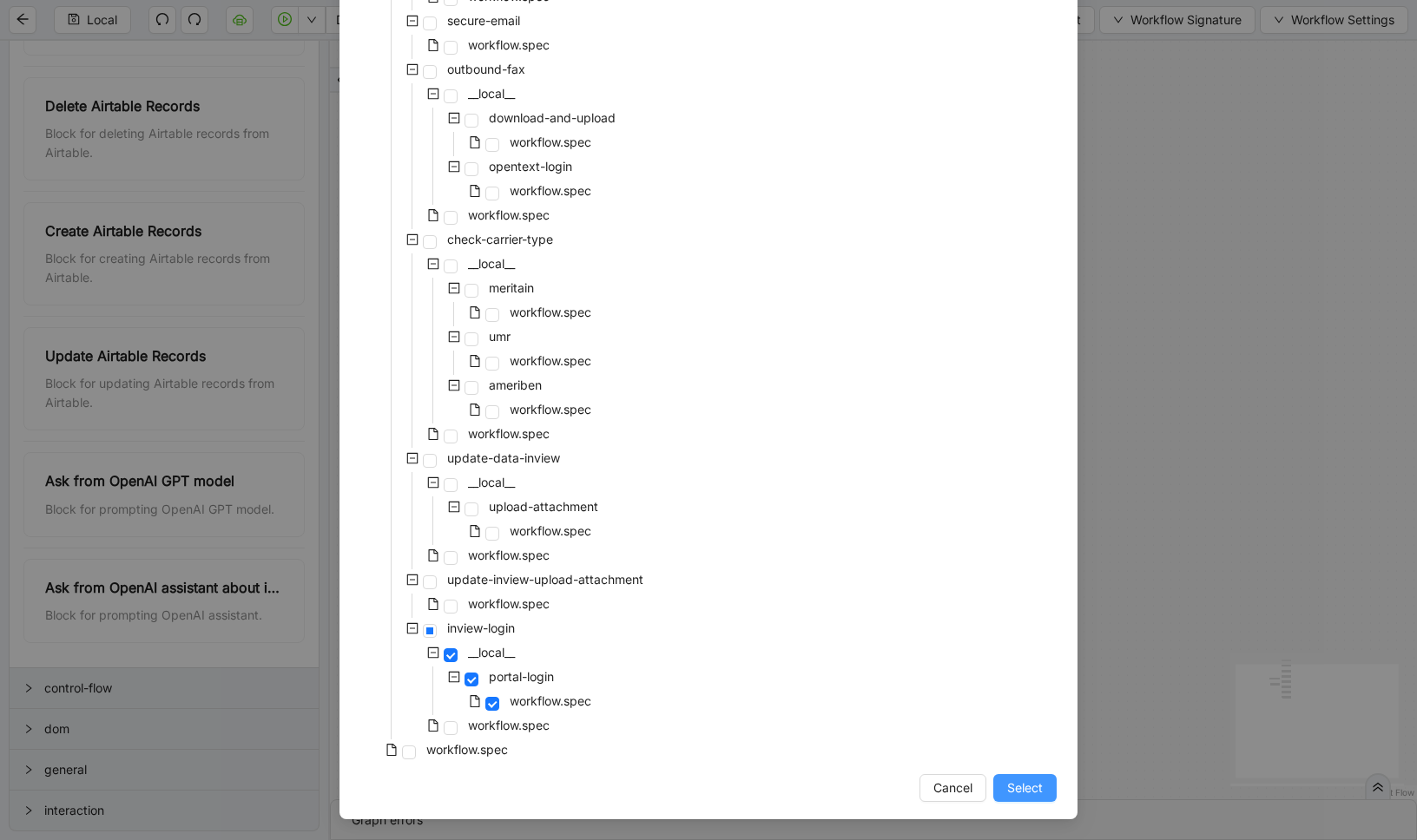click on "Select" at bounding box center (1025, 788) 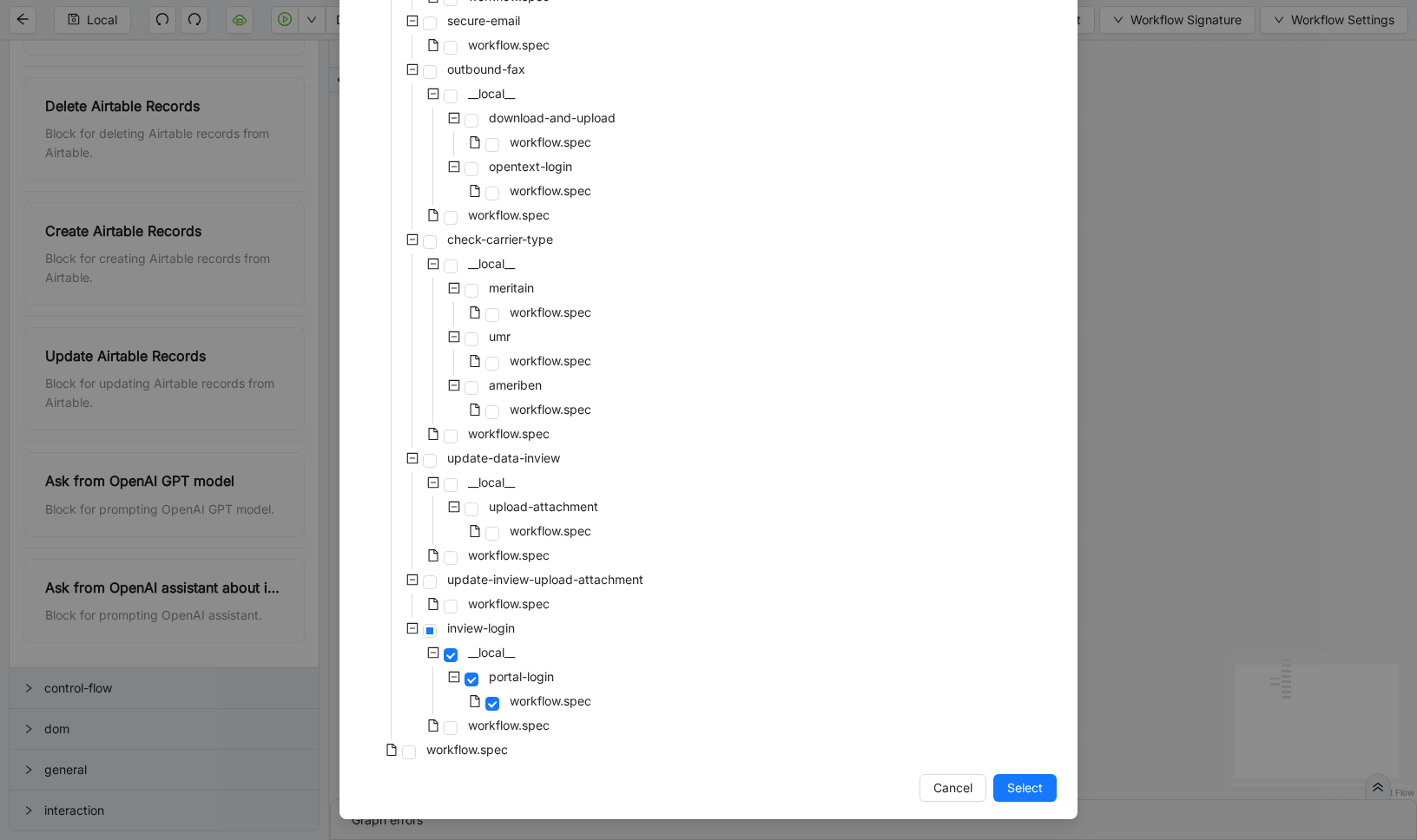 click on "trigger set_form_value:upload_to_field click_element:history_nav click_element:attachments wait_for_element:attachments_page scroll_element:upload_box delay:attachment_upload delay:scroll delay:pre_upload wait_for_element:attachments_upload" at bounding box center (873, 420) 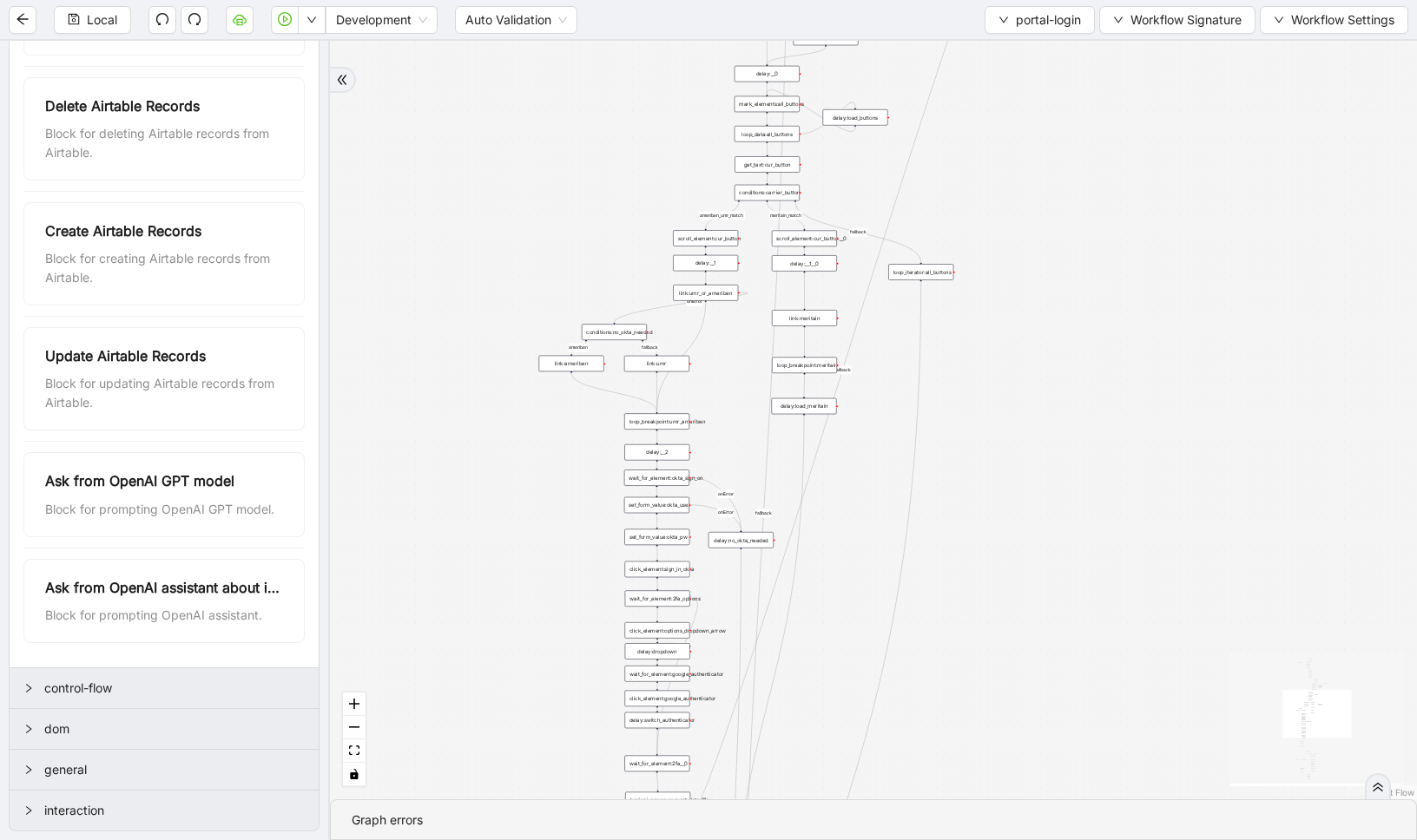 drag, startPoint x: 1317, startPoint y: 714, endPoint x: 1317, endPoint y: 686, distance: 28 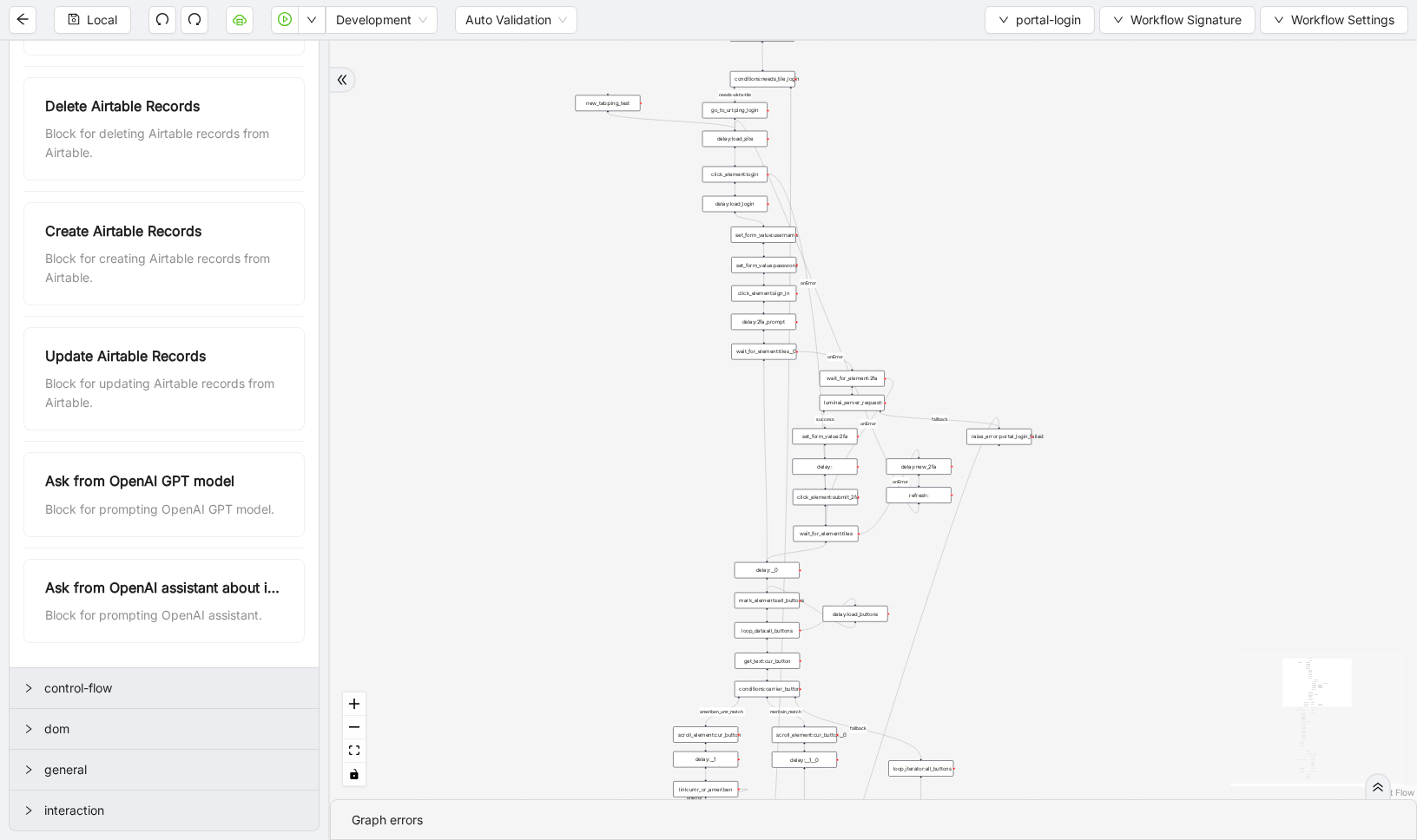 drag, startPoint x: 1068, startPoint y: 281, endPoint x: 1066, endPoint y: 793, distance: 512.0039 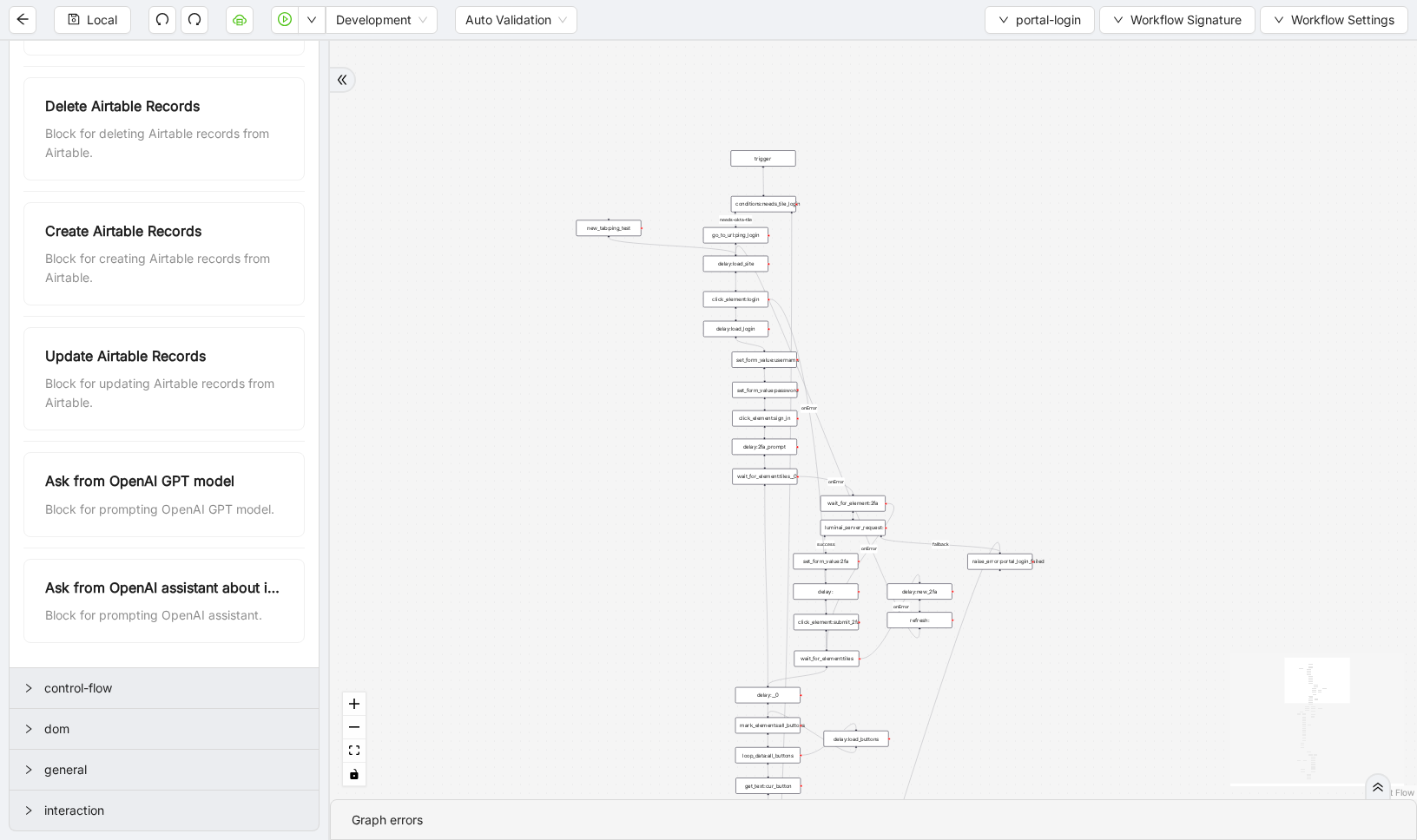 drag, startPoint x: 1143, startPoint y: 314, endPoint x: 1143, endPoint y: 502, distance: 188 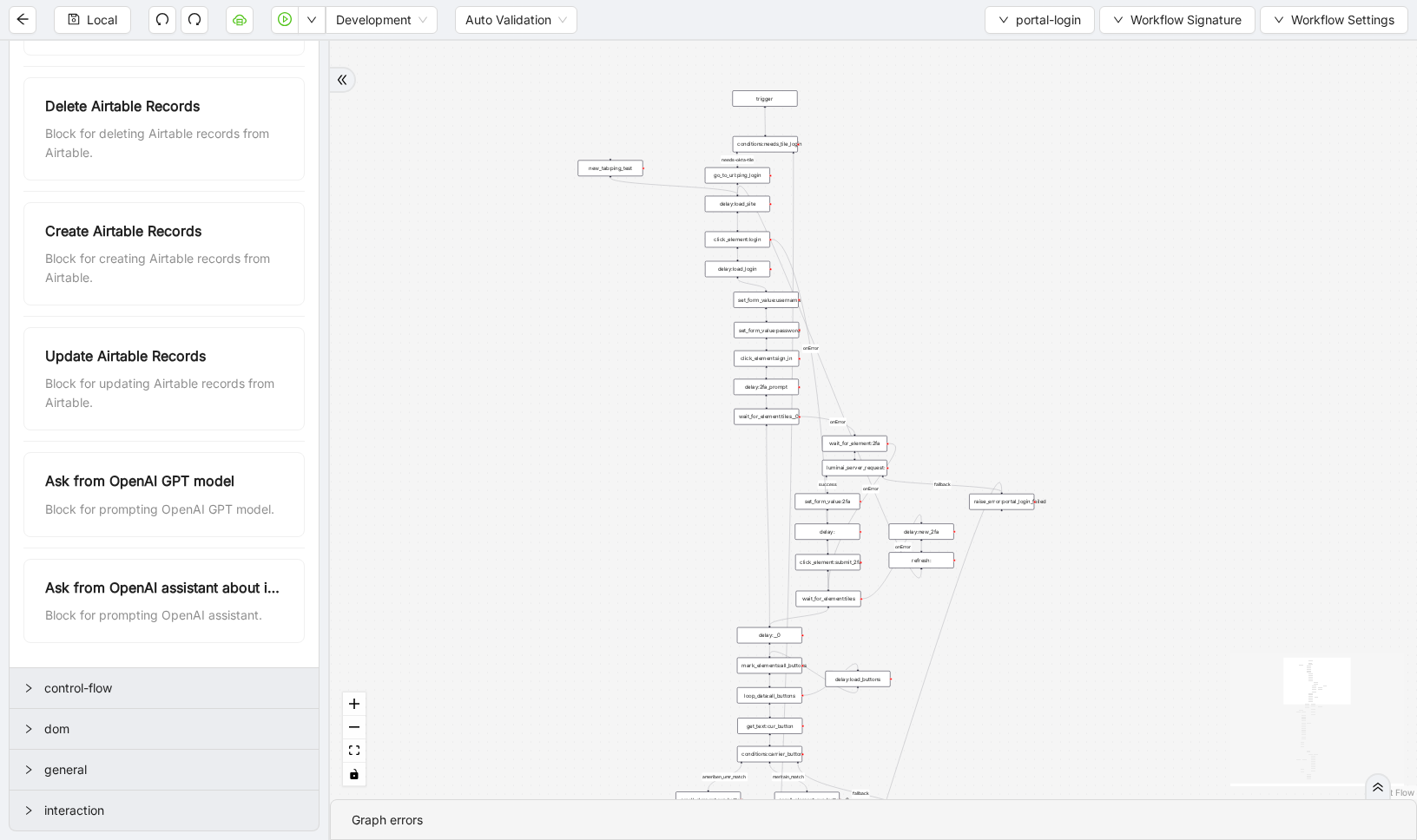 drag, startPoint x: 1162, startPoint y: 406, endPoint x: 1162, endPoint y: 132, distance: 274 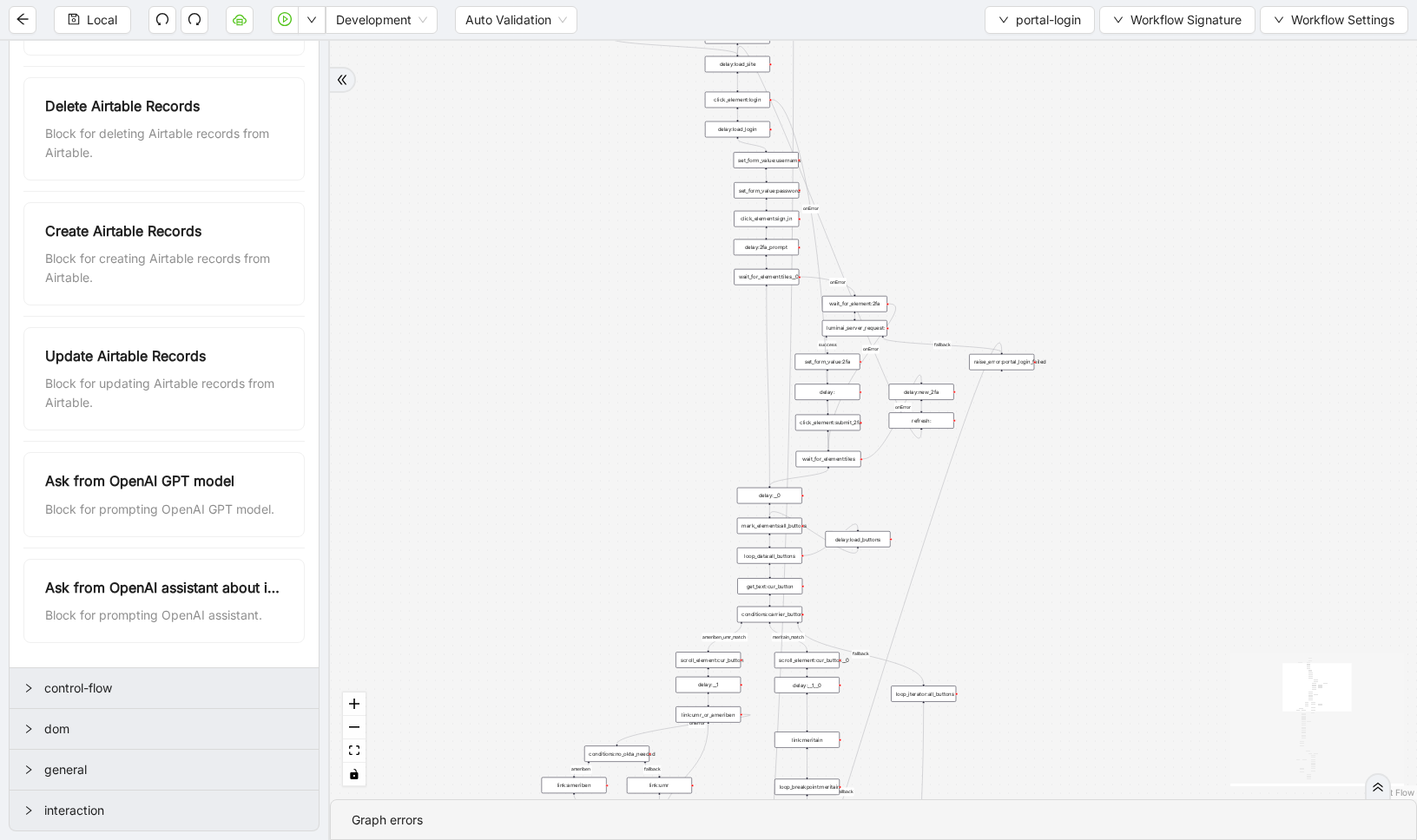 drag, startPoint x: 1125, startPoint y: 522, endPoint x: 1126, endPoint y: 125, distance: 397.0013 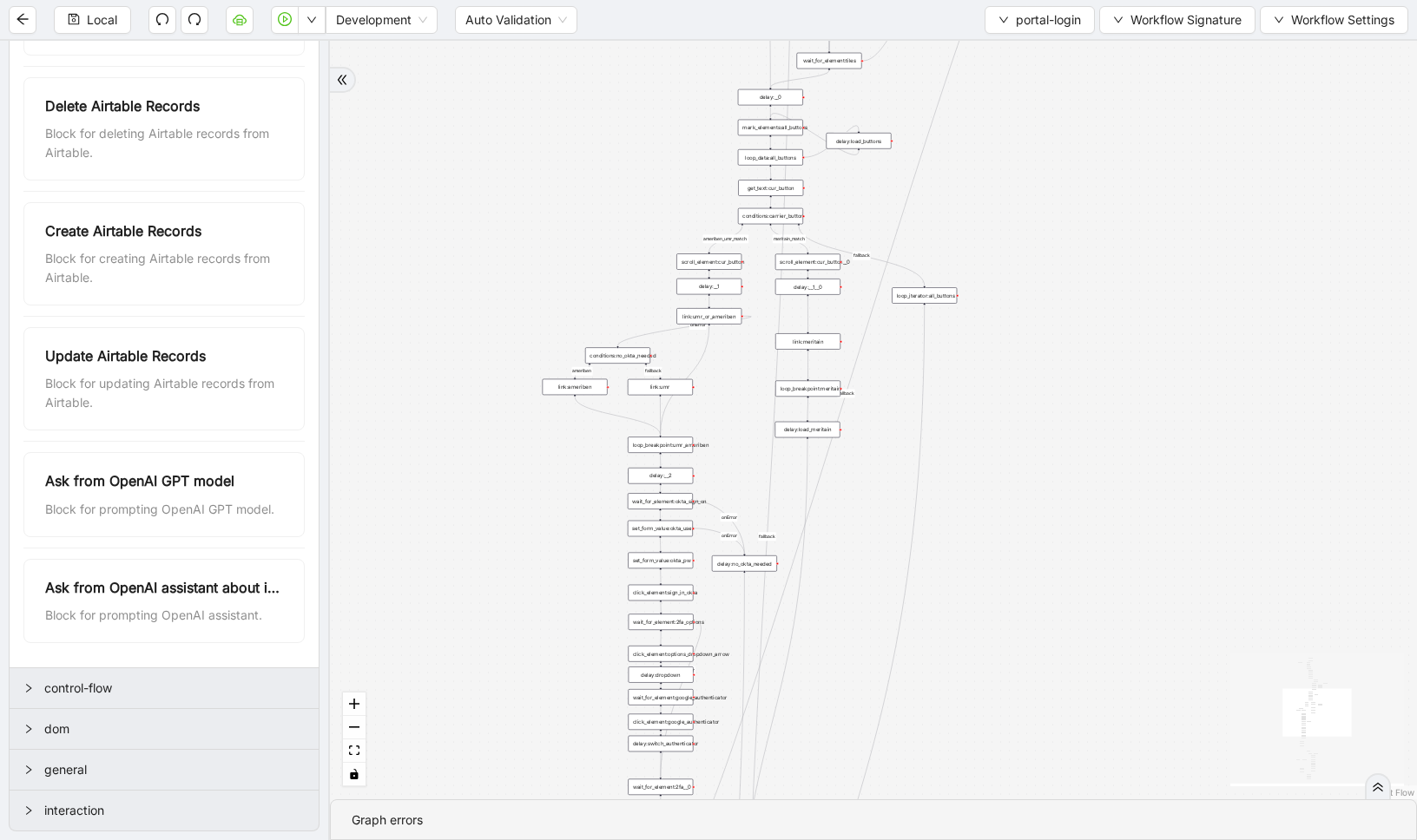drag, startPoint x: 1063, startPoint y: 496, endPoint x: 1074, endPoint y: 210, distance: 286.21146 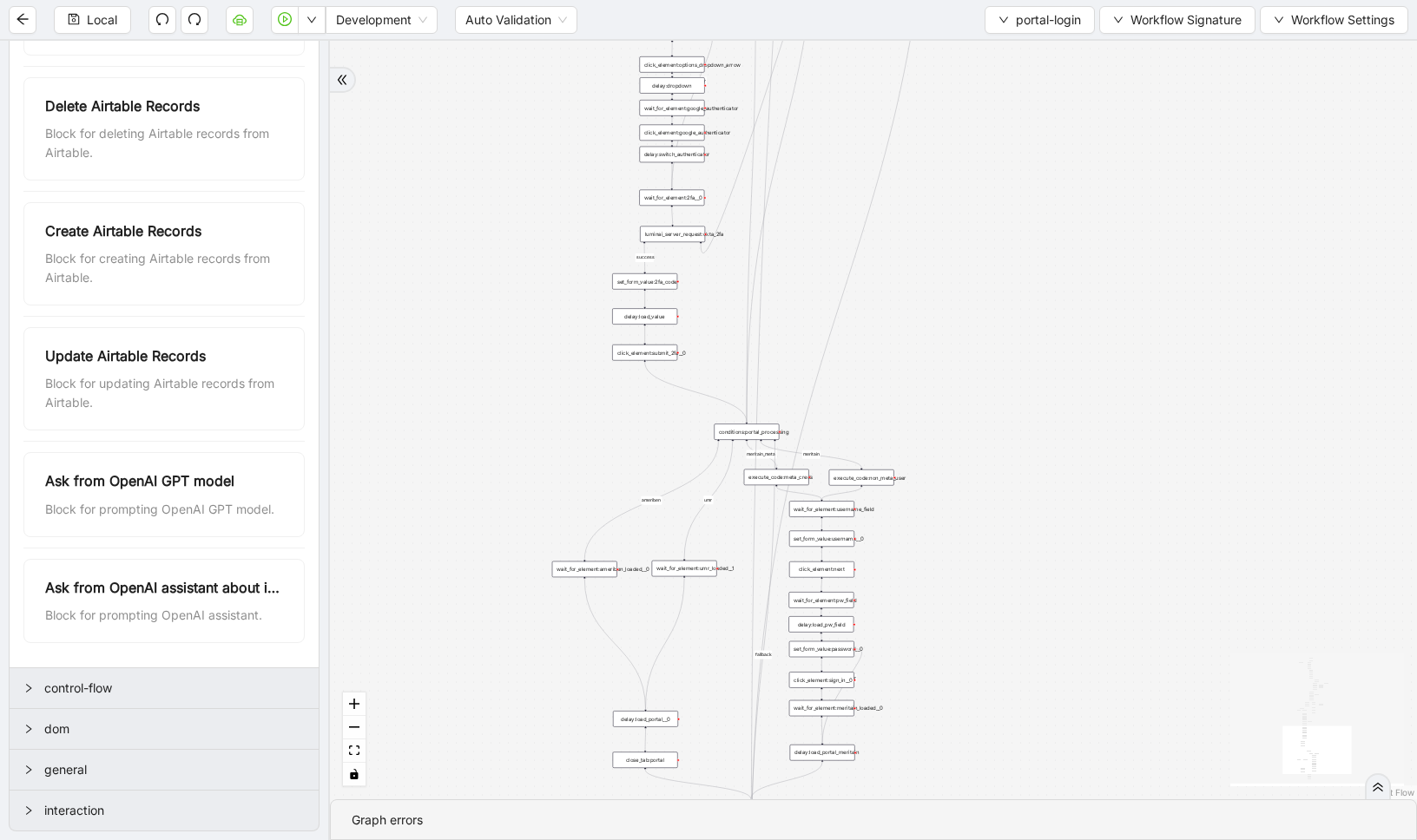 drag, startPoint x: 1029, startPoint y: 525, endPoint x: 1027, endPoint y: 176, distance: 349.00573 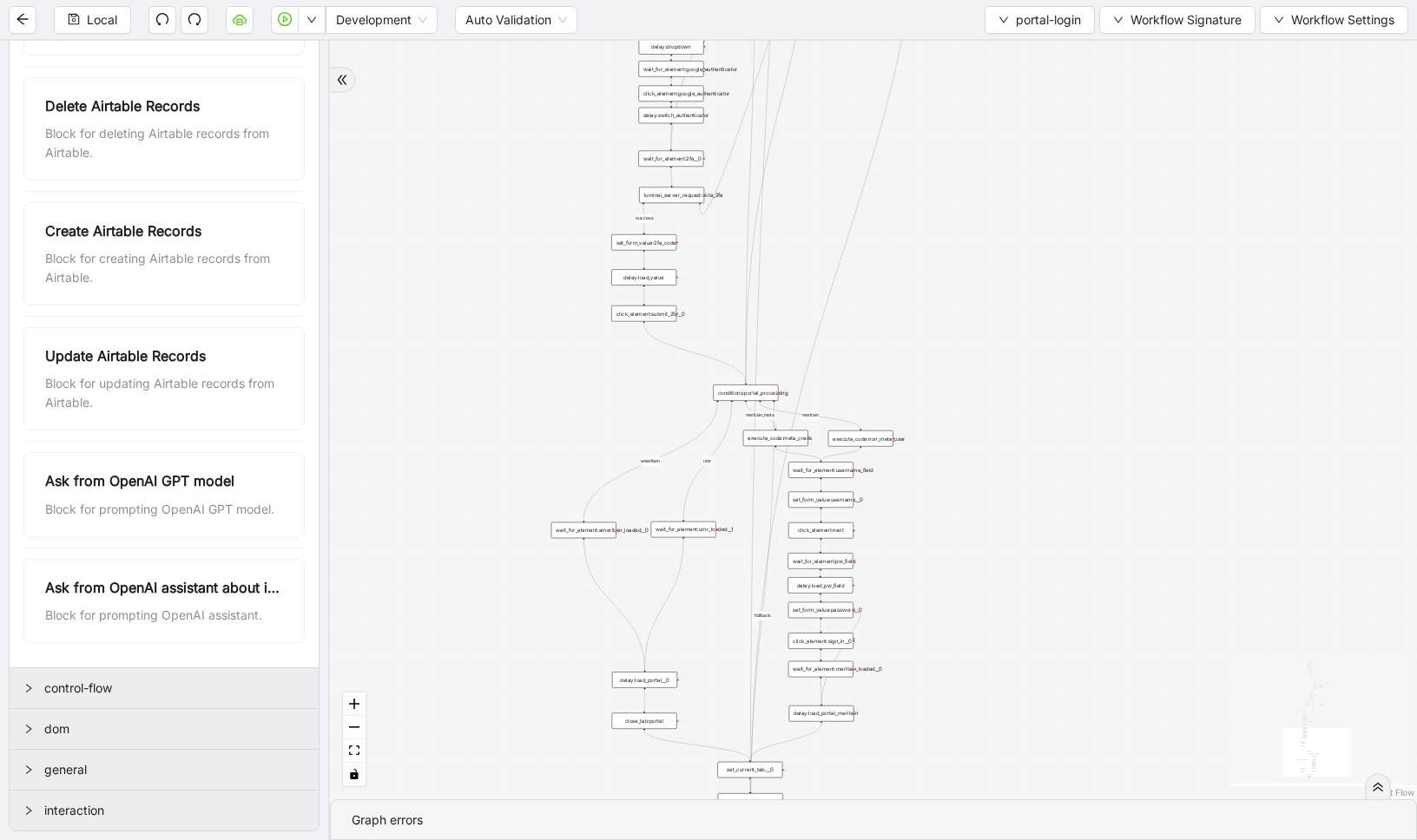 drag, startPoint x: 1038, startPoint y: 460, endPoint x: 1036, endPoint y: 123, distance: 337.0059 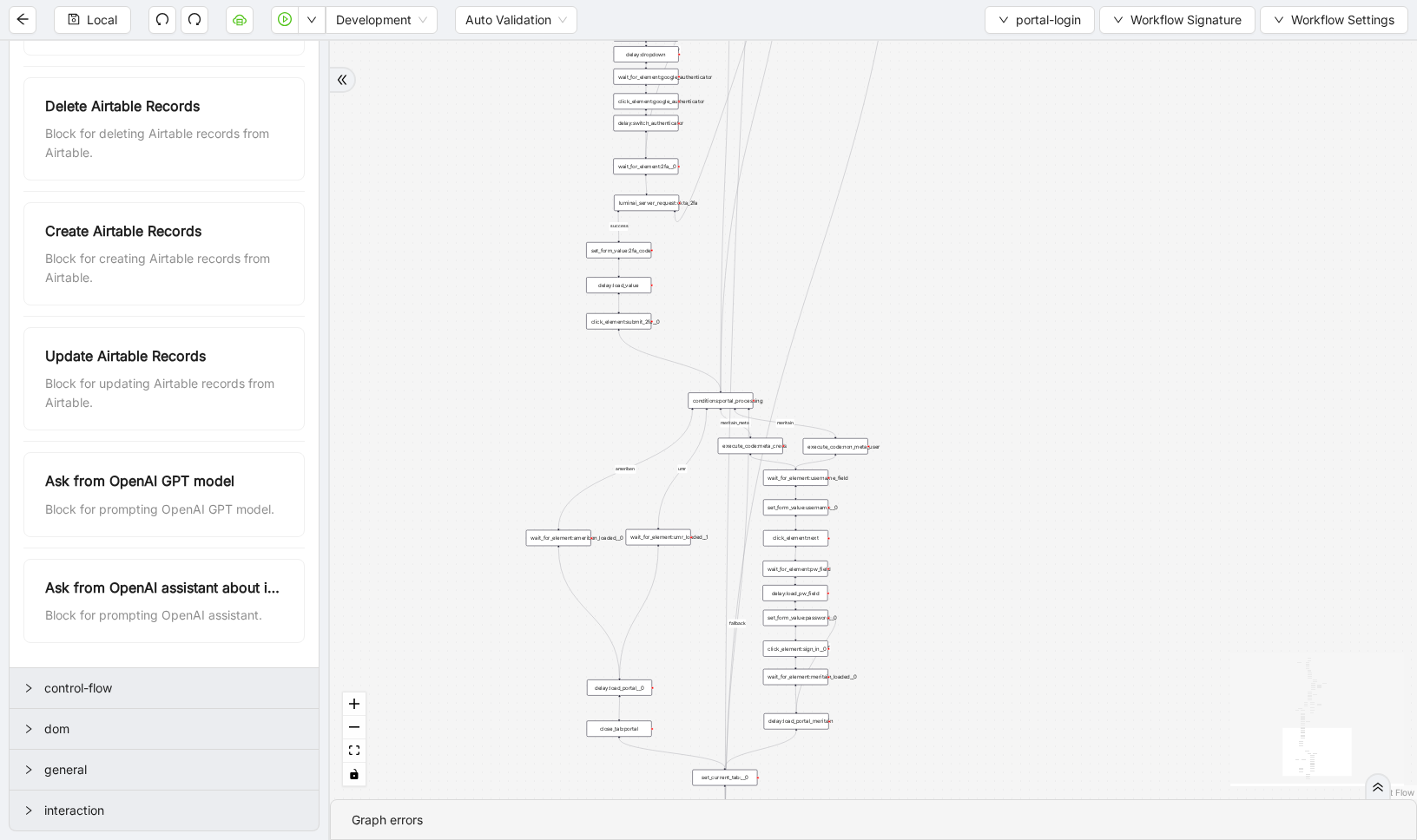 drag, startPoint x: 1036, startPoint y: 123, endPoint x: 995, endPoint y: 687, distance: 565.488 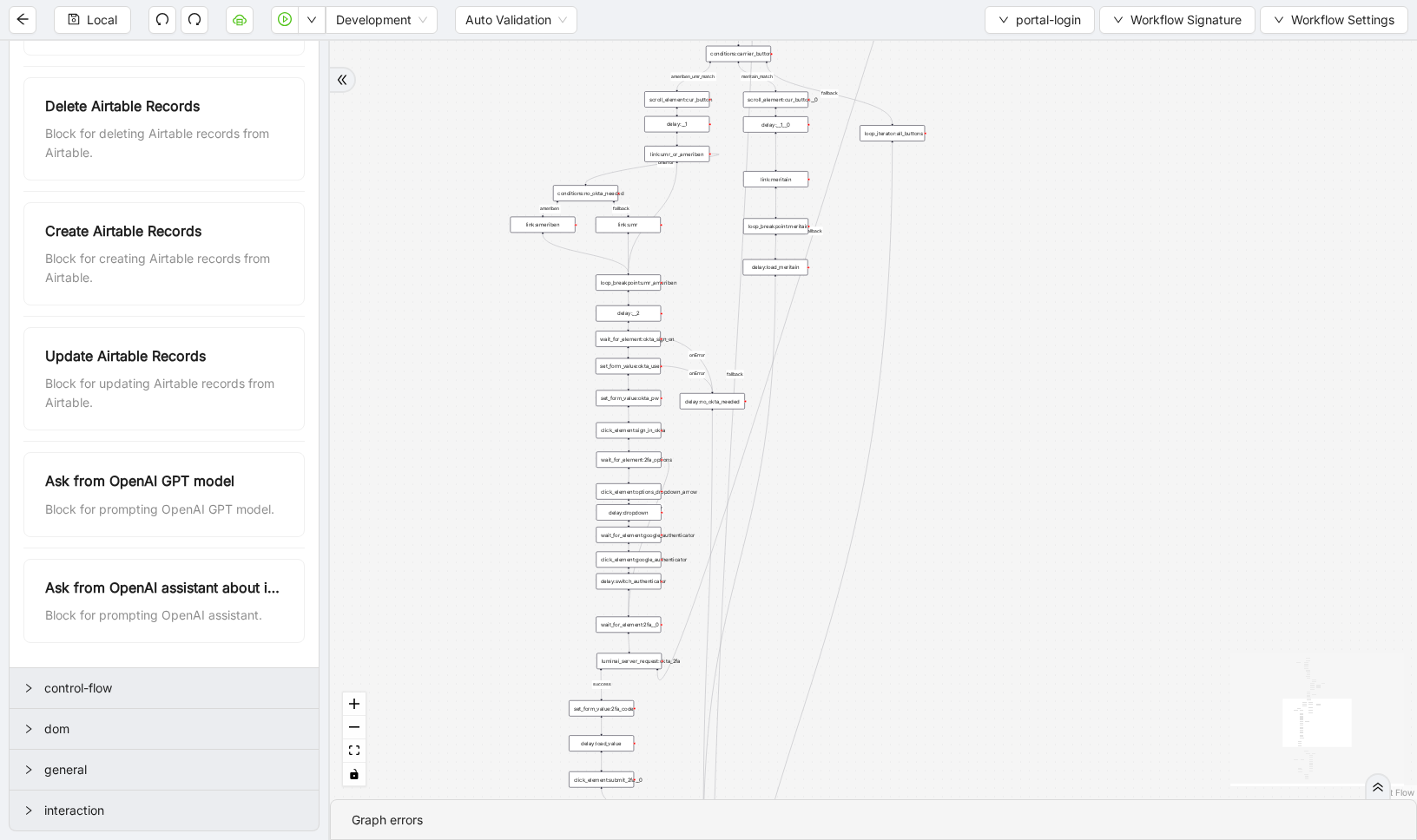 drag, startPoint x: 1086, startPoint y: 194, endPoint x: 1085, endPoint y: 575, distance: 381.00131 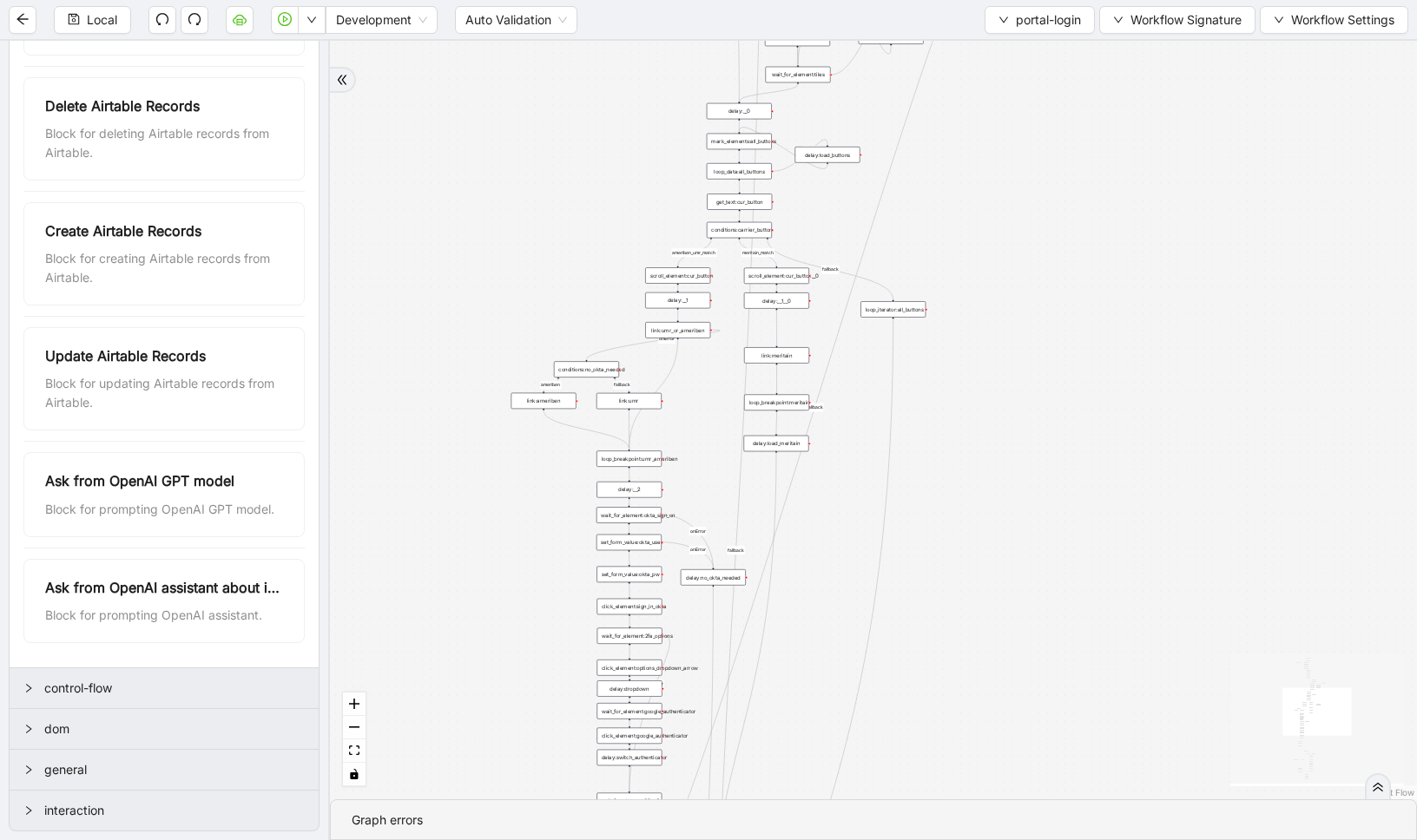 drag, startPoint x: 1106, startPoint y: 285, endPoint x: 1107, endPoint y: 589, distance: 304.00164 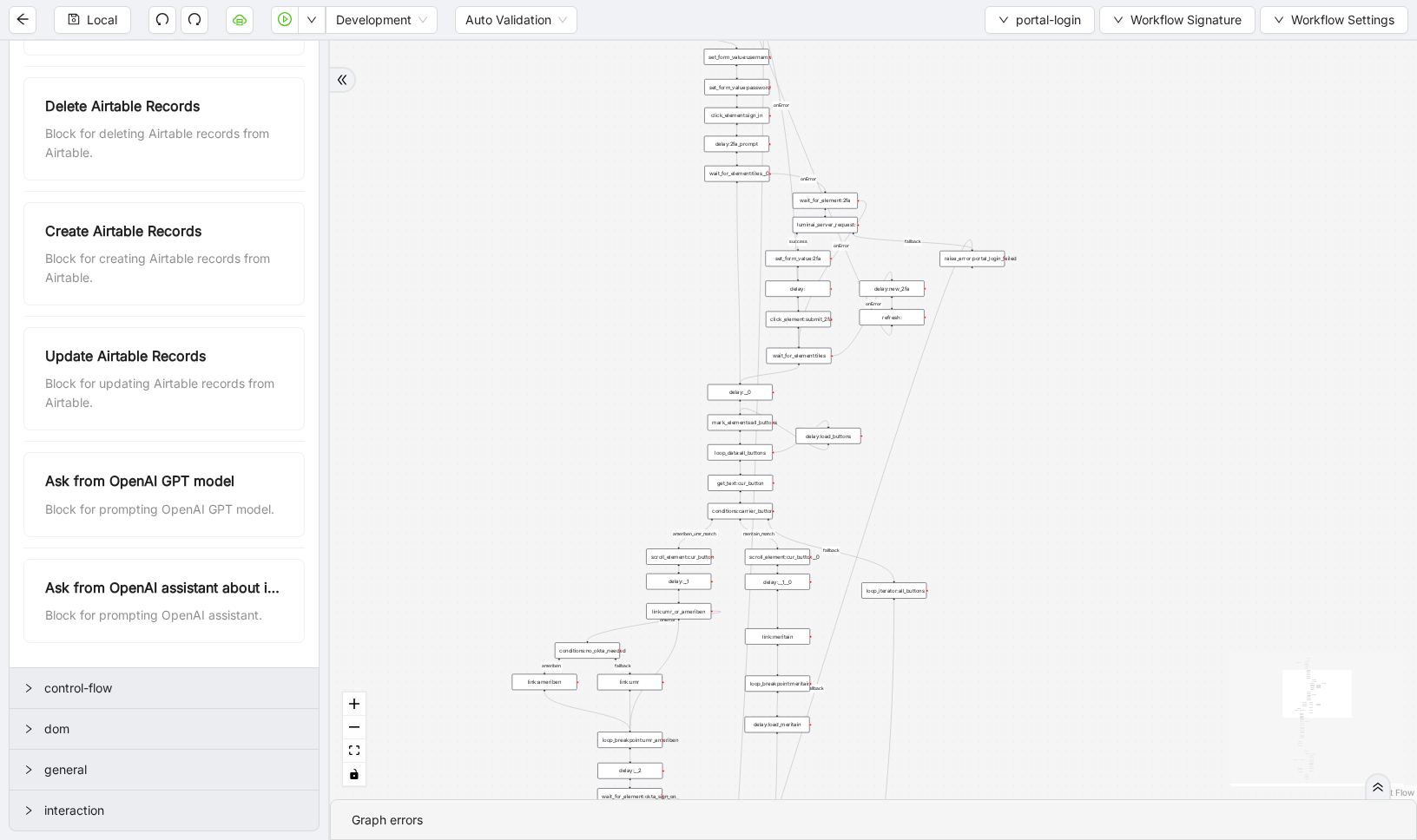 drag, startPoint x: 1124, startPoint y: 366, endPoint x: 1124, endPoint y: 487, distance: 121 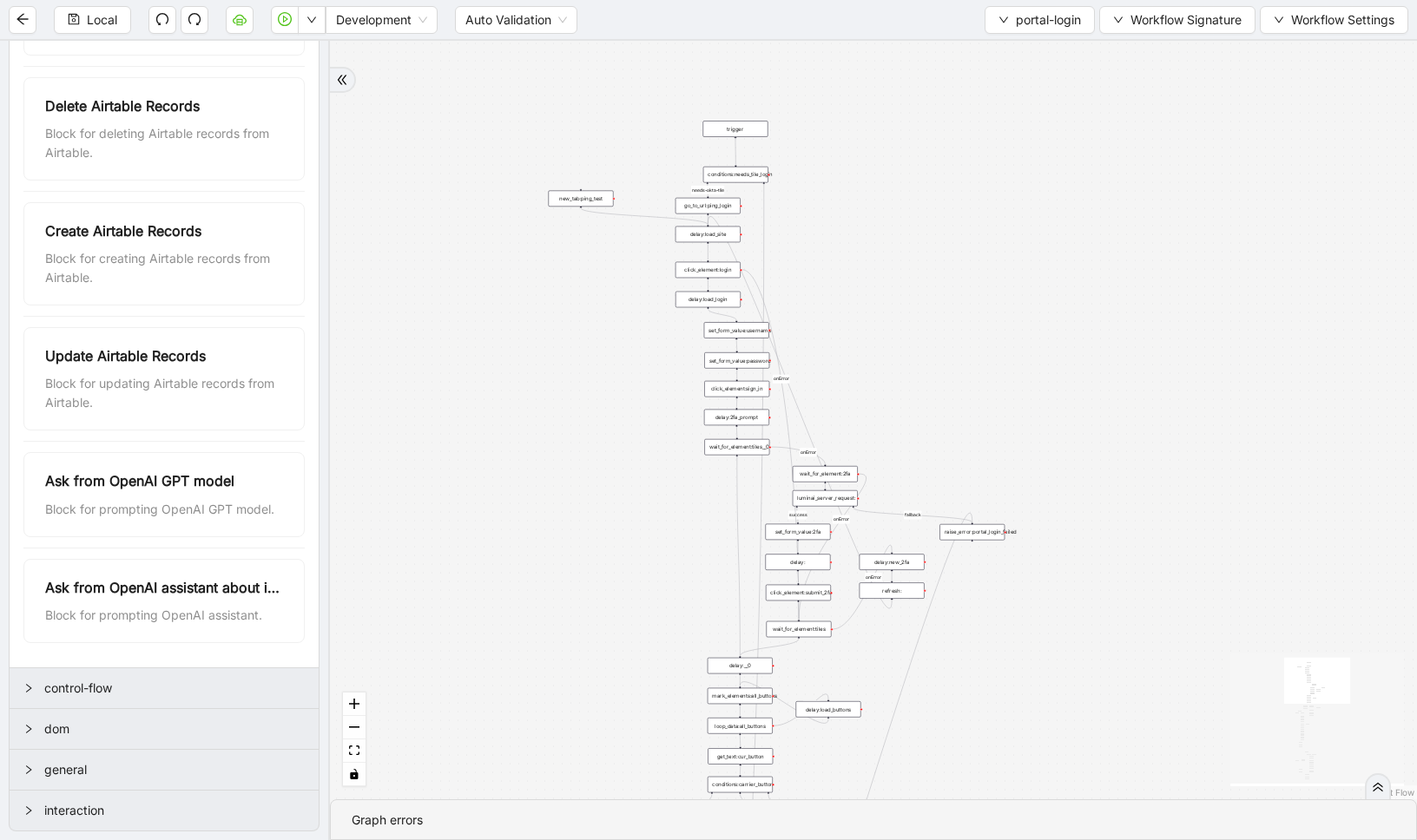 drag, startPoint x: 1186, startPoint y: 207, endPoint x: 1182, endPoint y: 566, distance: 359.02228 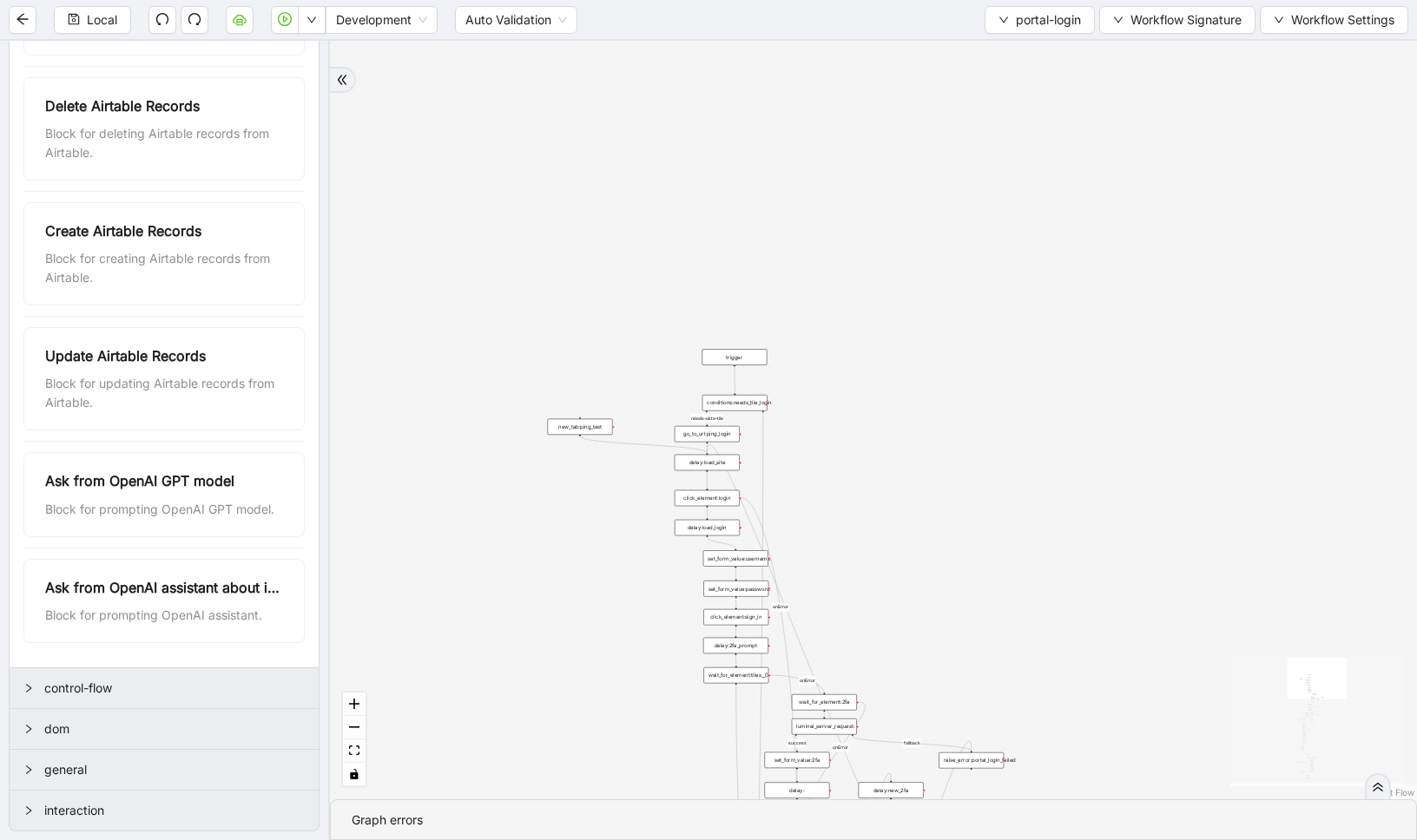 drag, startPoint x: 1182, startPoint y: 566, endPoint x: 1147, endPoint y: 137, distance: 430.4254 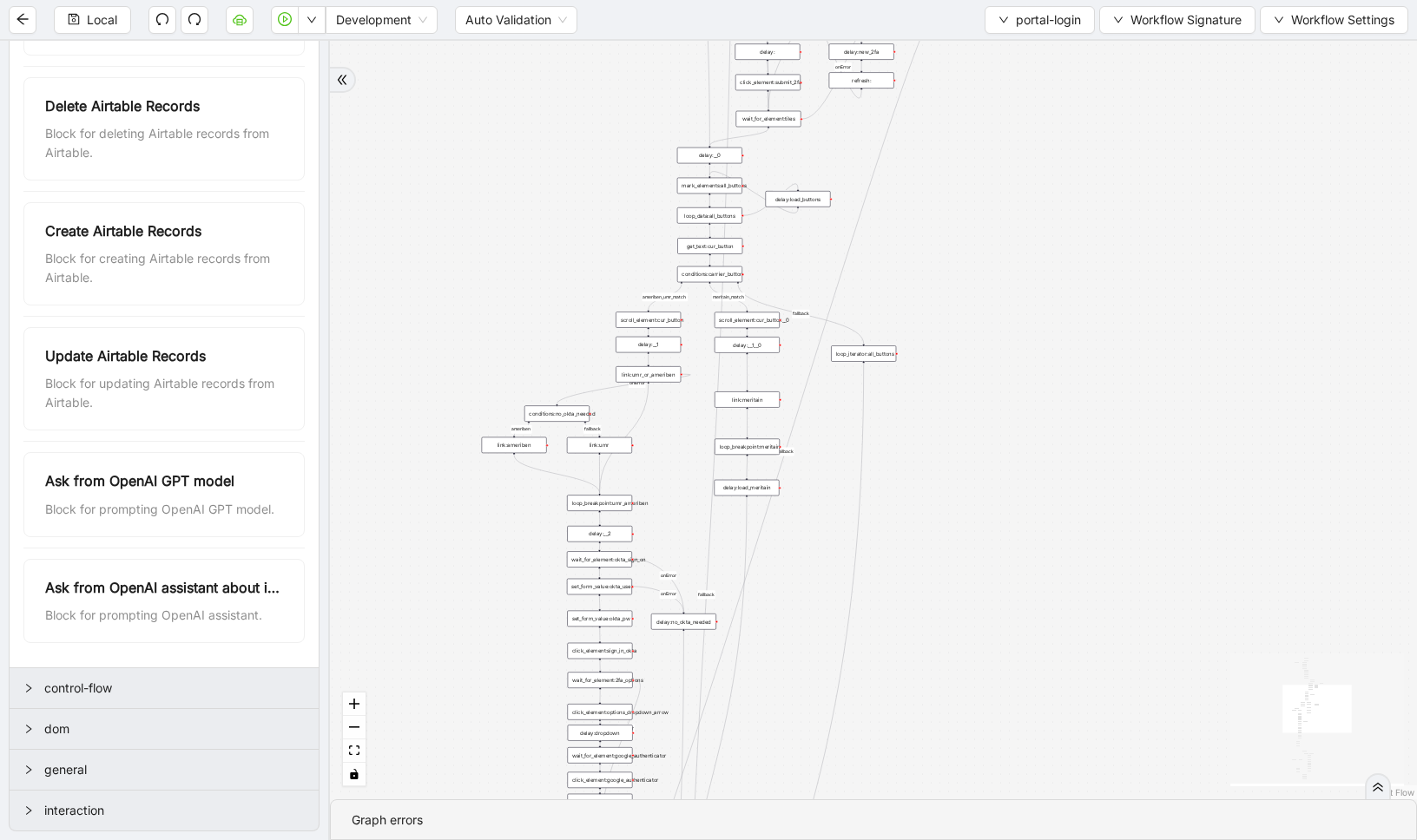 drag, startPoint x: 1150, startPoint y: 566, endPoint x: 1156, endPoint y: 195, distance: 371.04851 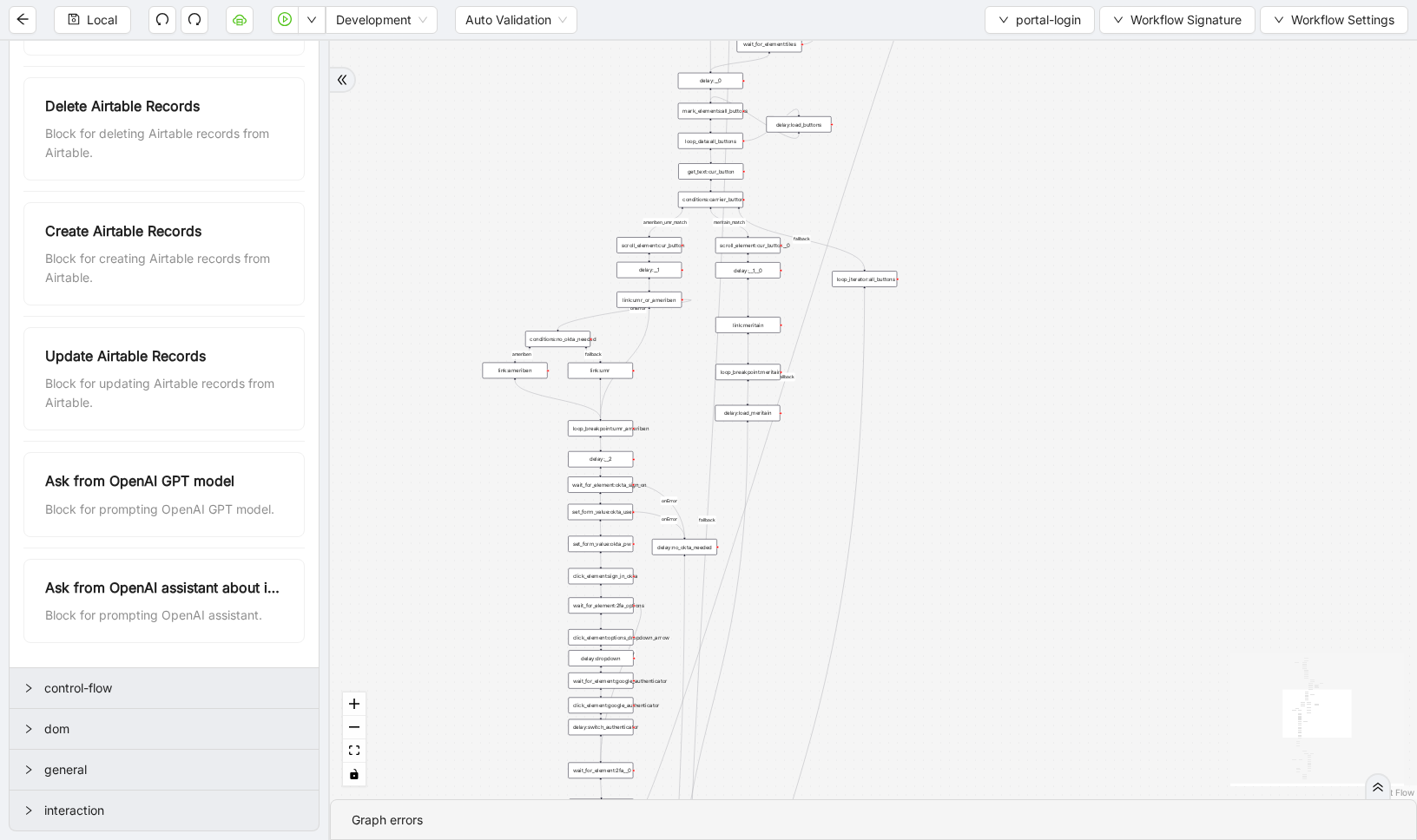 drag, startPoint x: 1092, startPoint y: 501, endPoint x: 1157, endPoint y: 61, distance: 444.77522 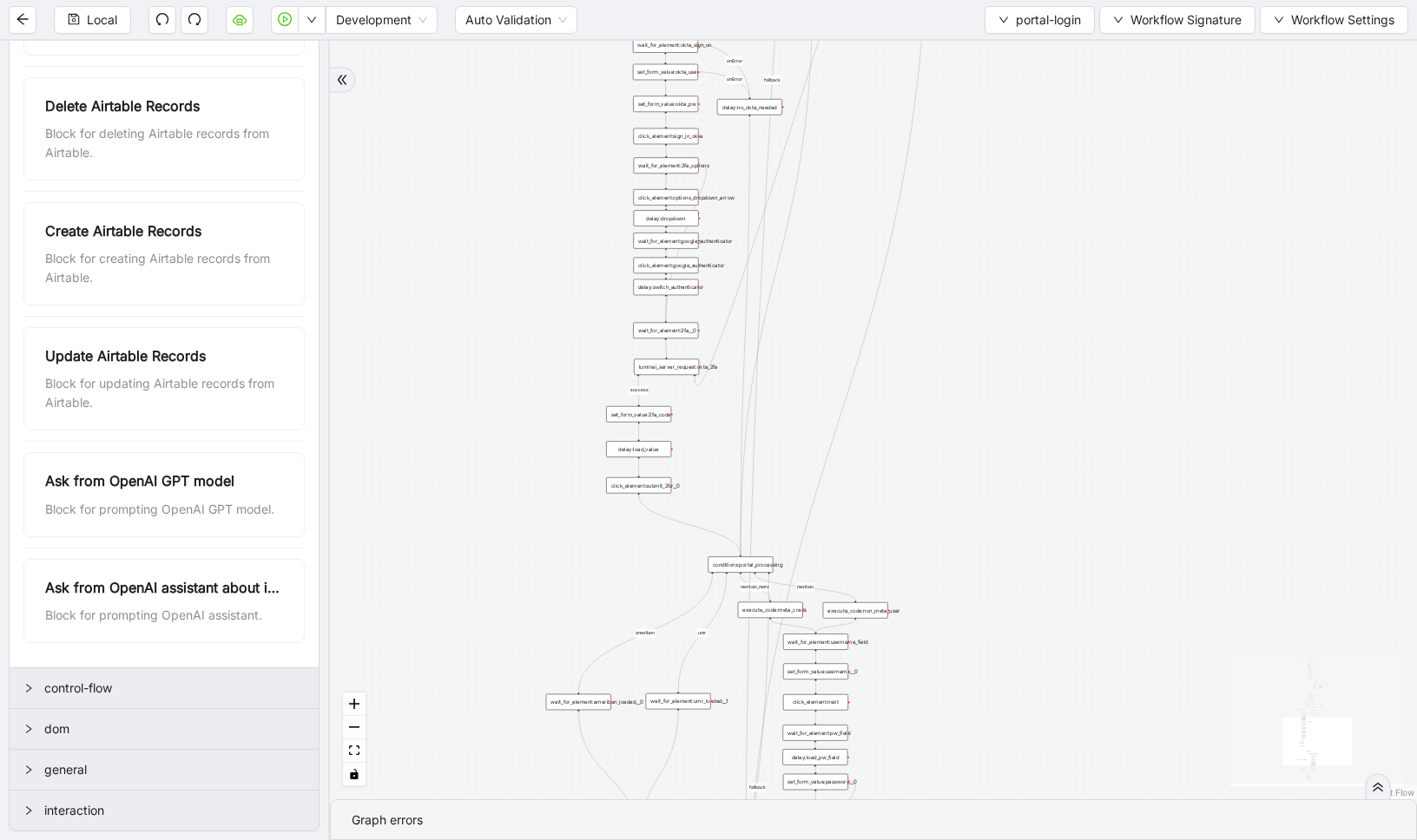 drag, startPoint x: 1026, startPoint y: 343, endPoint x: 1133, endPoint y: 304, distance: 113.88591 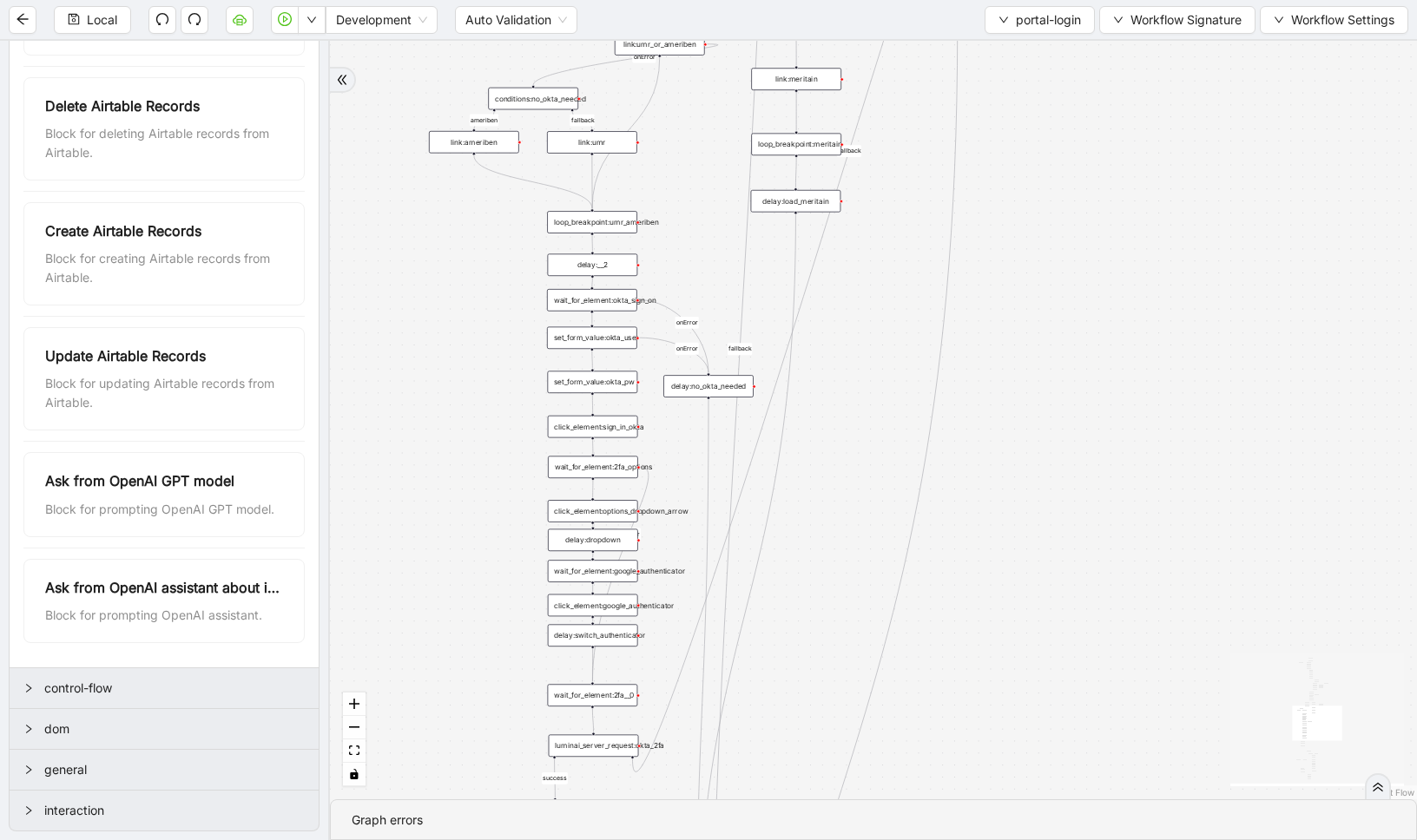 drag, startPoint x: 1153, startPoint y: 157, endPoint x: 980, endPoint y: 573, distance: 450.53857 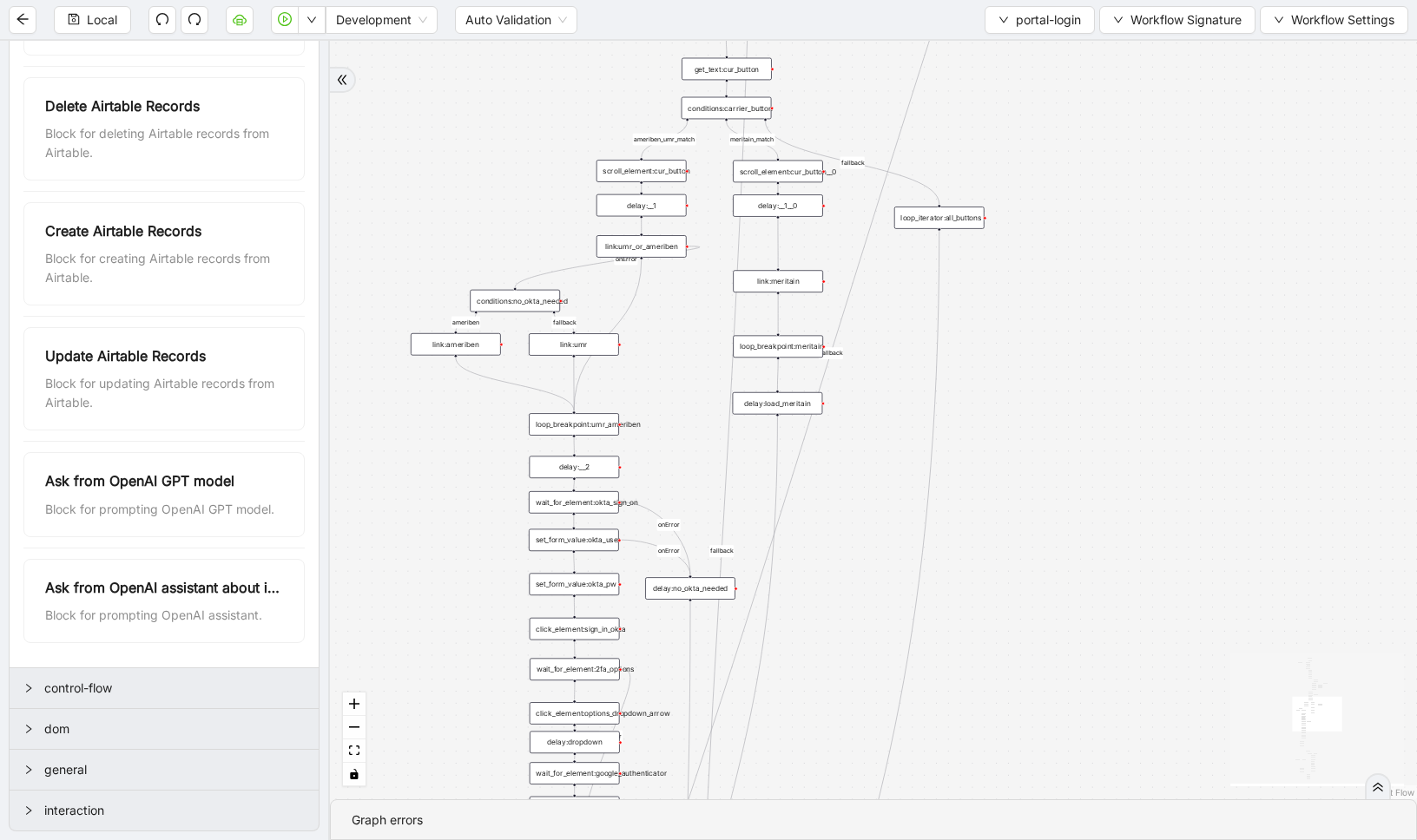 drag, startPoint x: 1136, startPoint y: 237, endPoint x: 1114, endPoint y: 462, distance: 226.073 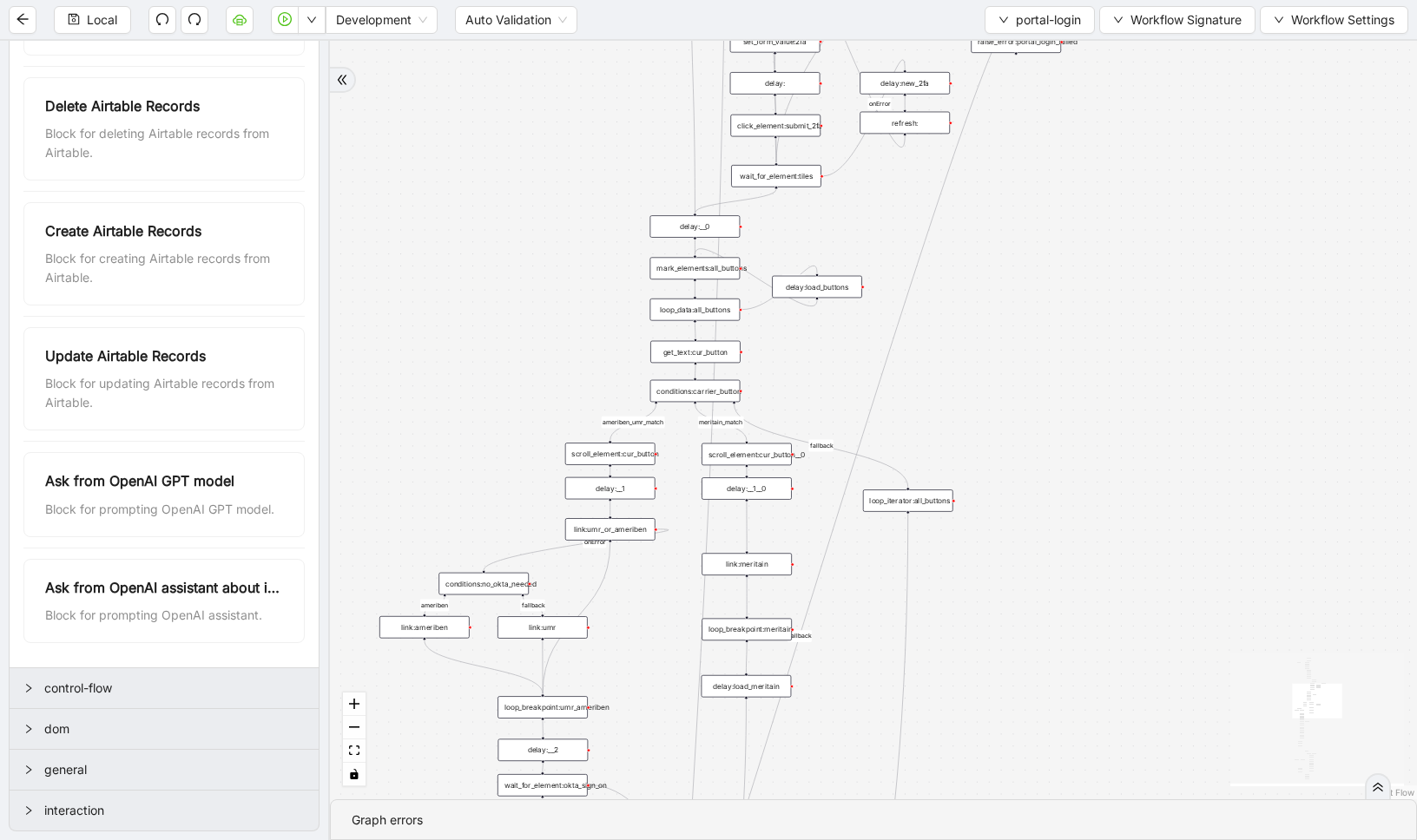 drag, startPoint x: 1179, startPoint y: 170, endPoint x: 1144, endPoint y: 455, distance: 287.14108 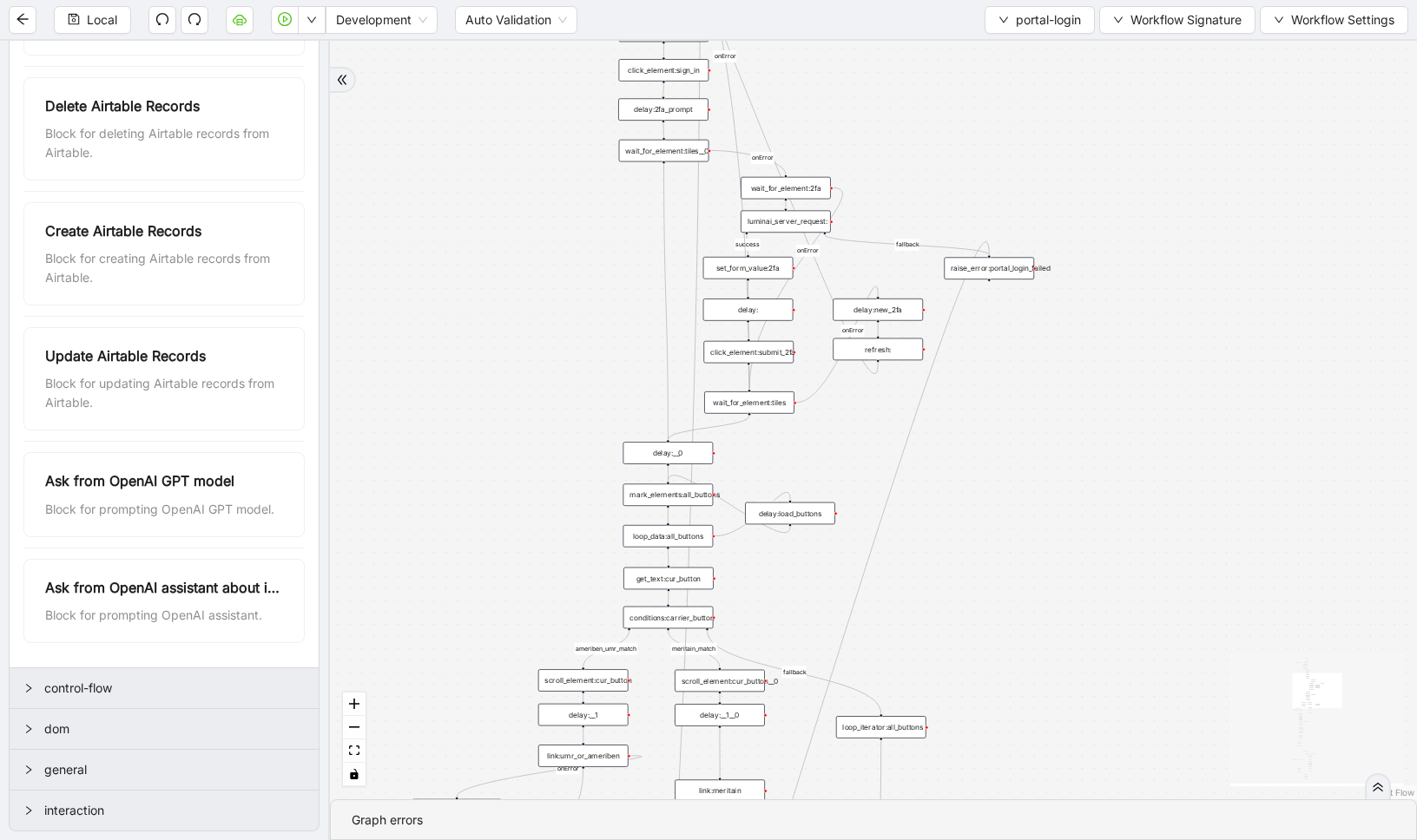 drag, startPoint x: 1229, startPoint y: 253, endPoint x: 1204, endPoint y: 423, distance: 171.8284 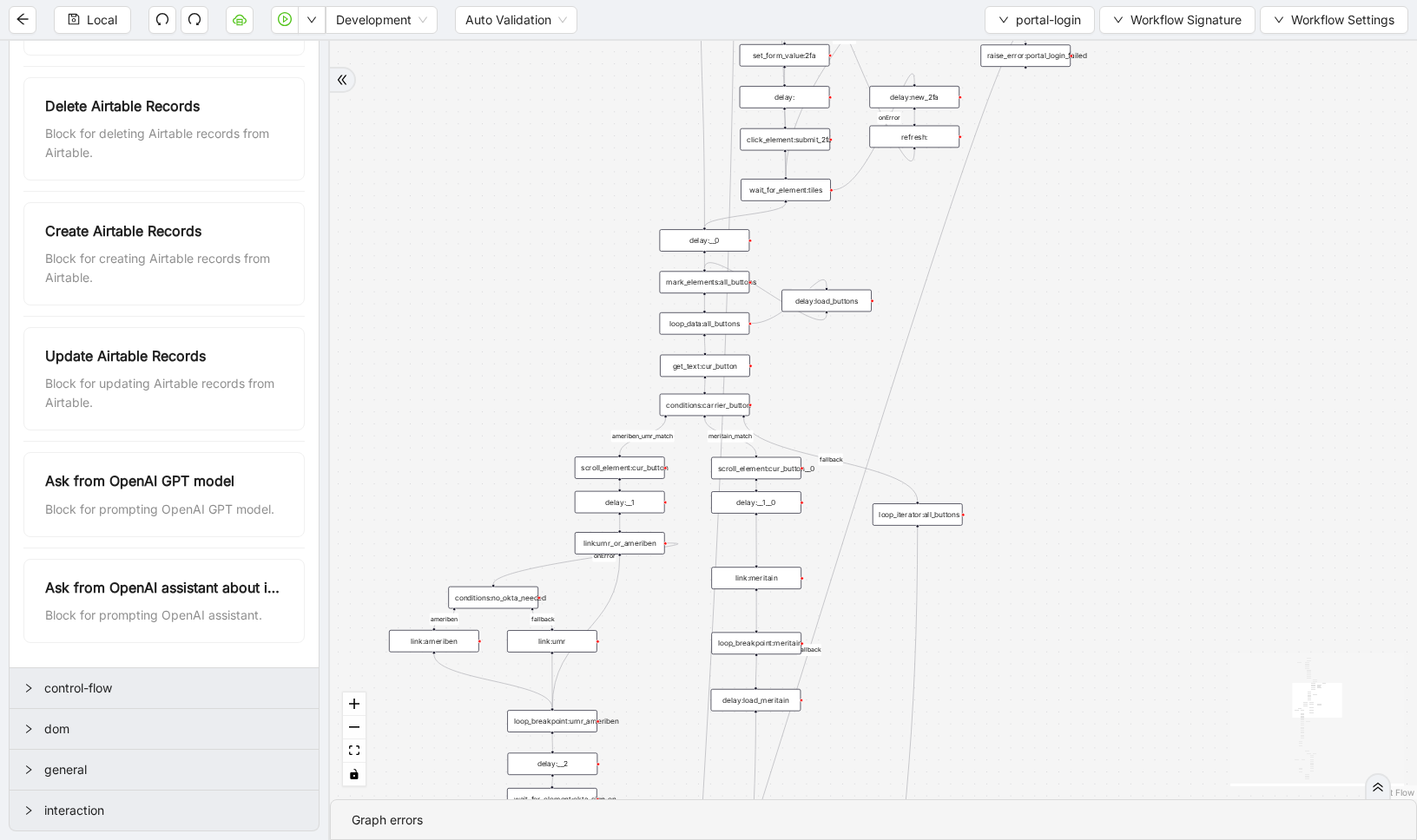 drag, startPoint x: 1151, startPoint y: 561, endPoint x: 1198, endPoint y: 264, distance: 300.6959 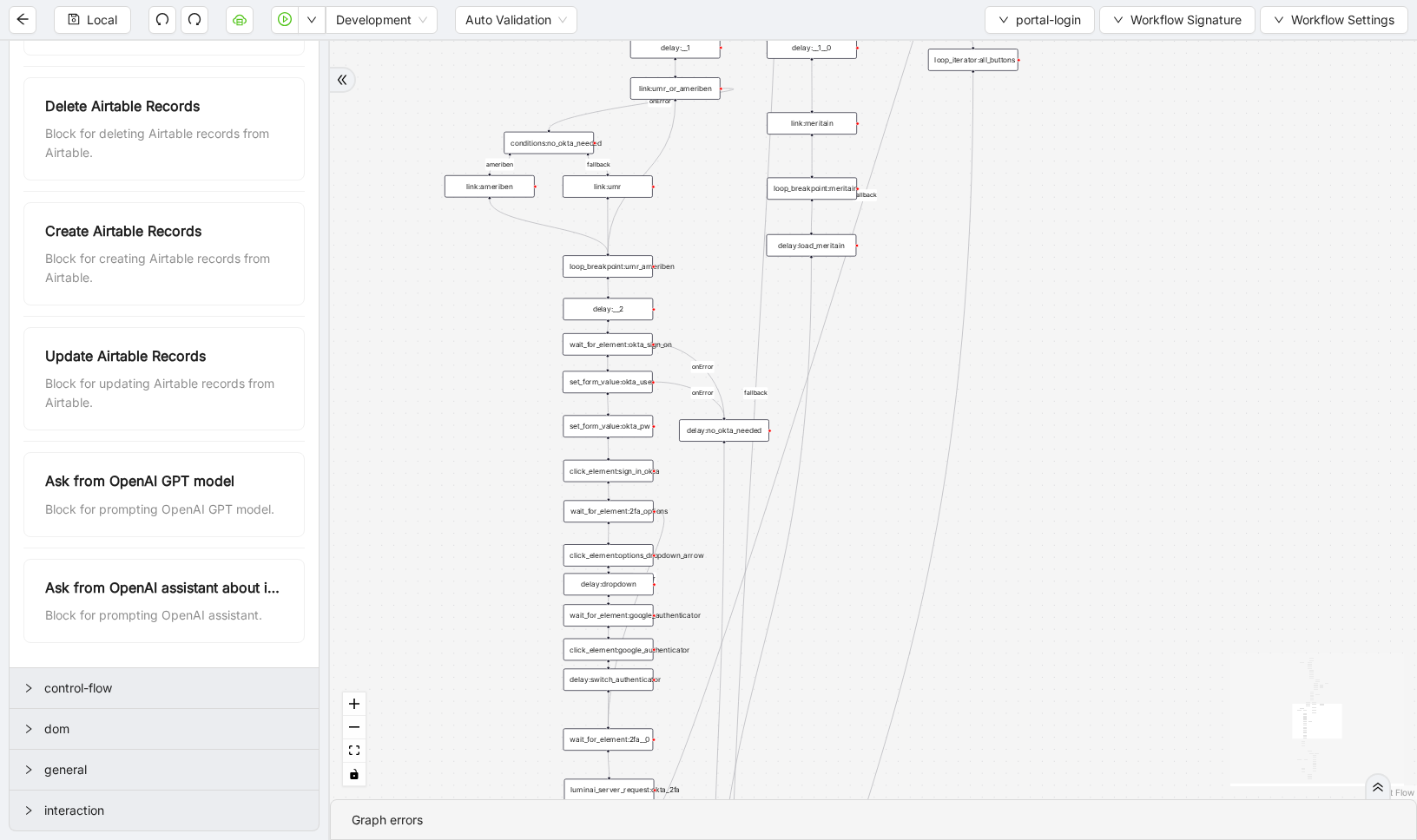 drag, startPoint x: 1158, startPoint y: 557, endPoint x: 1203, endPoint y: 187, distance: 372.72644 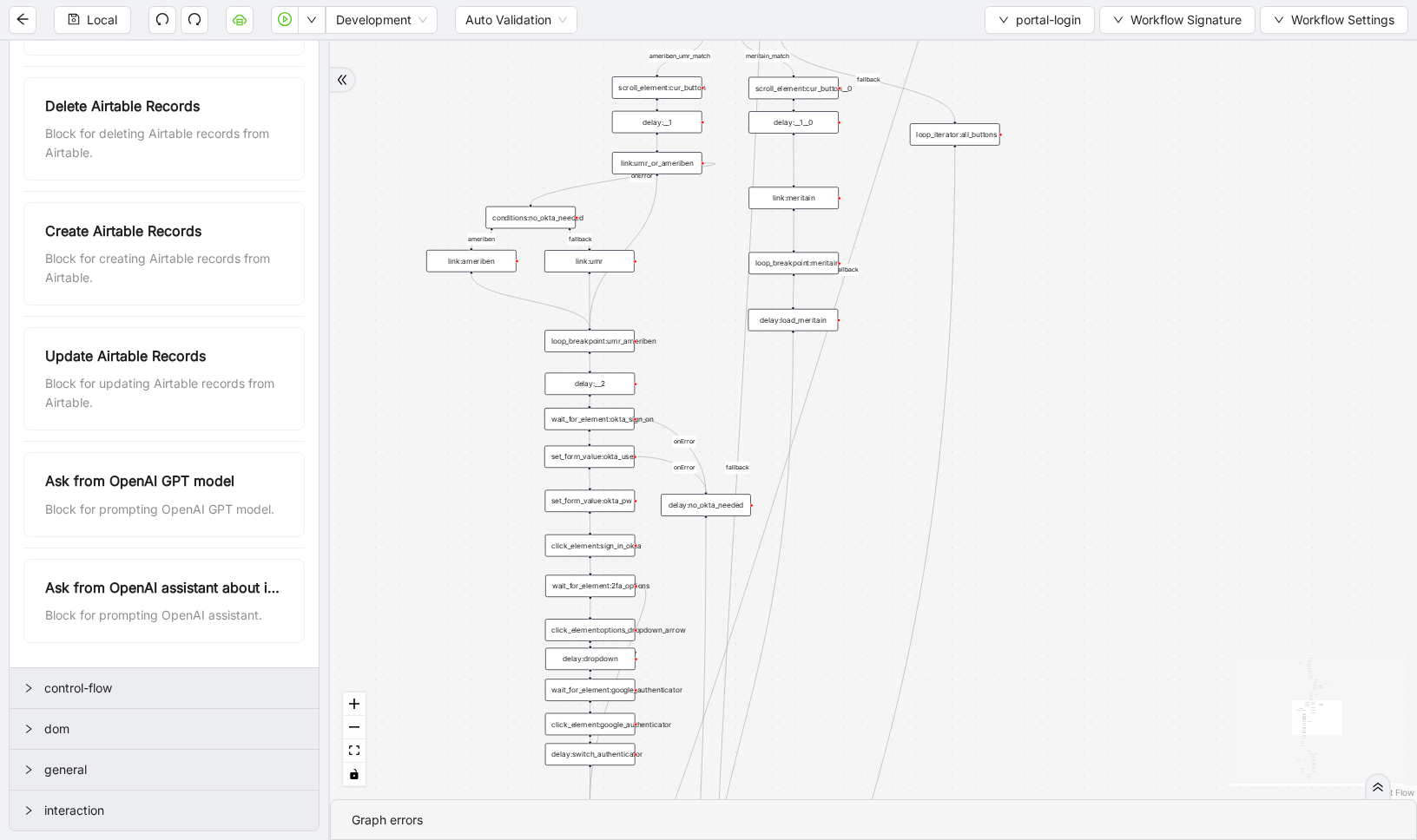 drag, startPoint x: 1203, startPoint y: 187, endPoint x: 1112, endPoint y: 531, distance: 355.8328 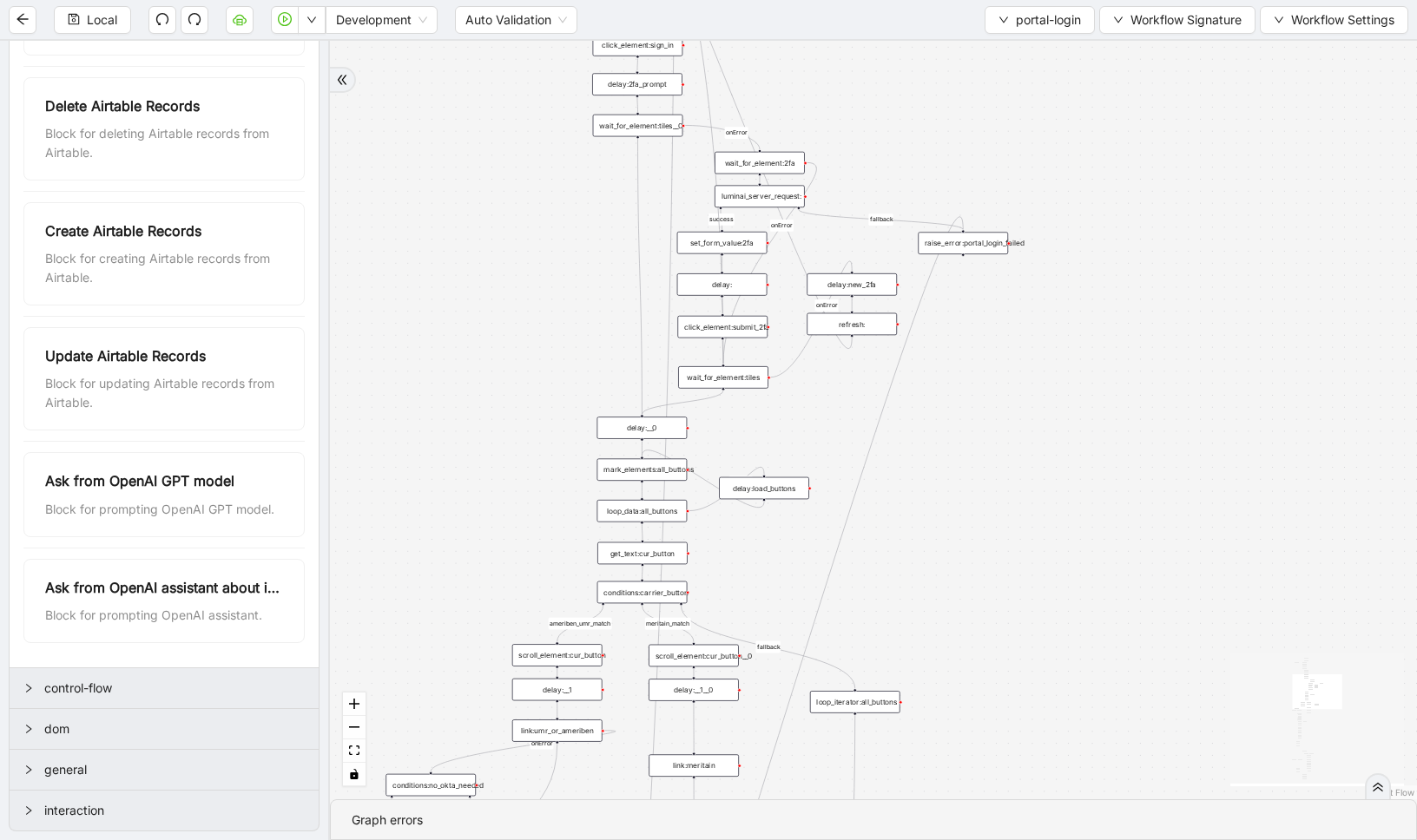 drag, startPoint x: 1210, startPoint y: 153, endPoint x: 1181, endPoint y: 433, distance: 281.49778 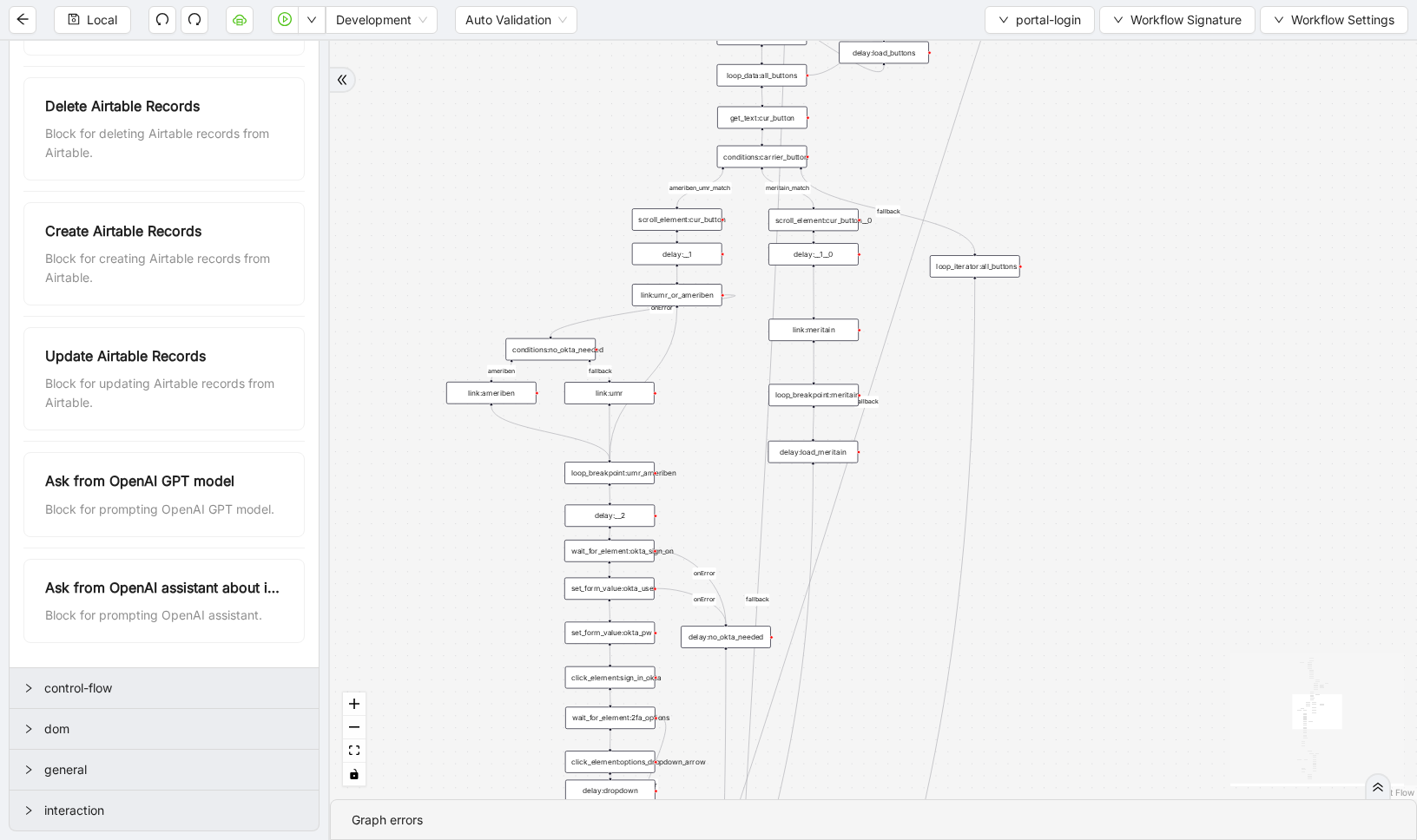 drag, startPoint x: 1181, startPoint y: 433, endPoint x: 1302, endPoint y: -6, distance: 455.3702 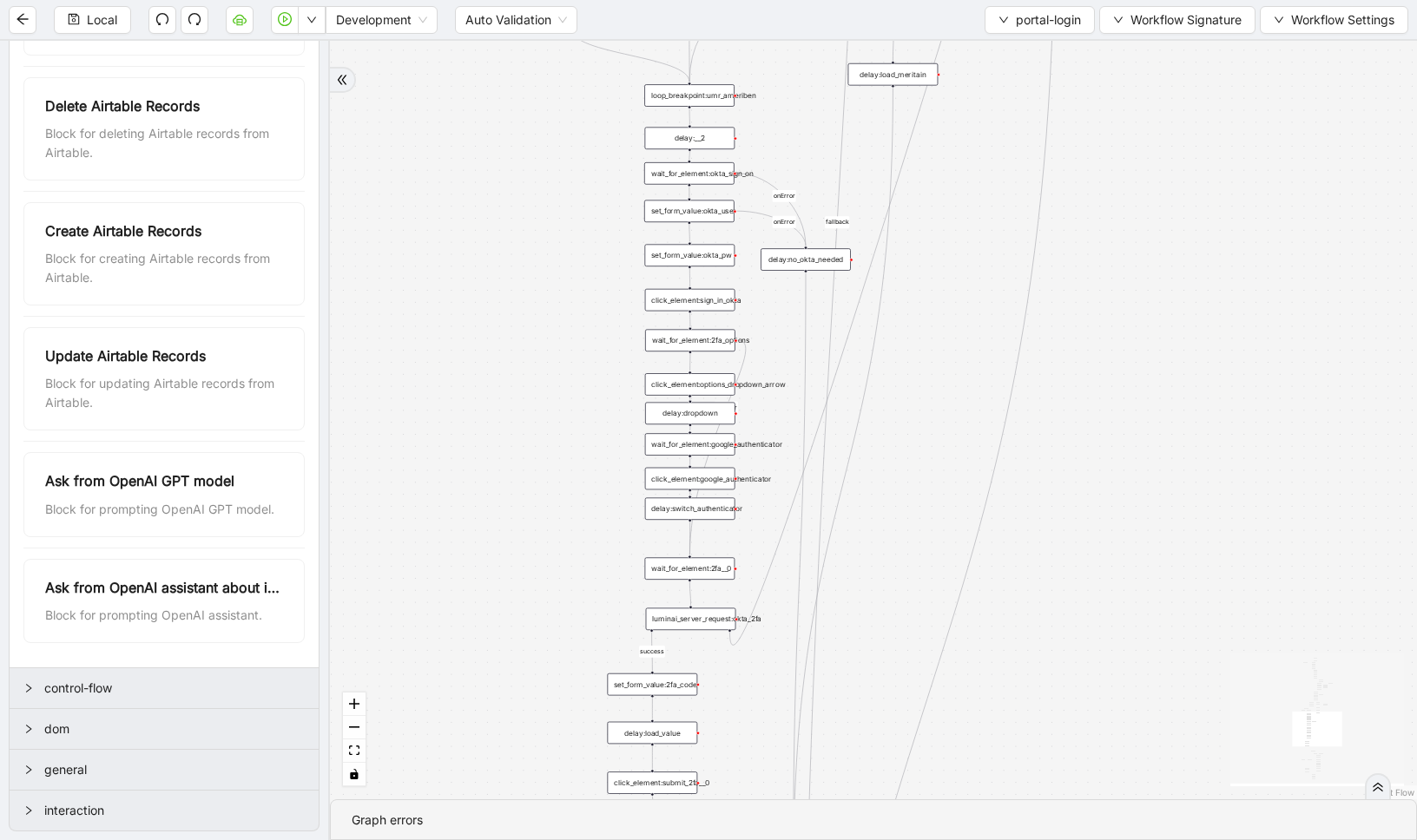 drag, startPoint x: 1137, startPoint y: 543, endPoint x: 1215, endPoint y: 169, distance: 382.04712 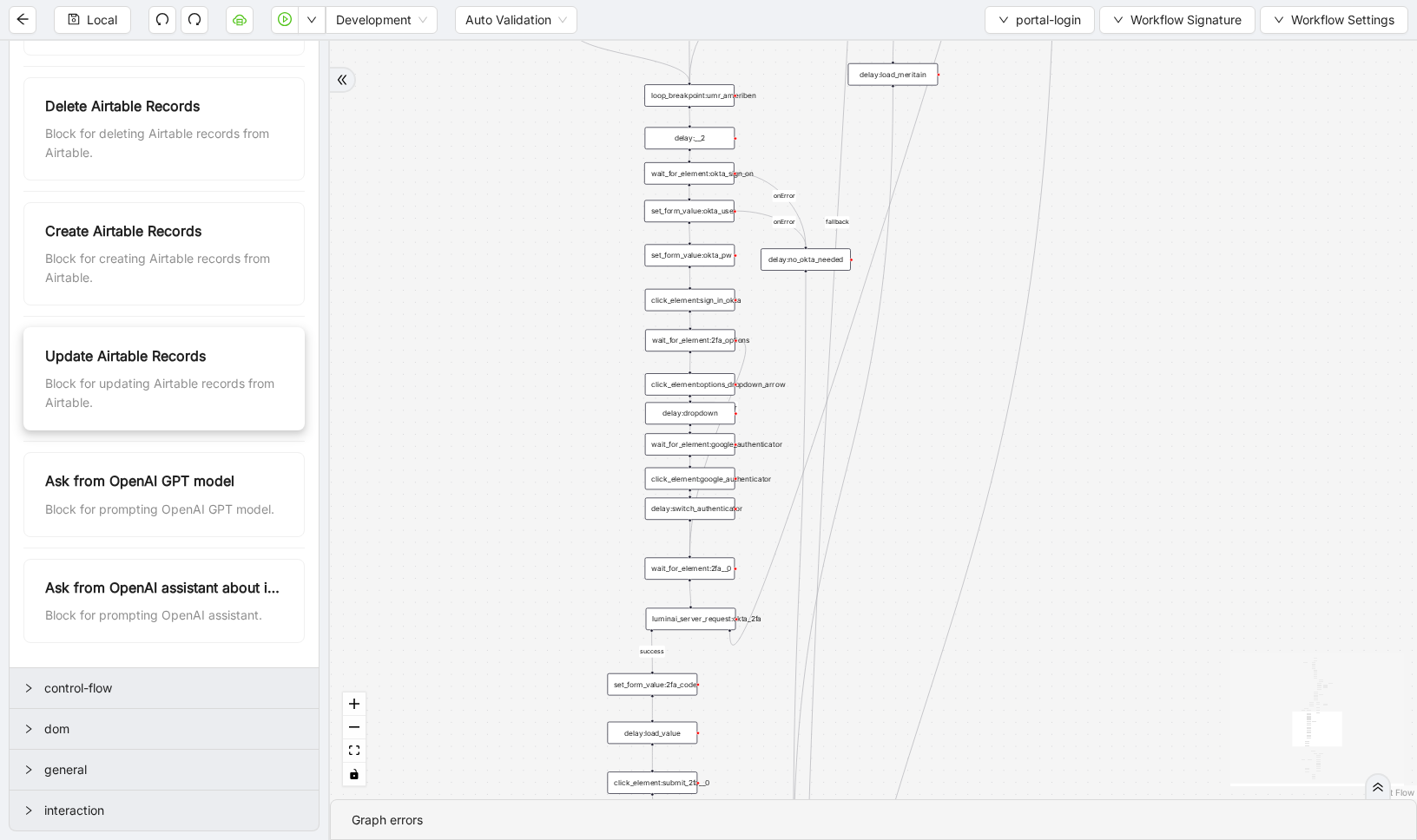 scroll, scrollTop: 1054, scrollLeft: 0, axis: vertical 